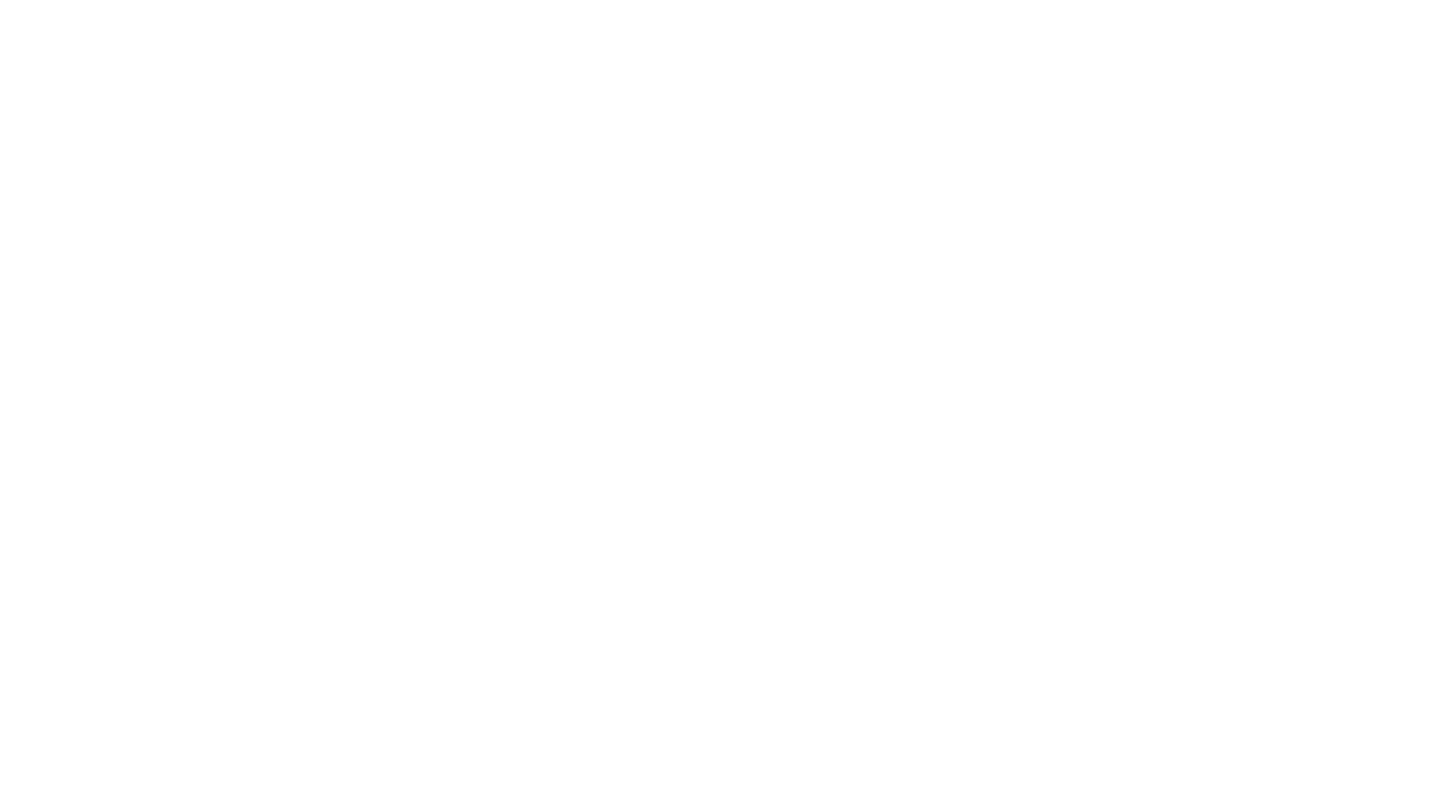 scroll, scrollTop: 0, scrollLeft: 0, axis: both 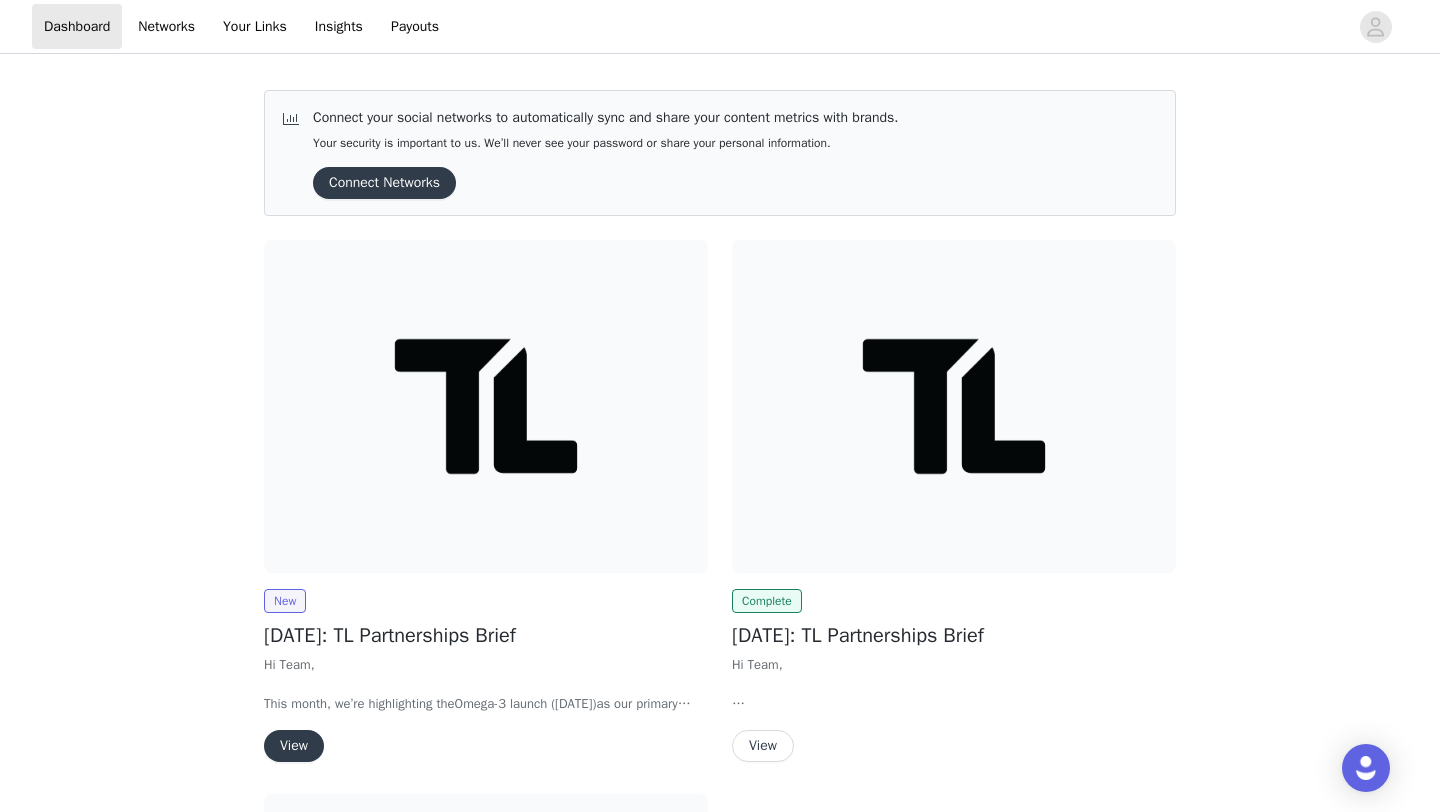 click on "View" at bounding box center [294, 746] 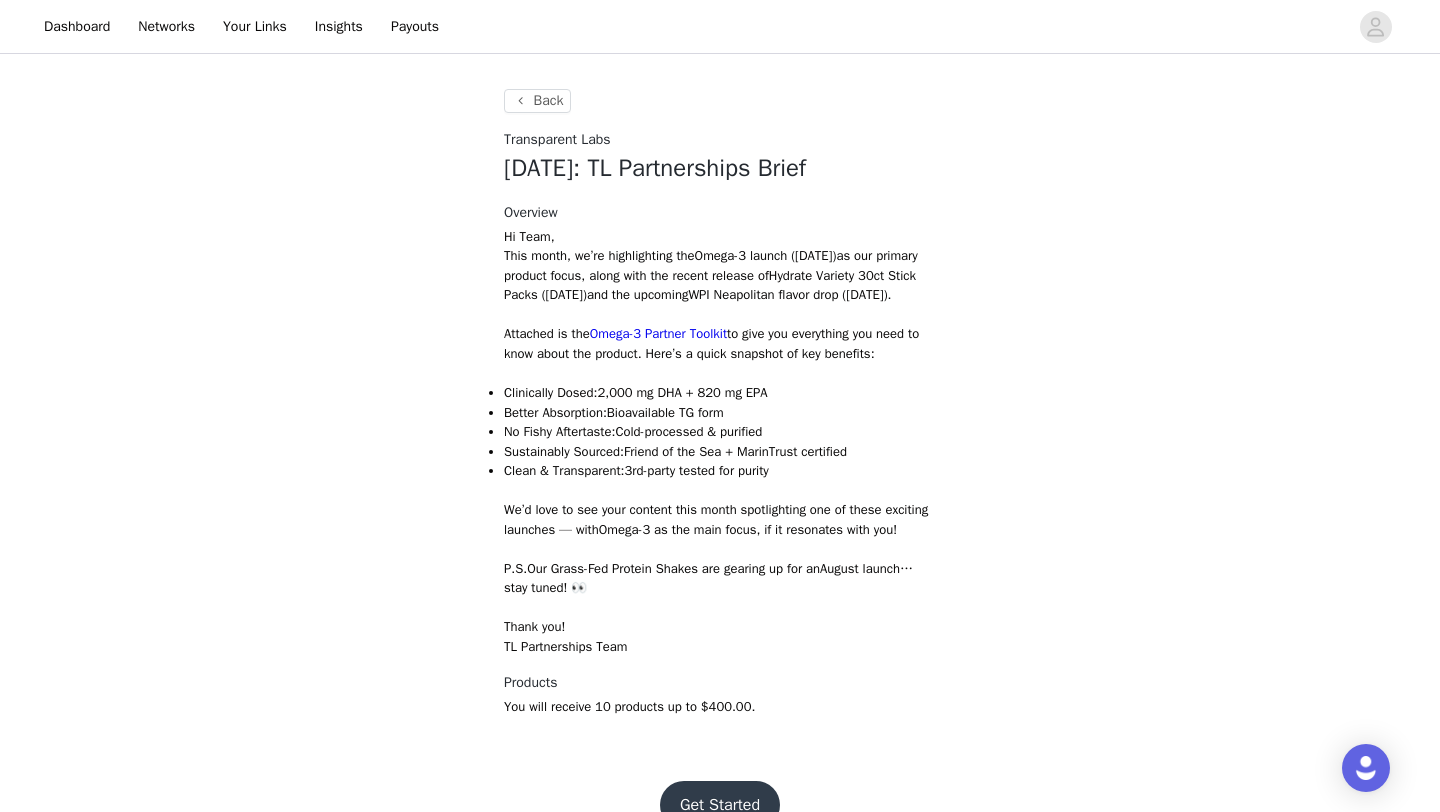 scroll, scrollTop: 538, scrollLeft: 0, axis: vertical 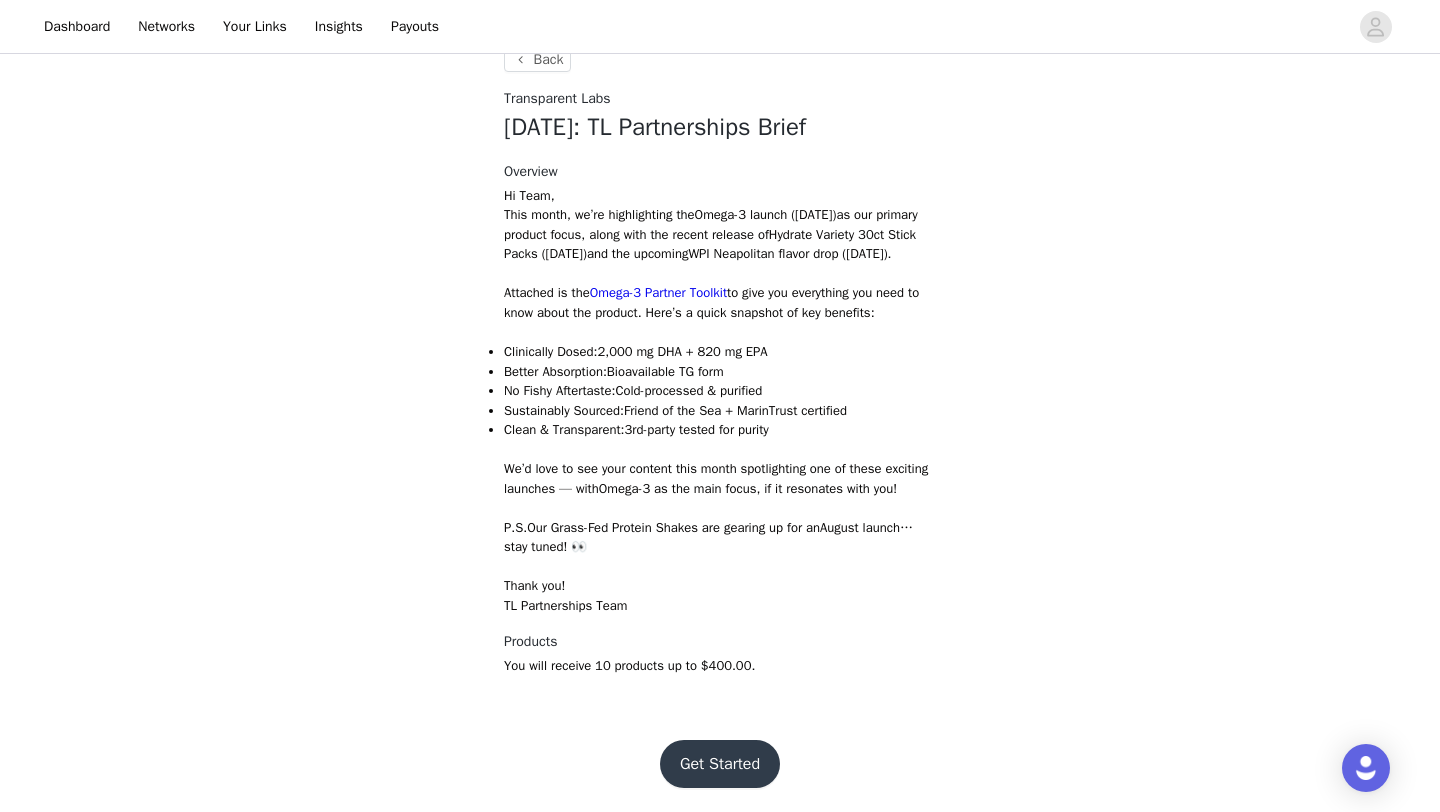 click on "Get Started" at bounding box center (720, 764) 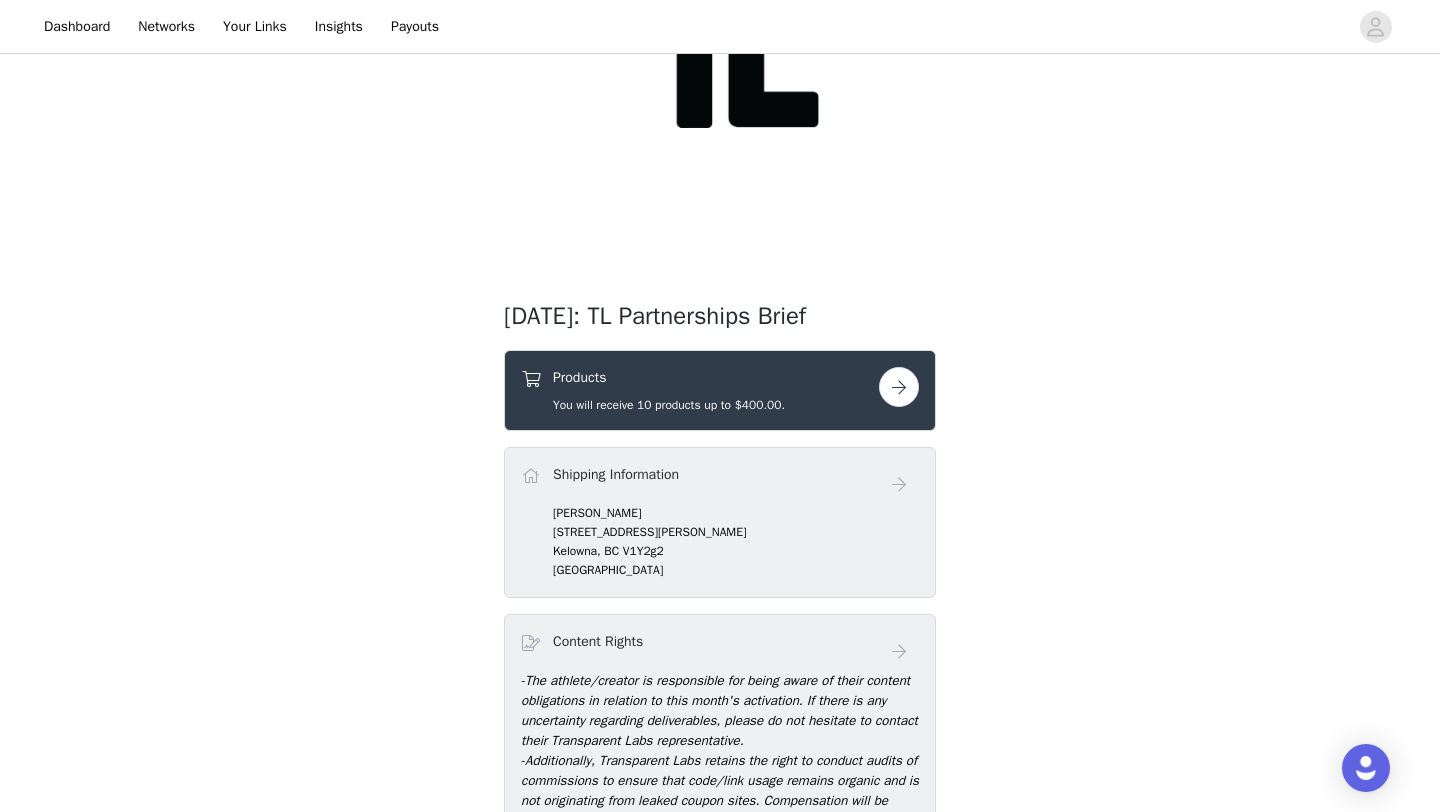 scroll, scrollTop: 231, scrollLeft: 0, axis: vertical 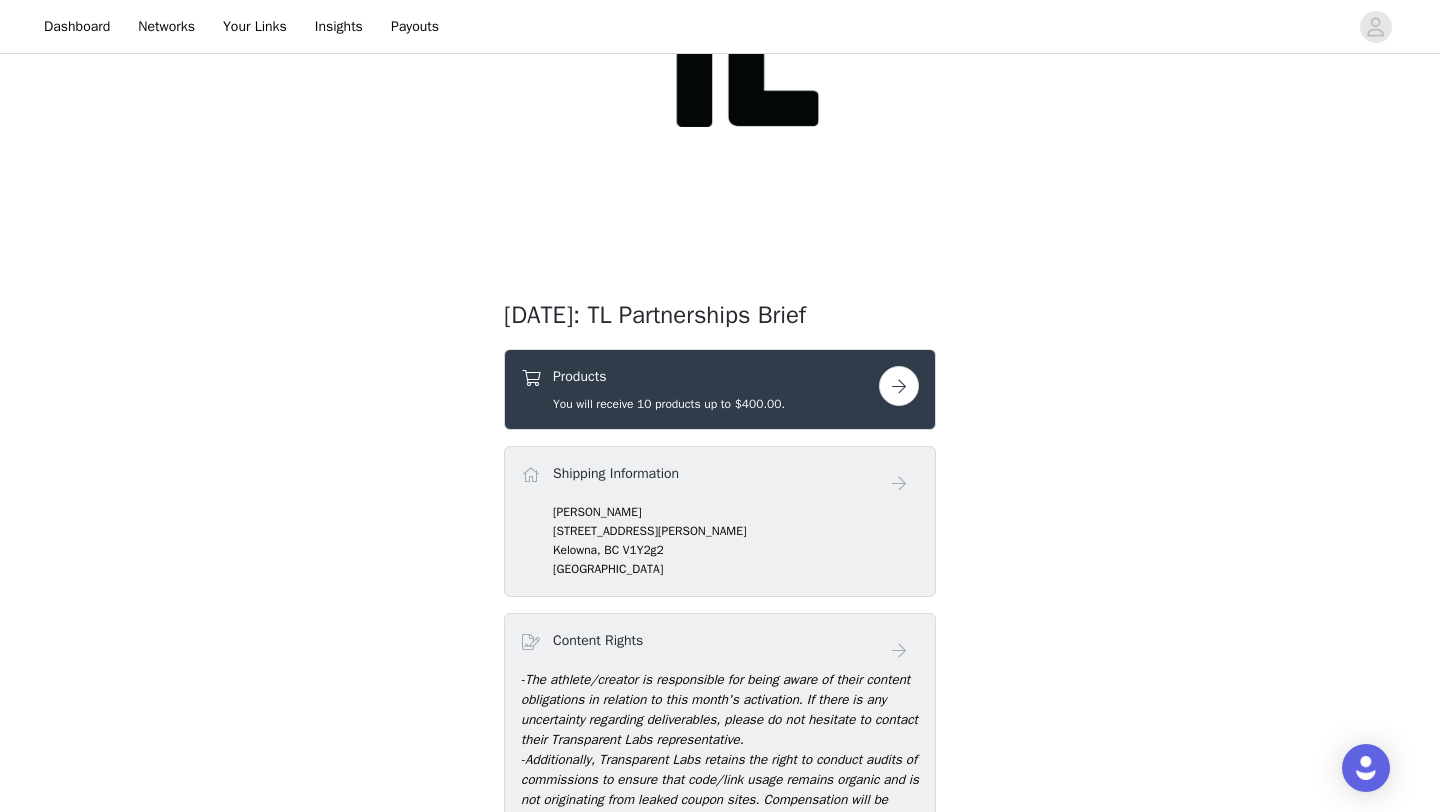 click at bounding box center [899, 386] 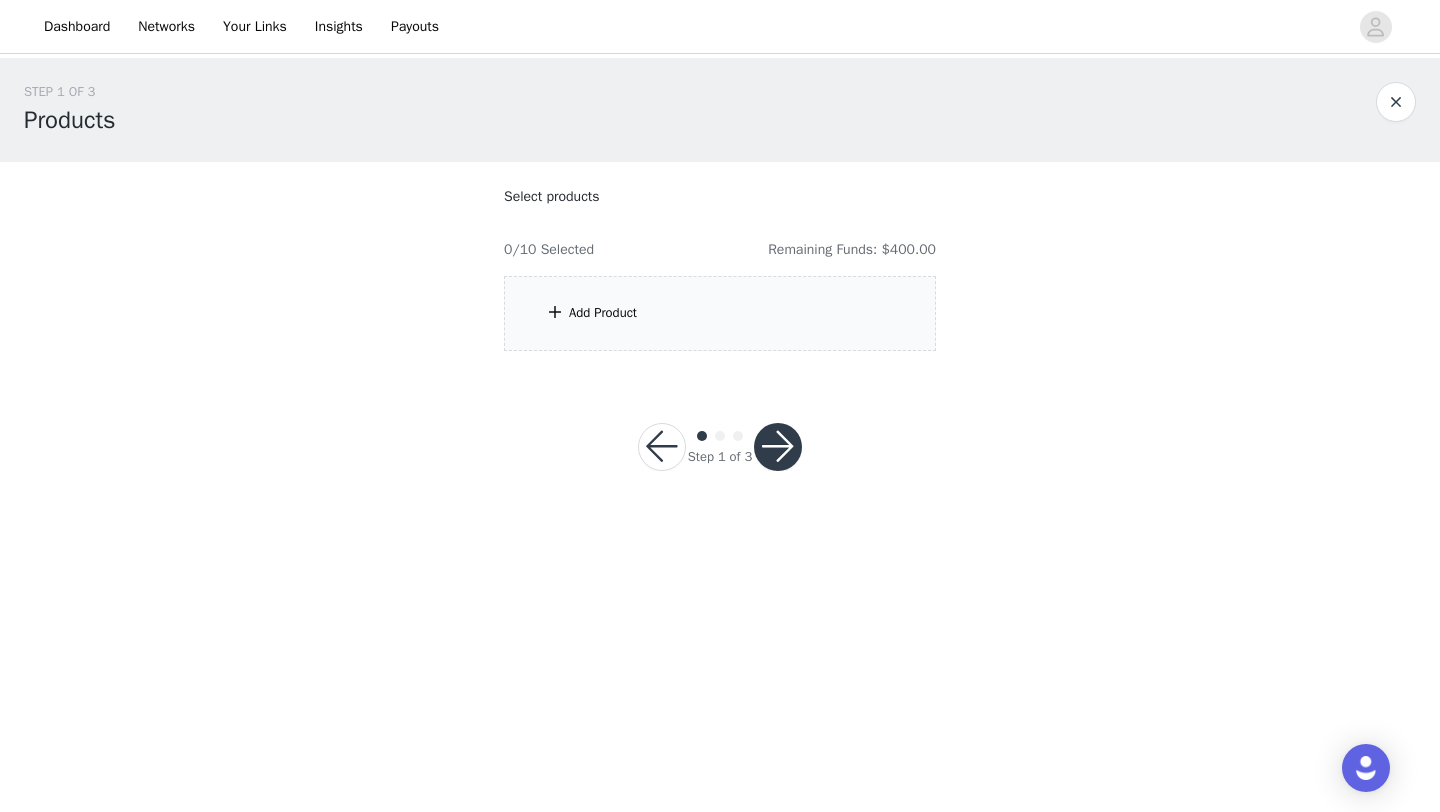 click on "Add Product" at bounding box center (720, 313) 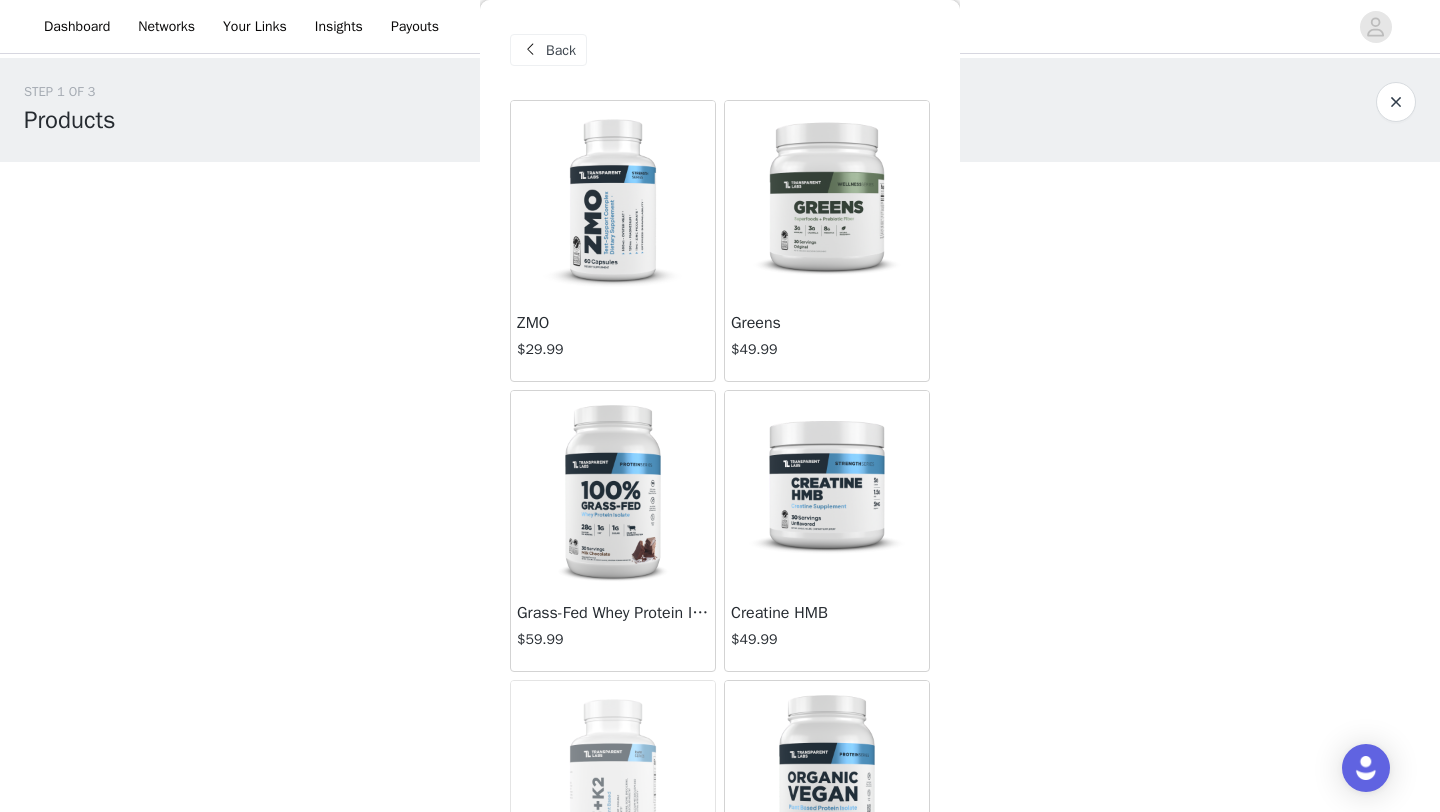 click at bounding box center (827, 491) 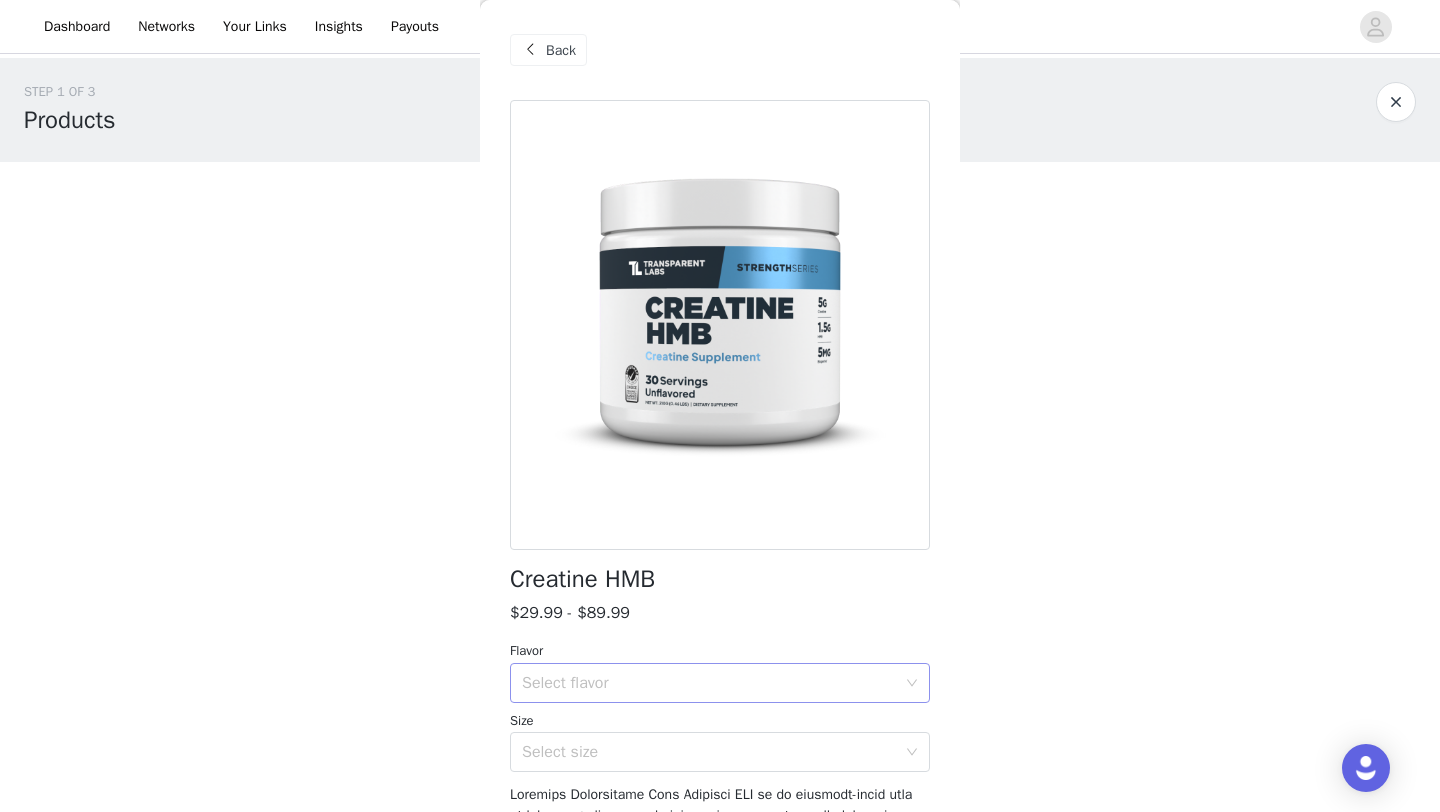 click on "Select flavor" at bounding box center (709, 683) 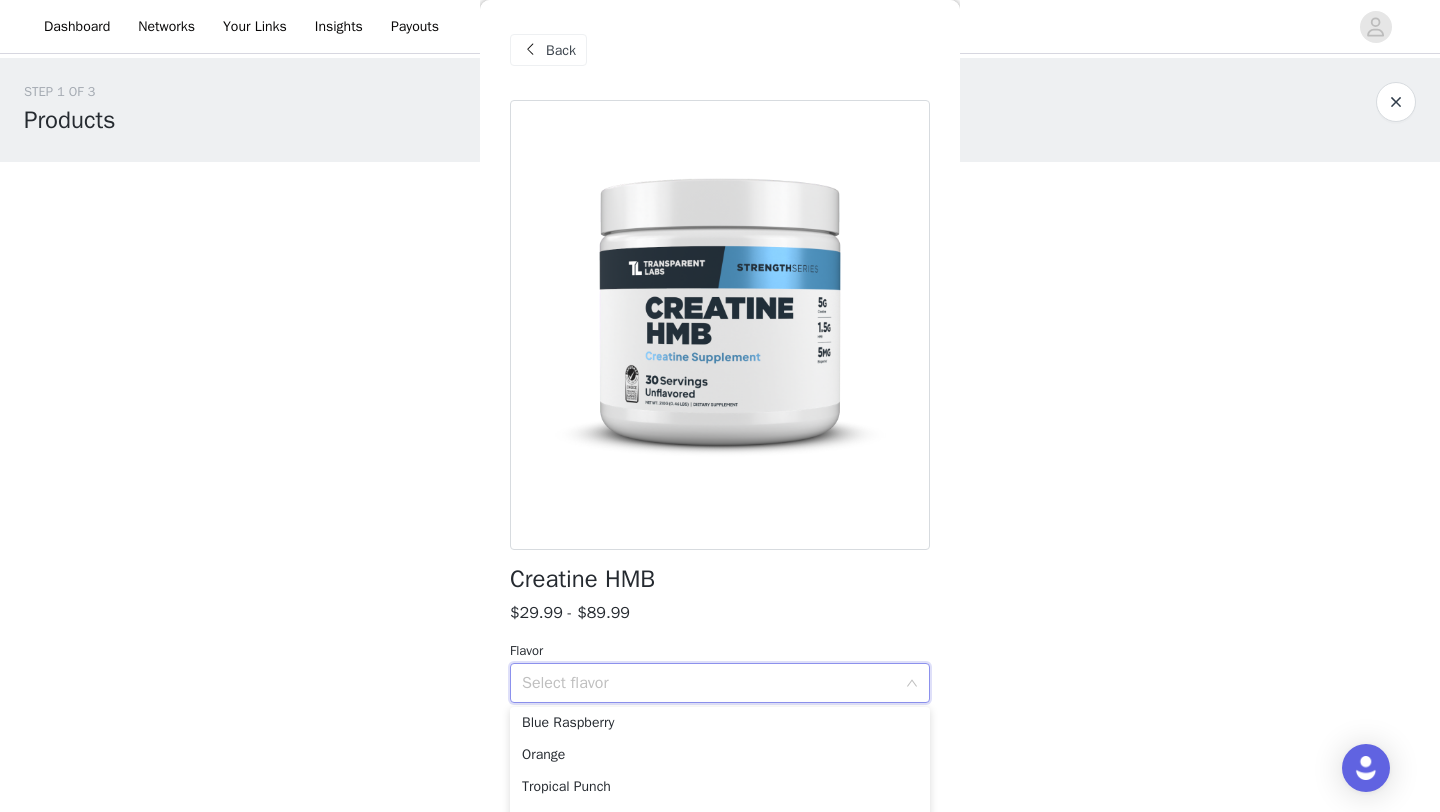 click on "$29.99 - $89.99" at bounding box center (570, 613) 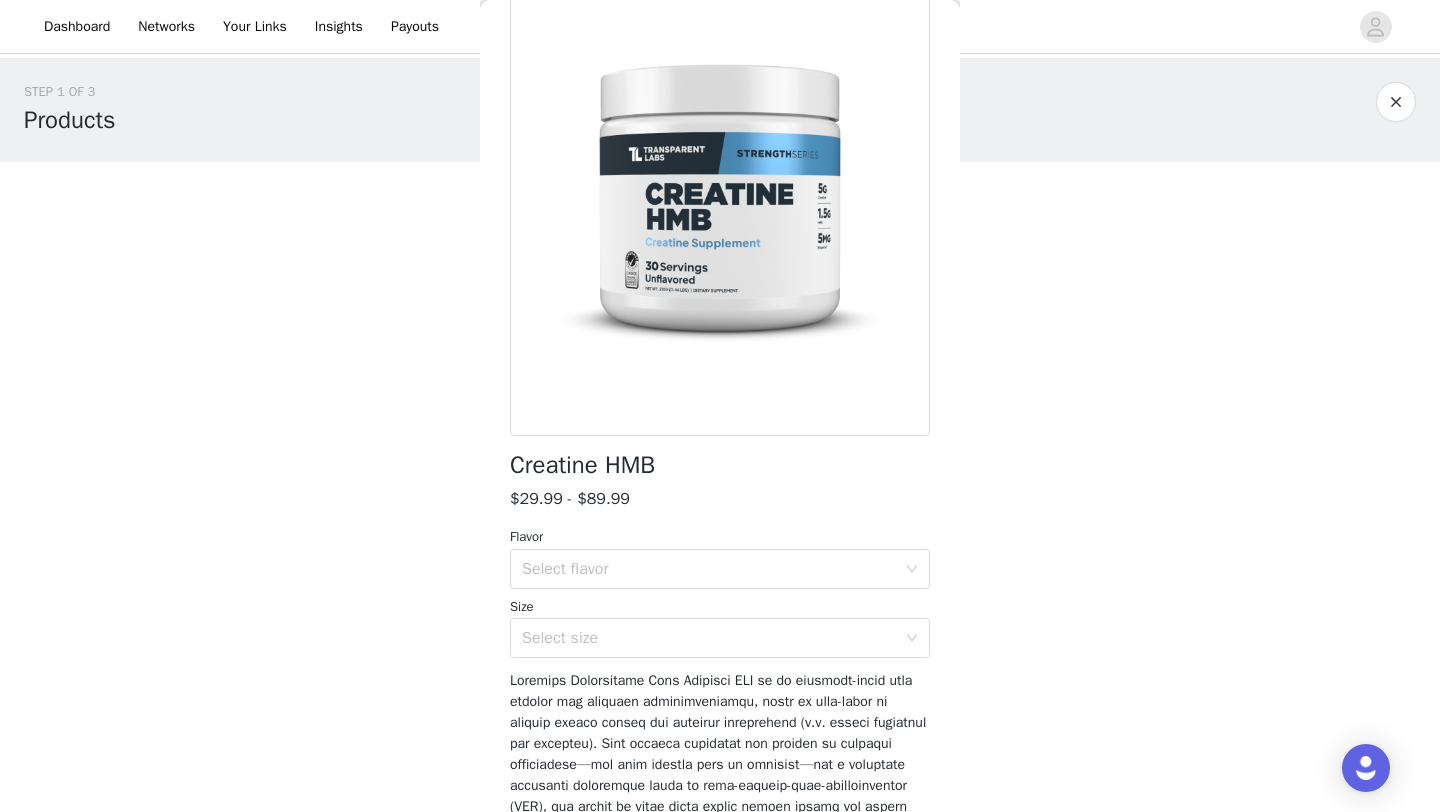 scroll, scrollTop: 131, scrollLeft: 0, axis: vertical 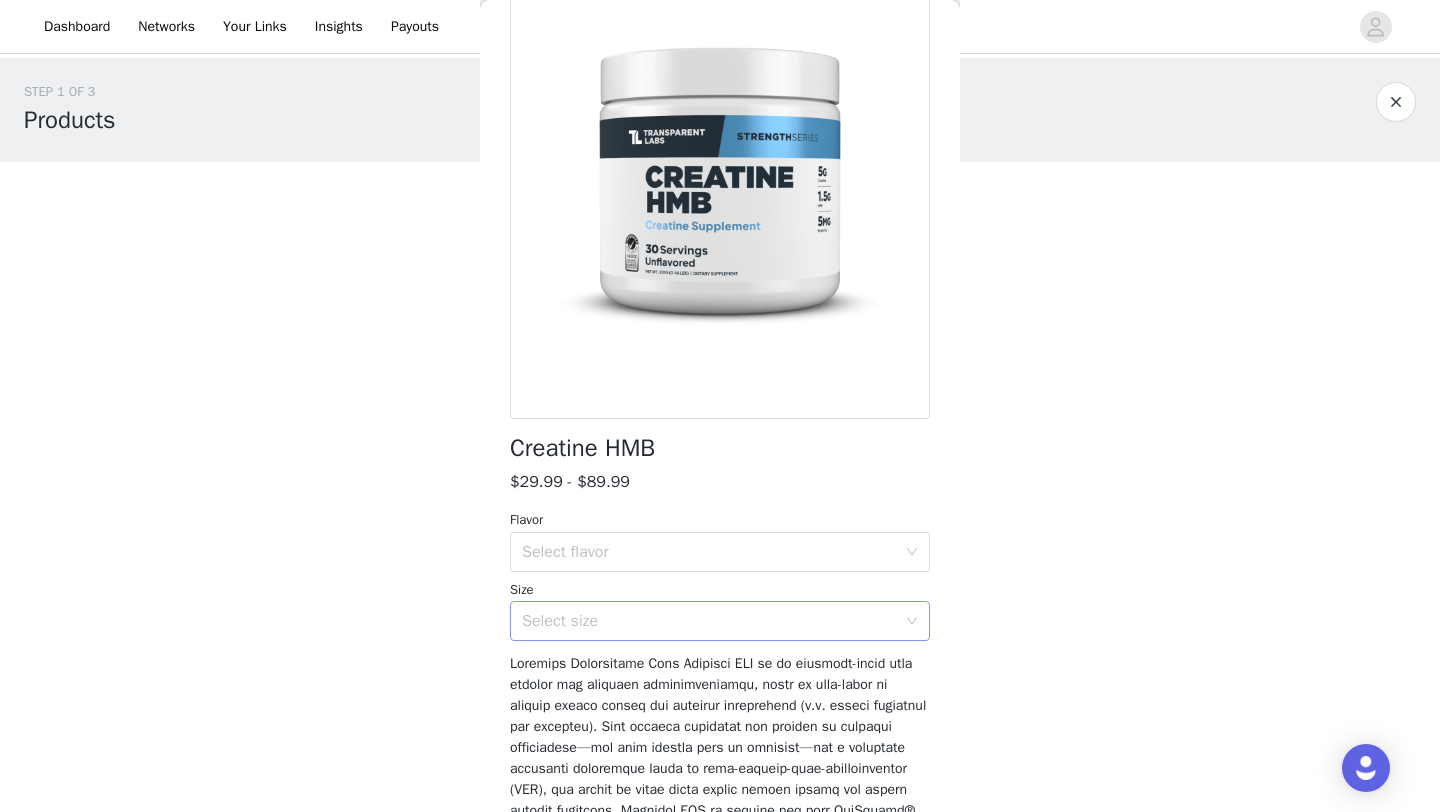 click on "Select size" at bounding box center [709, 621] 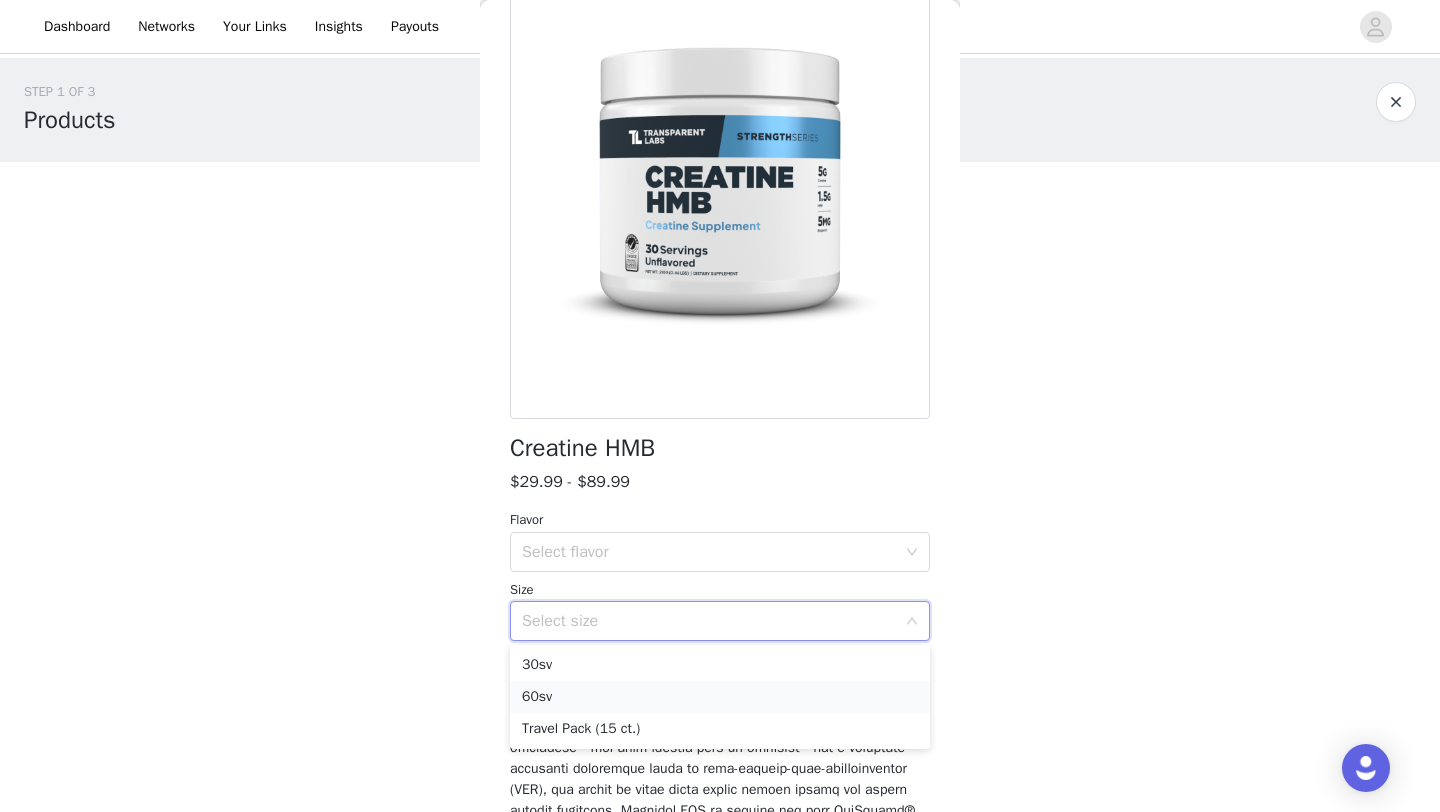 click on "60sv" at bounding box center (720, 697) 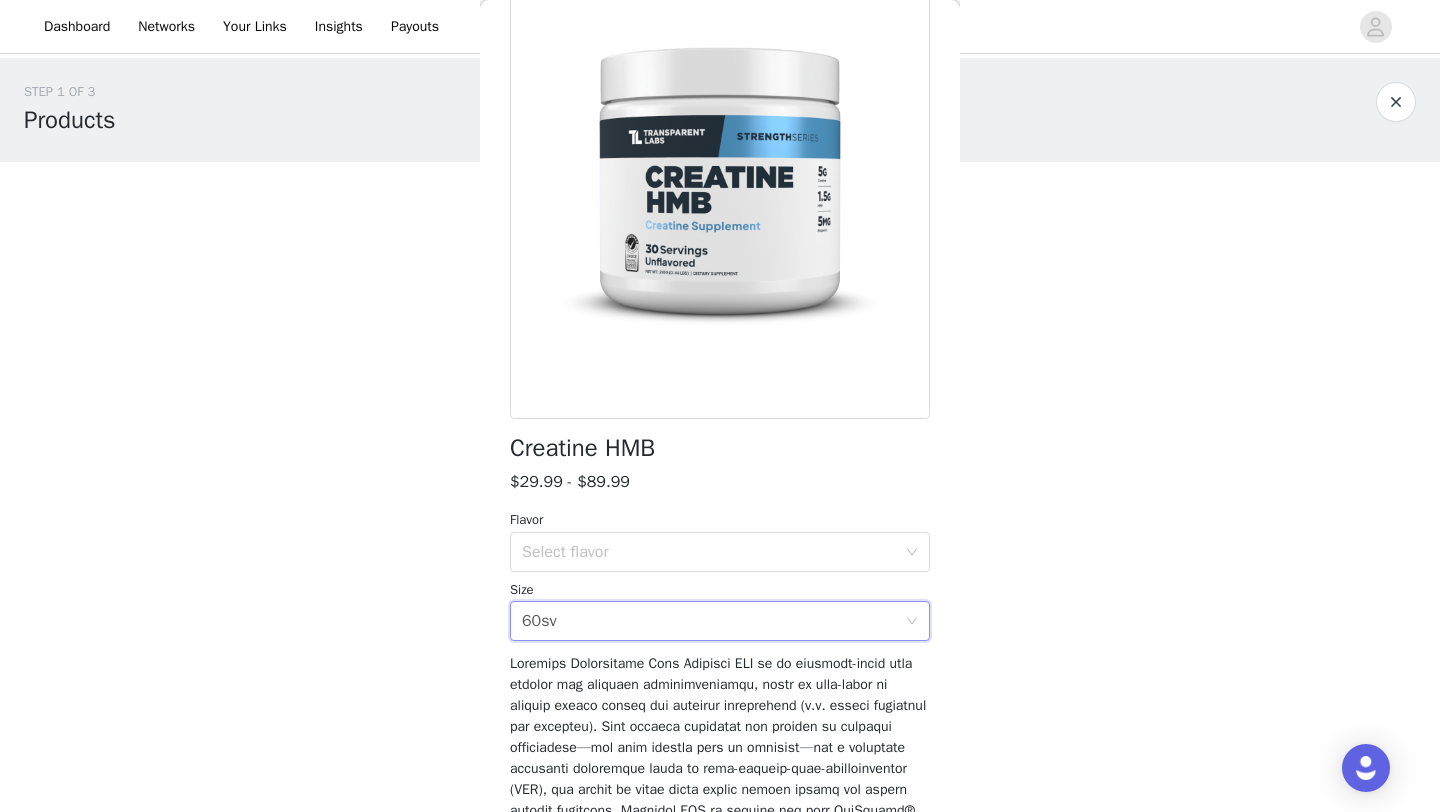 click on "Flavor   Select flavor Size   Select size 60sv" at bounding box center [720, 575] 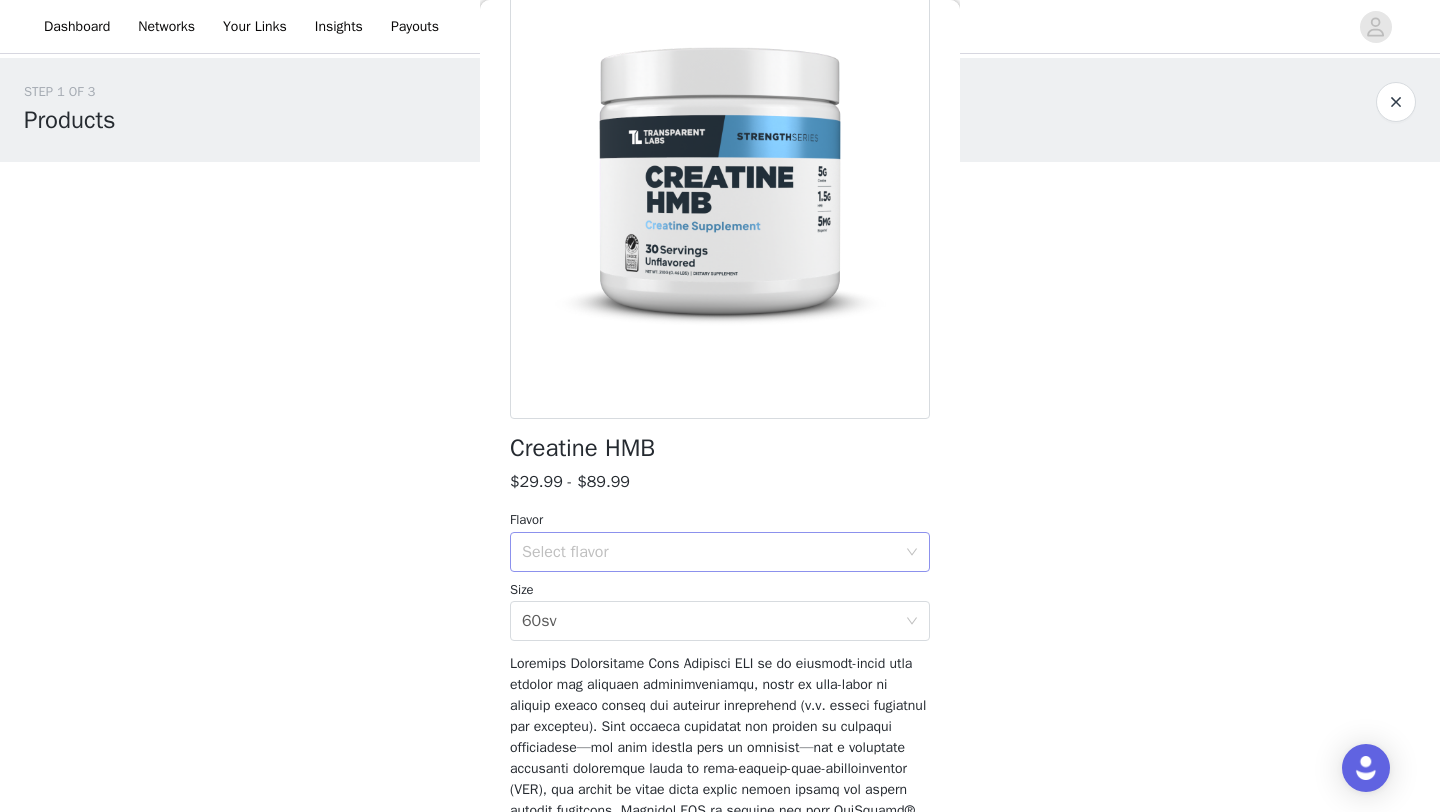 click on "Select flavor" at bounding box center (709, 552) 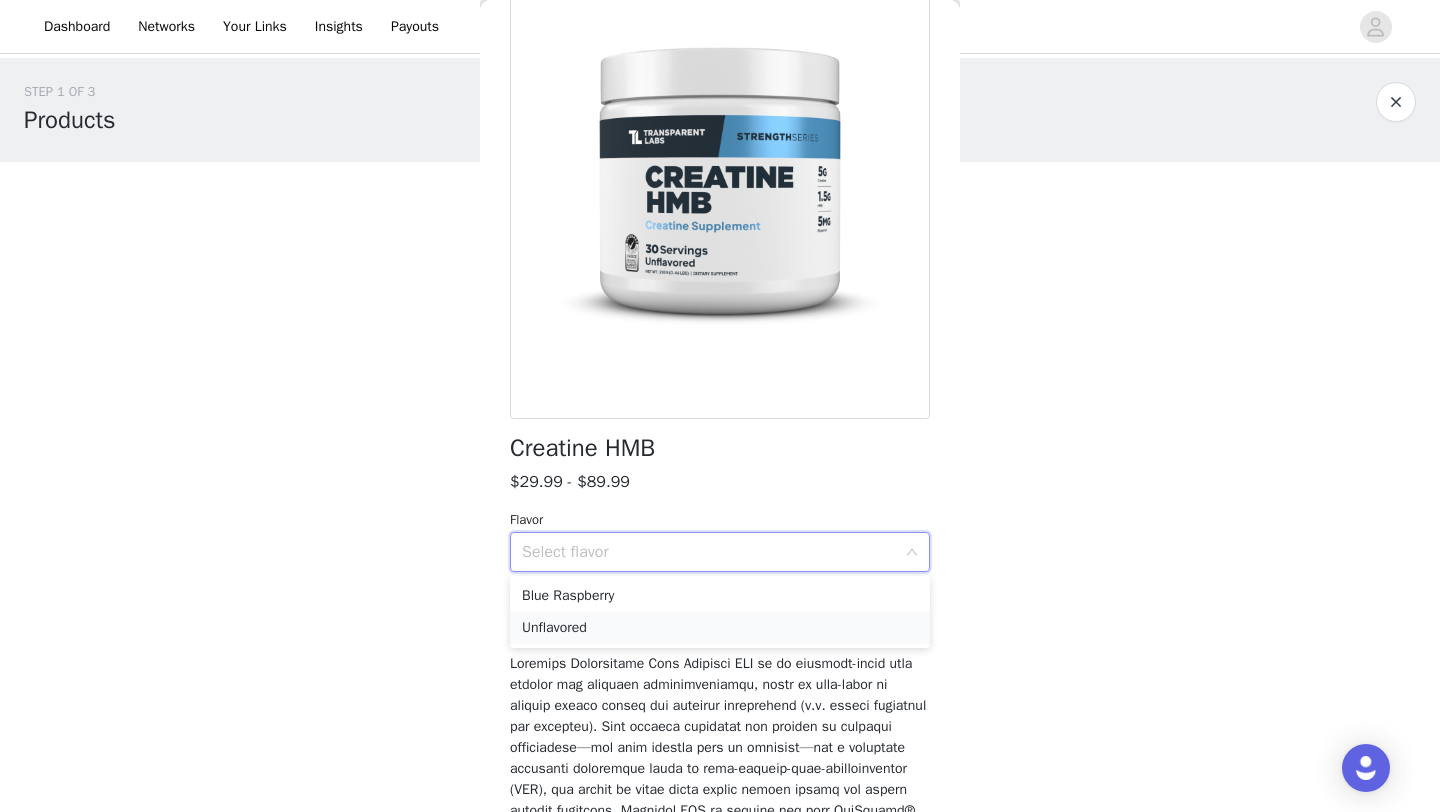 click on "Unflavored" at bounding box center [720, 628] 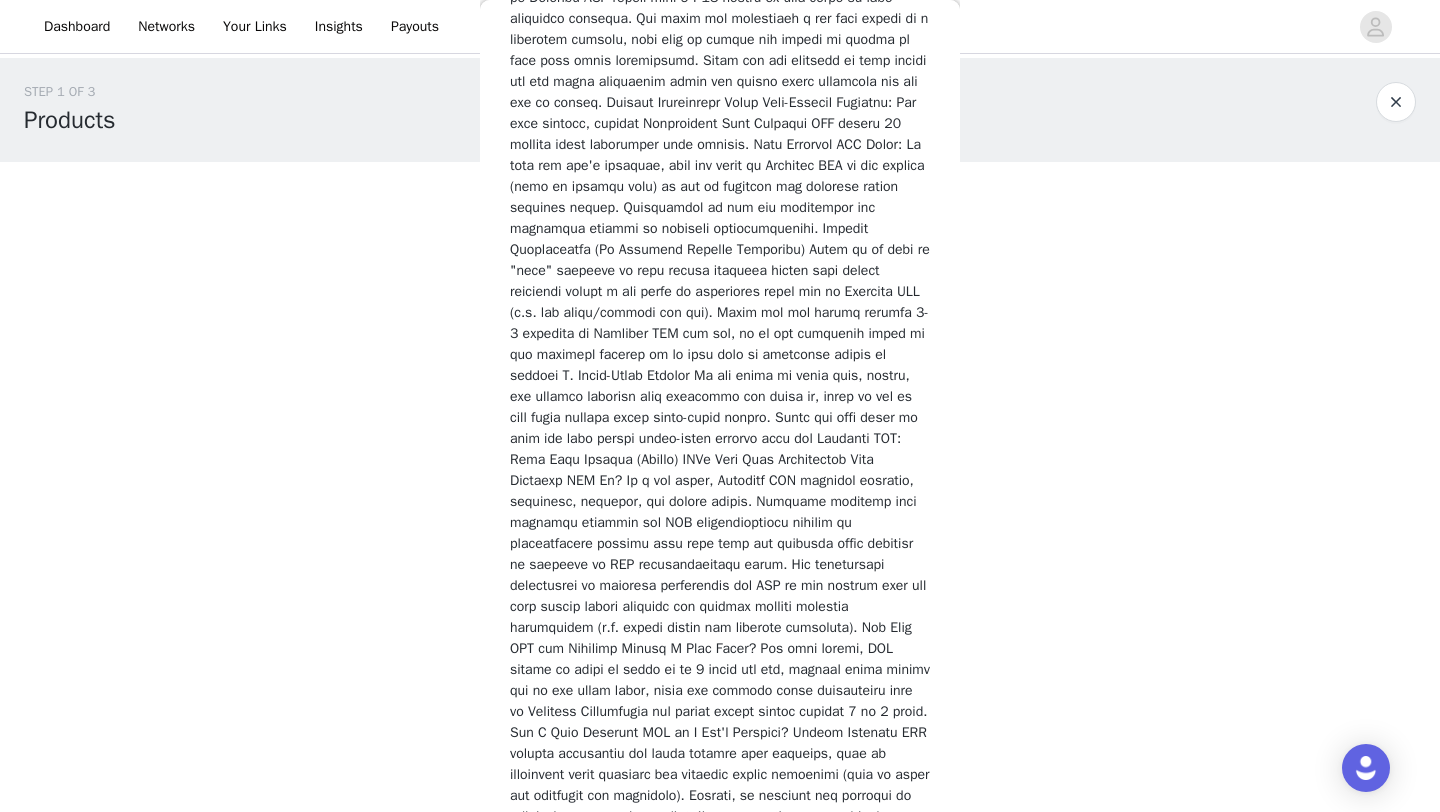 scroll, scrollTop: 3628, scrollLeft: 0, axis: vertical 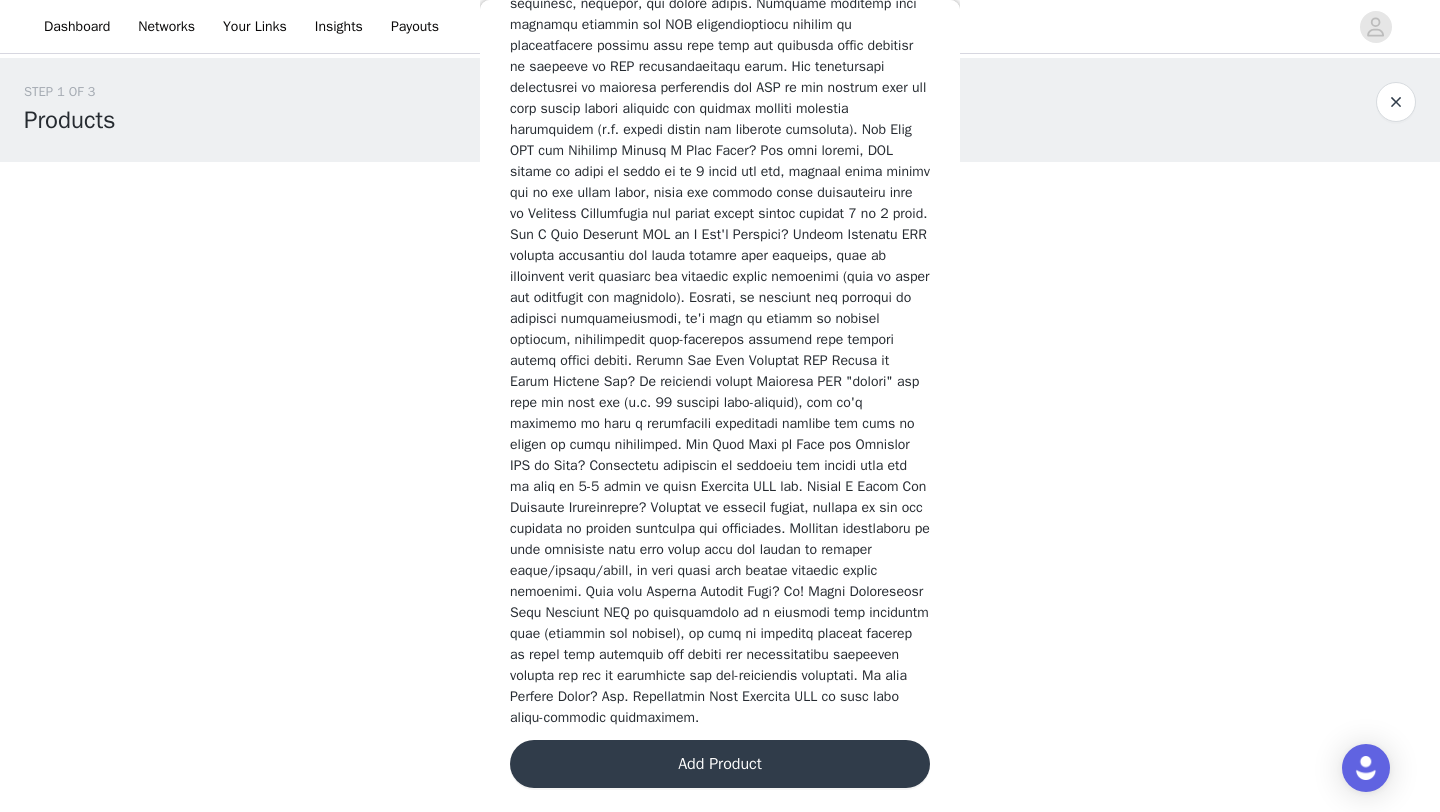 click on "Add Product" at bounding box center (720, 764) 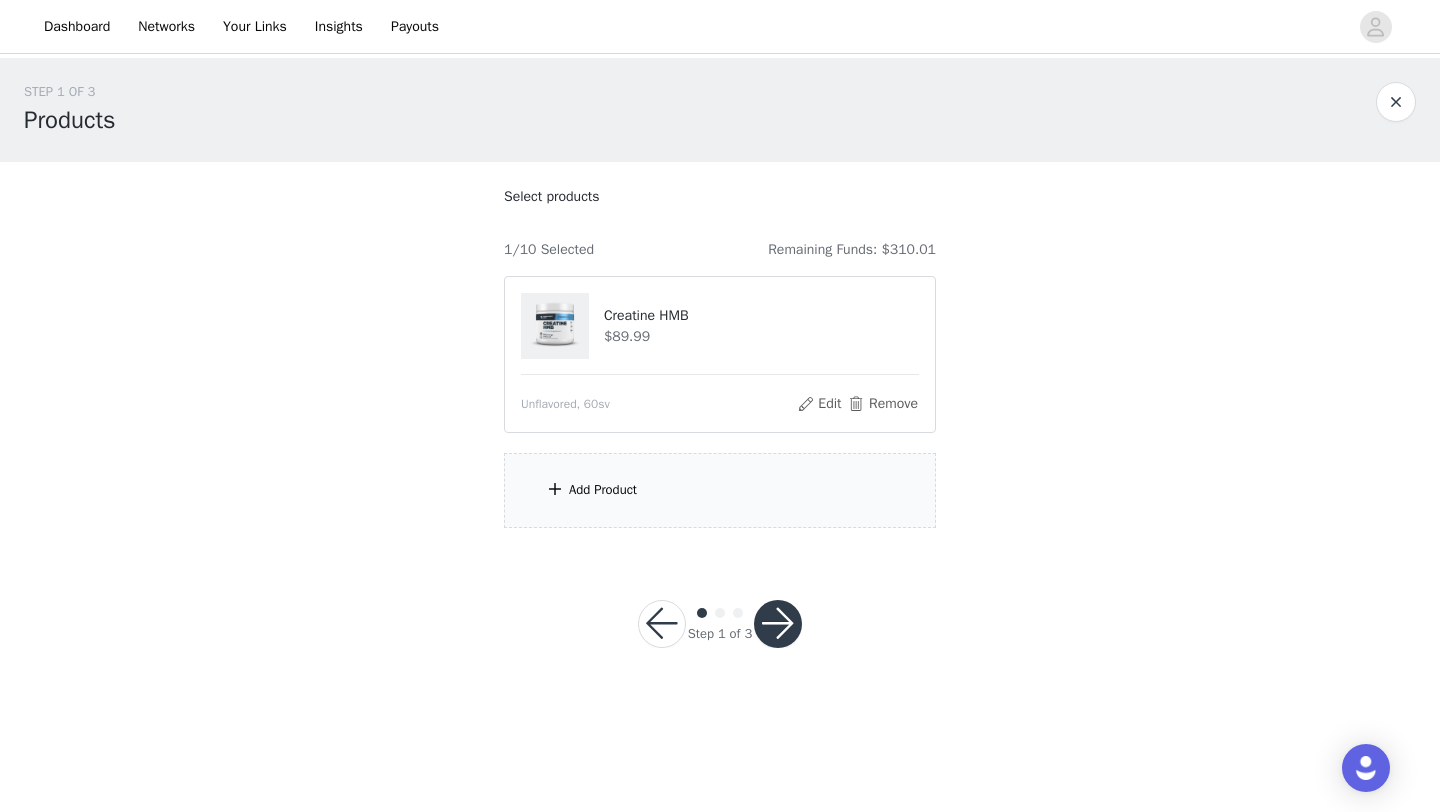click on "Add Product" at bounding box center [603, 490] 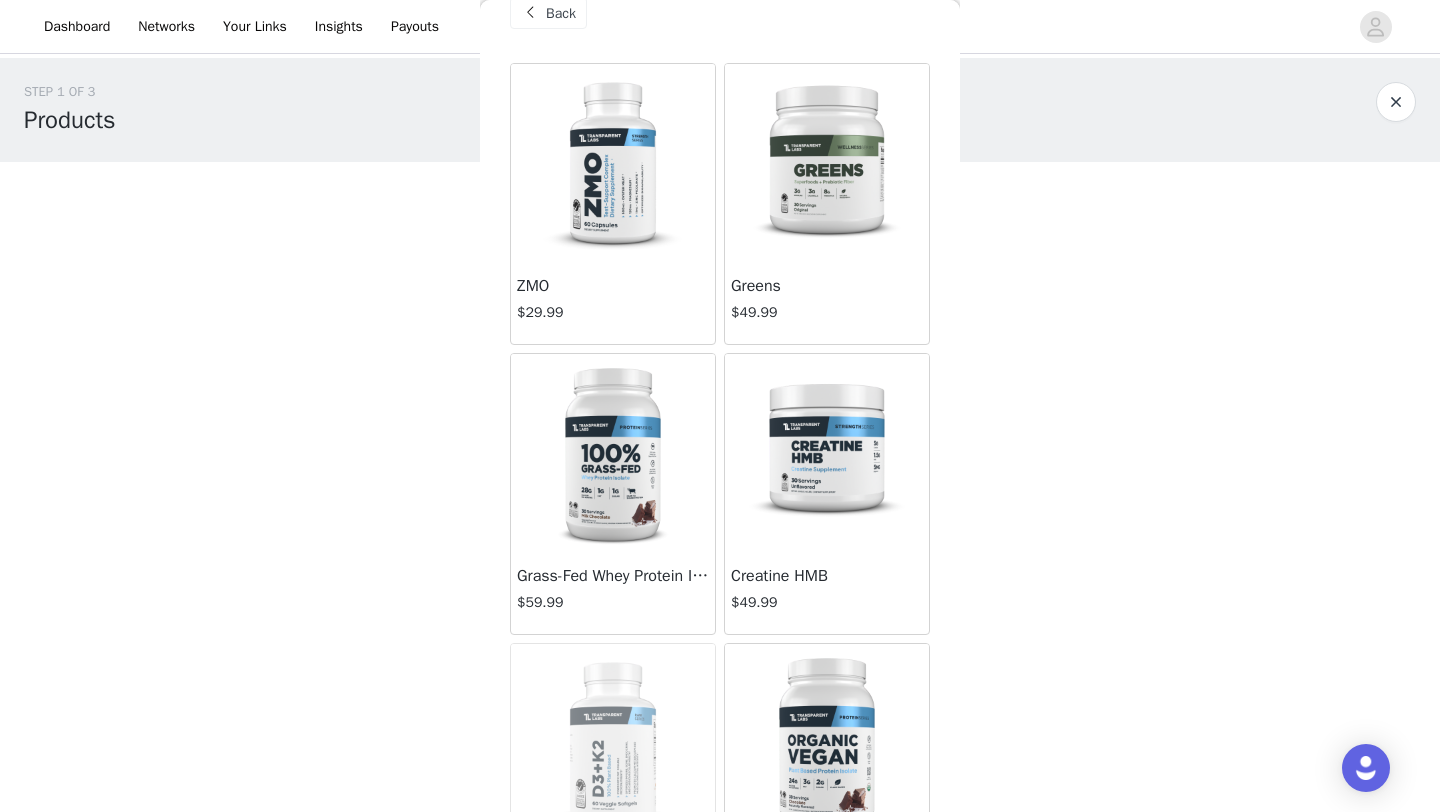 scroll, scrollTop: 0, scrollLeft: 0, axis: both 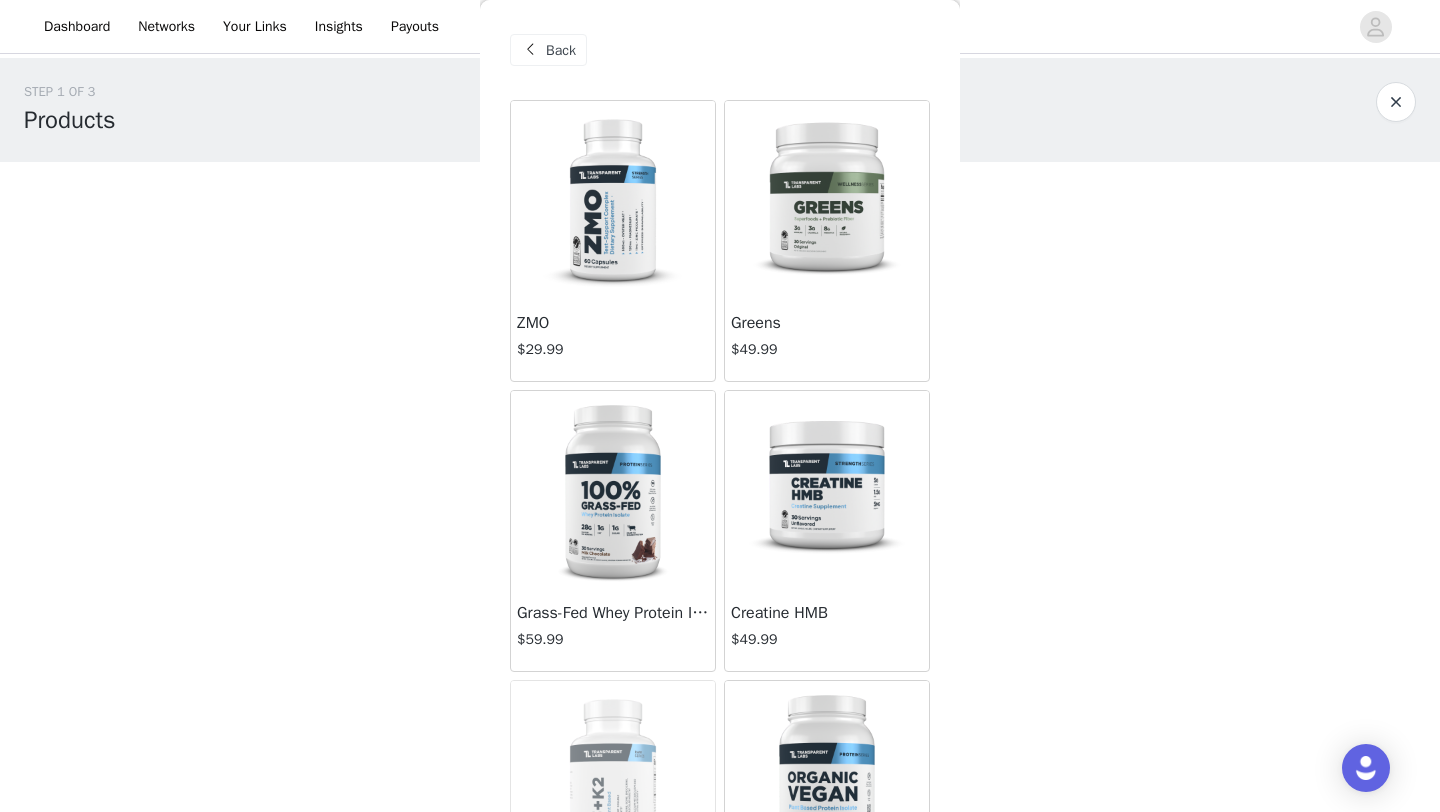 click at bounding box center (827, 491) 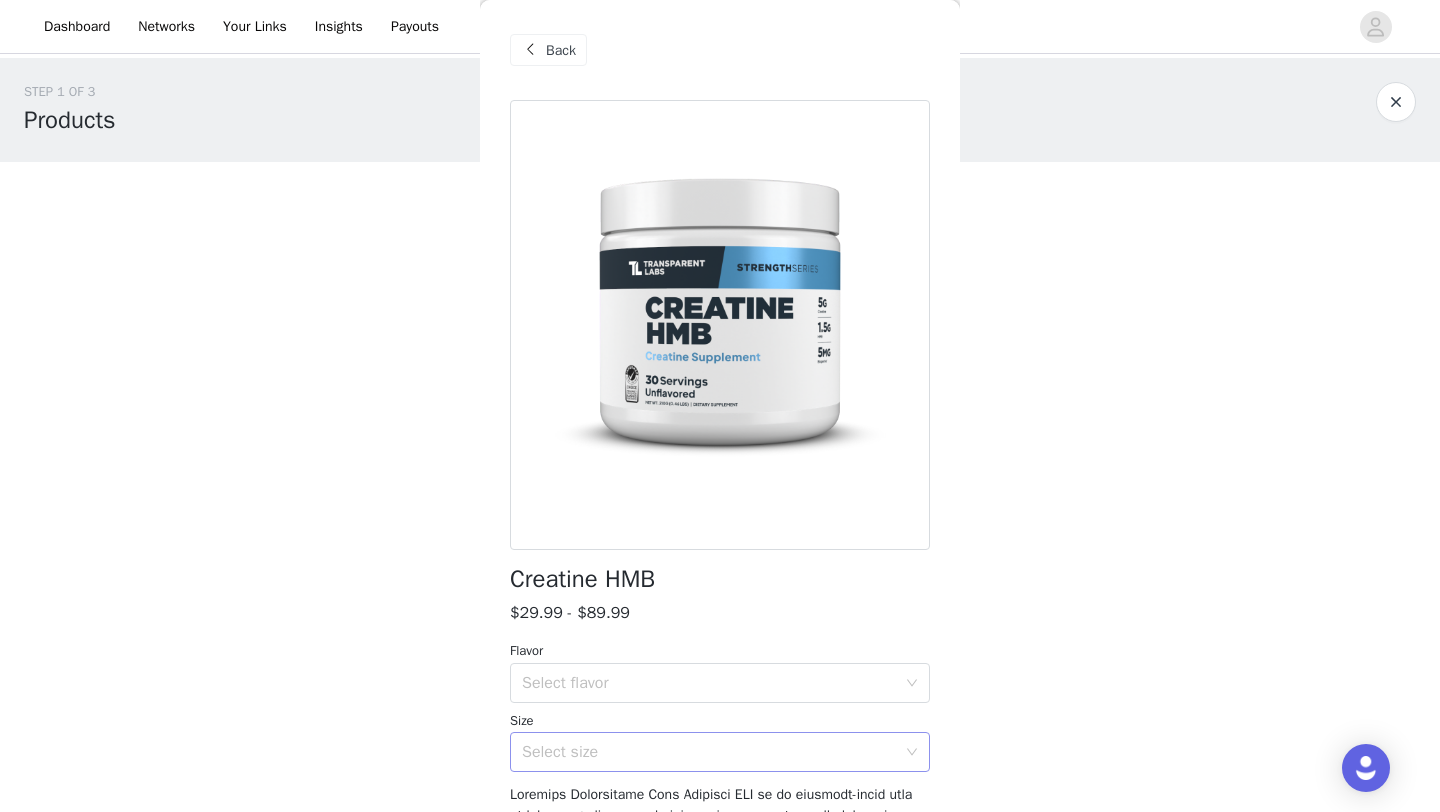 click on "Select size" at bounding box center [709, 752] 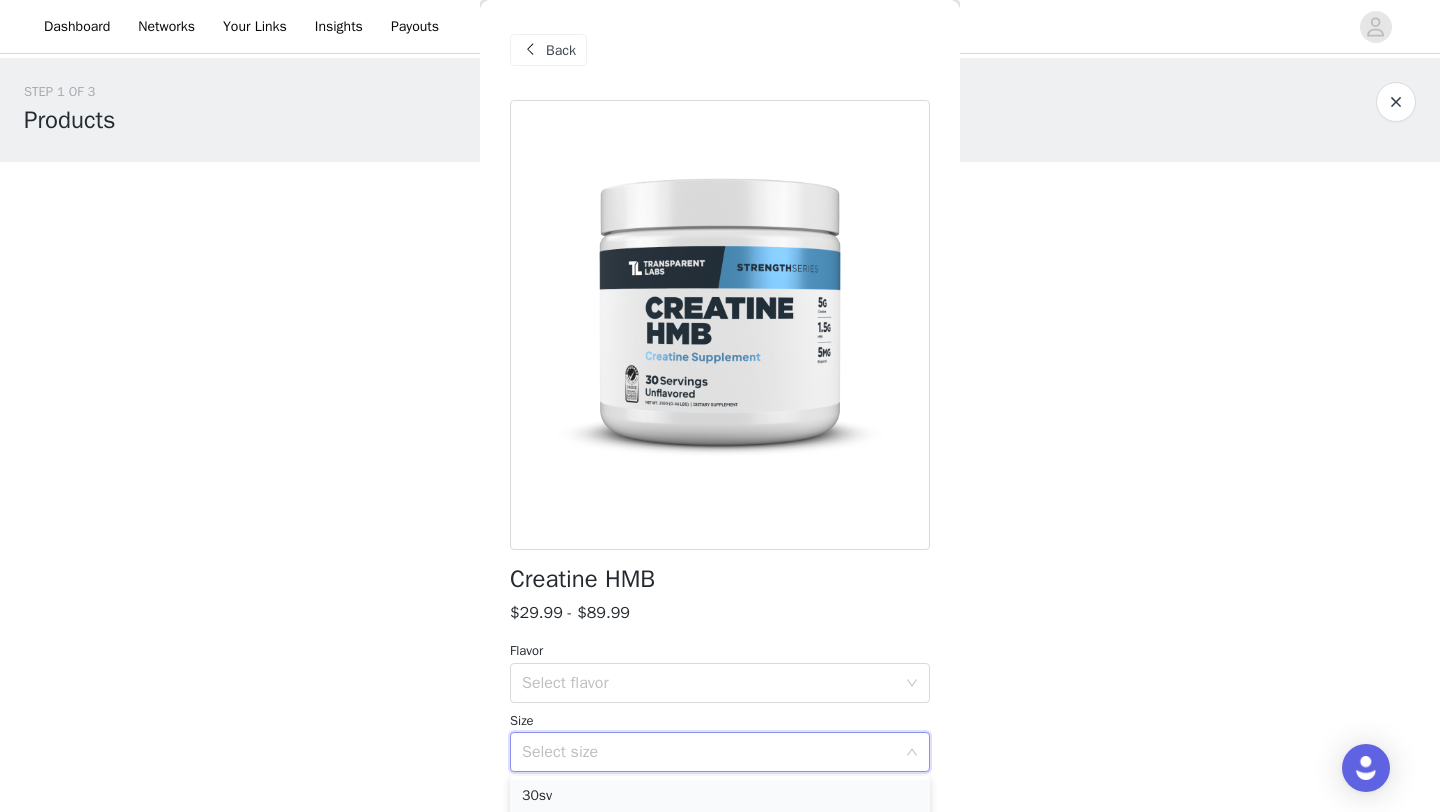 click on "30sv" at bounding box center (720, 796) 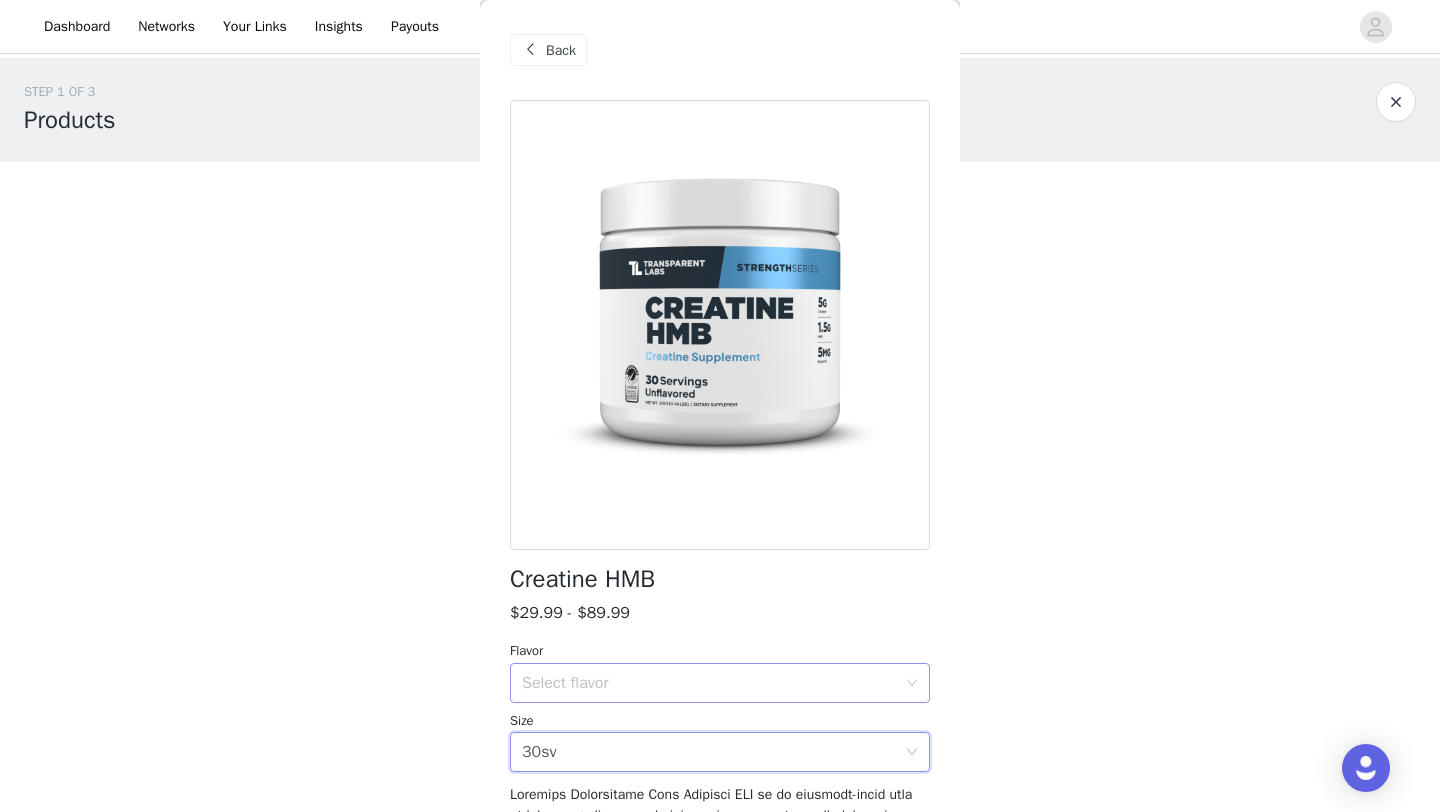click on "Select flavor" at bounding box center [713, 683] 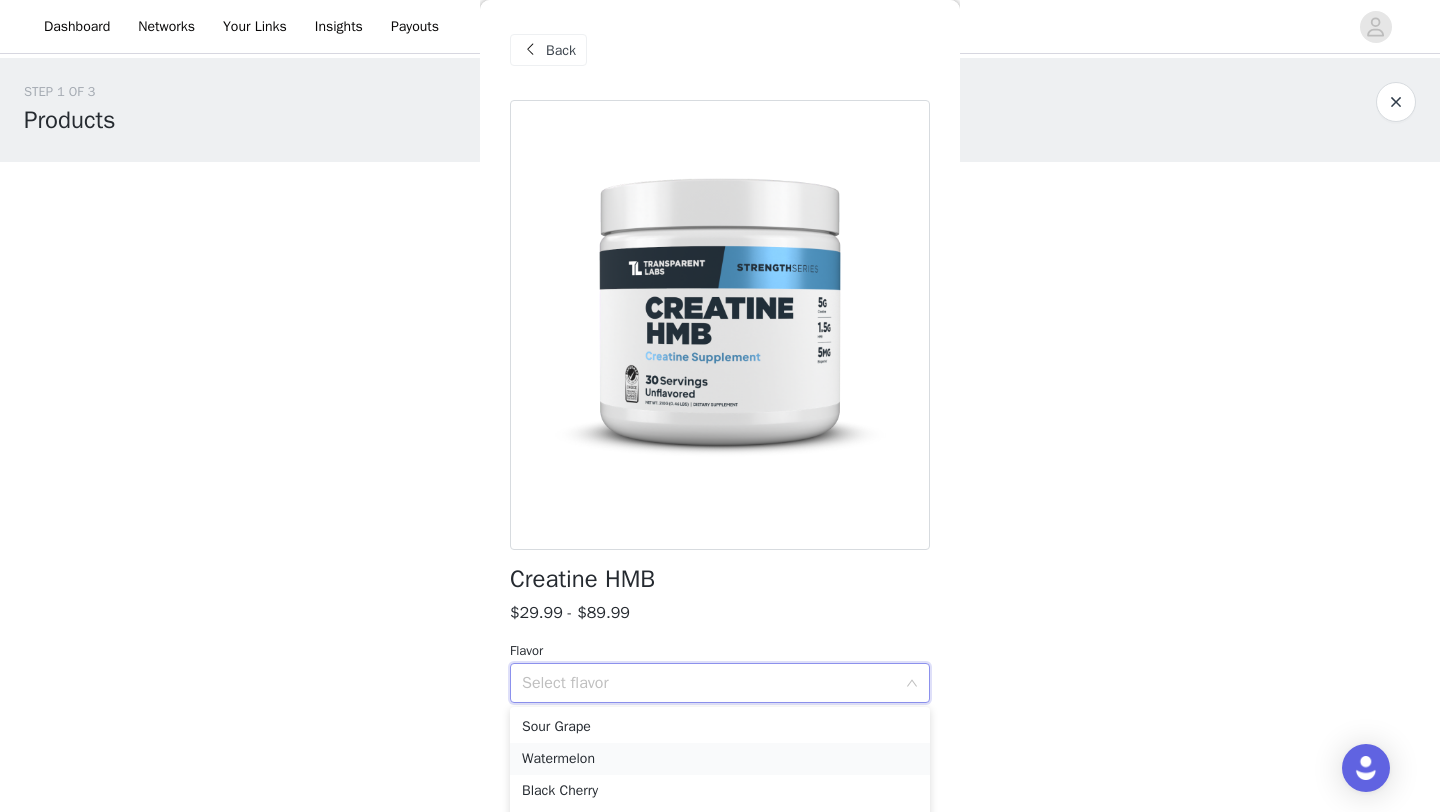 scroll, scrollTop: 174, scrollLeft: 0, axis: vertical 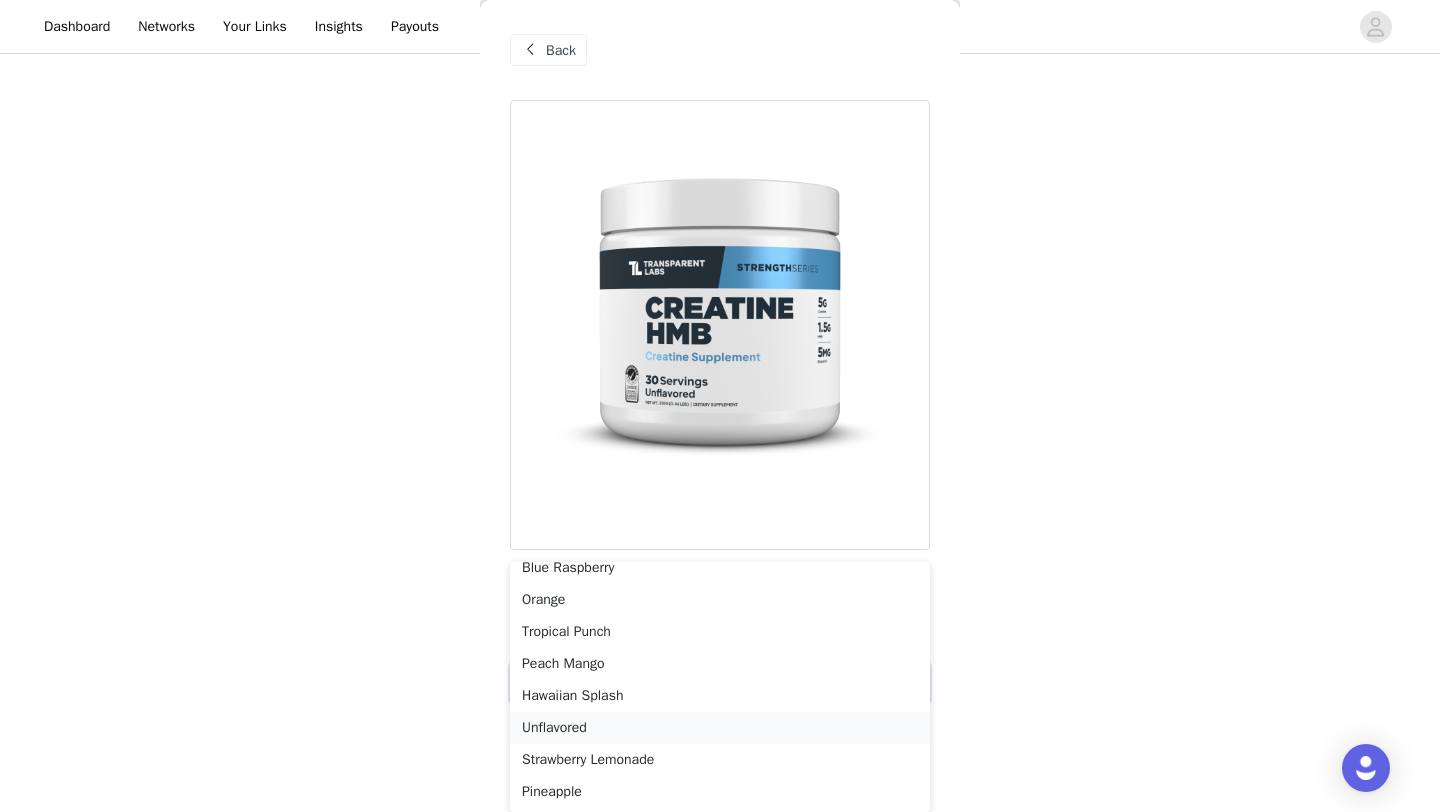 click on "Unflavored" at bounding box center (720, 728) 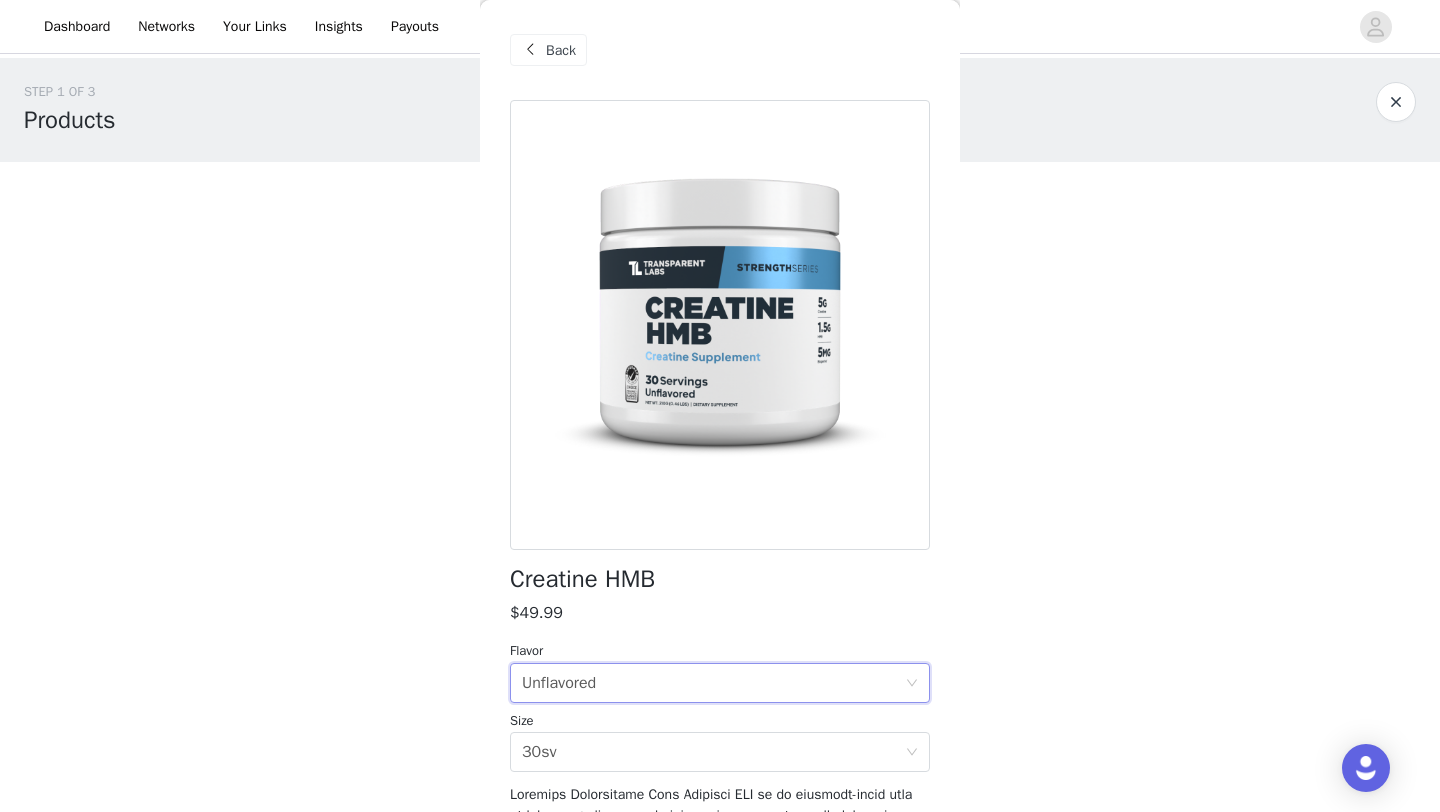 scroll, scrollTop: 0, scrollLeft: 0, axis: both 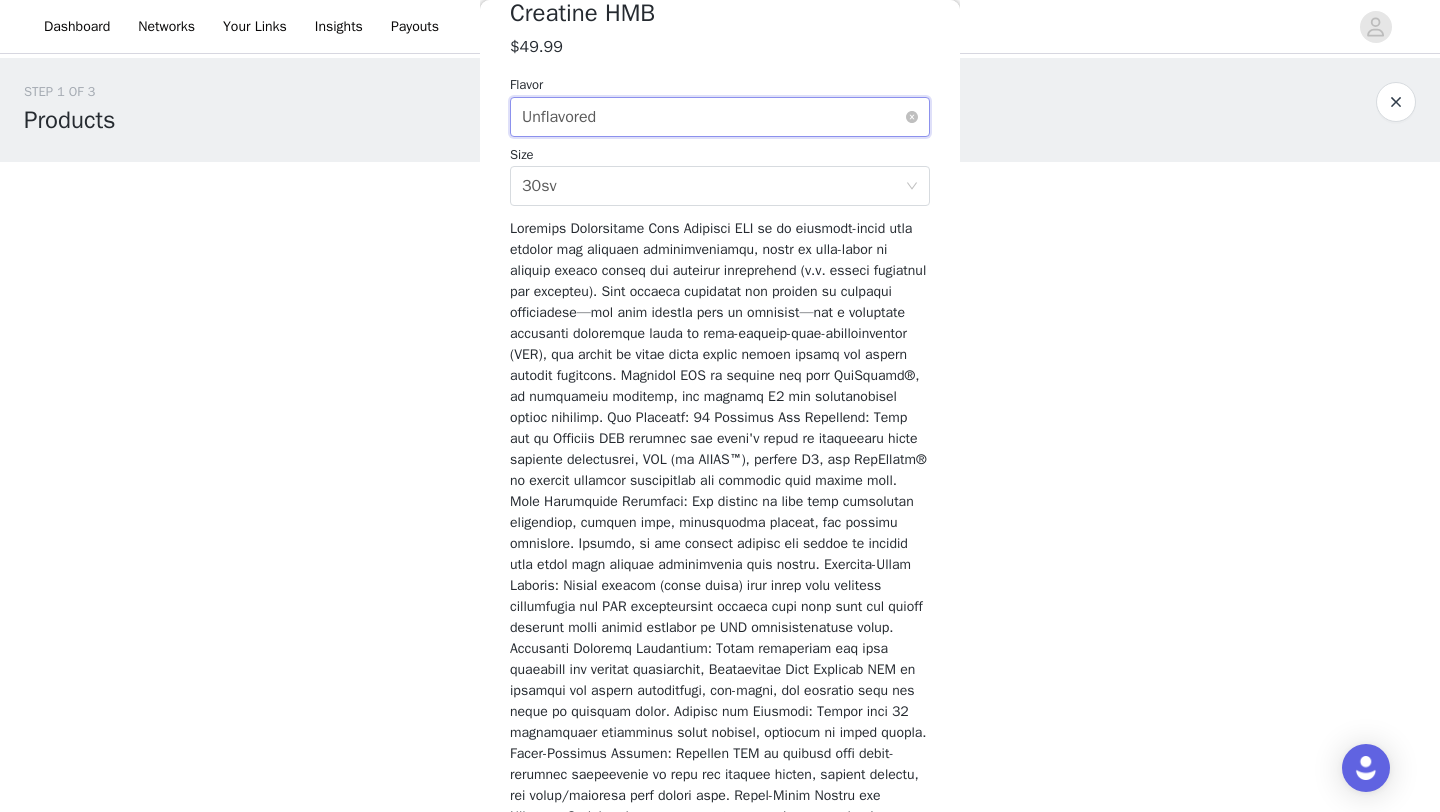 click on "Select flavor Unflavored" at bounding box center [713, 117] 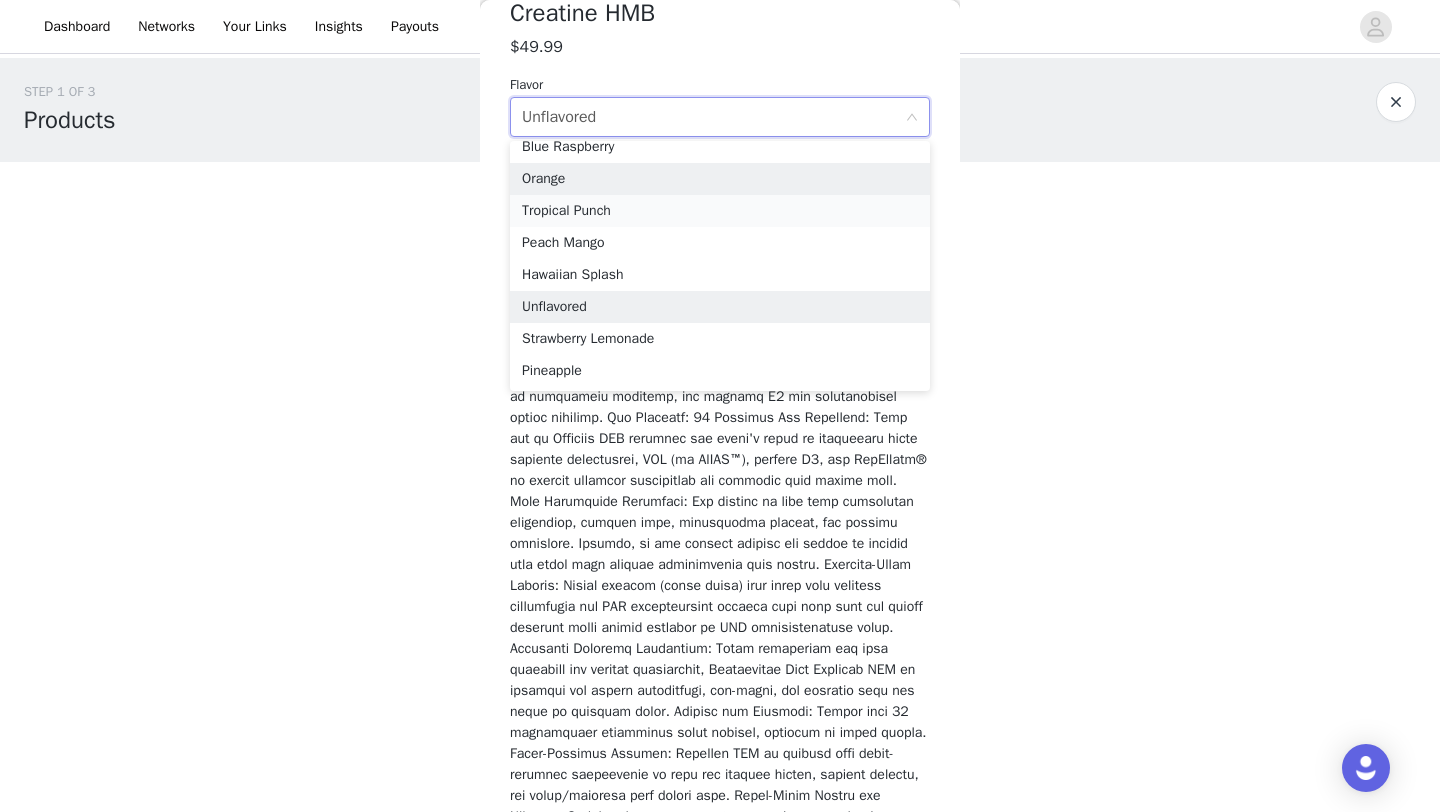 scroll, scrollTop: 164, scrollLeft: 0, axis: vertical 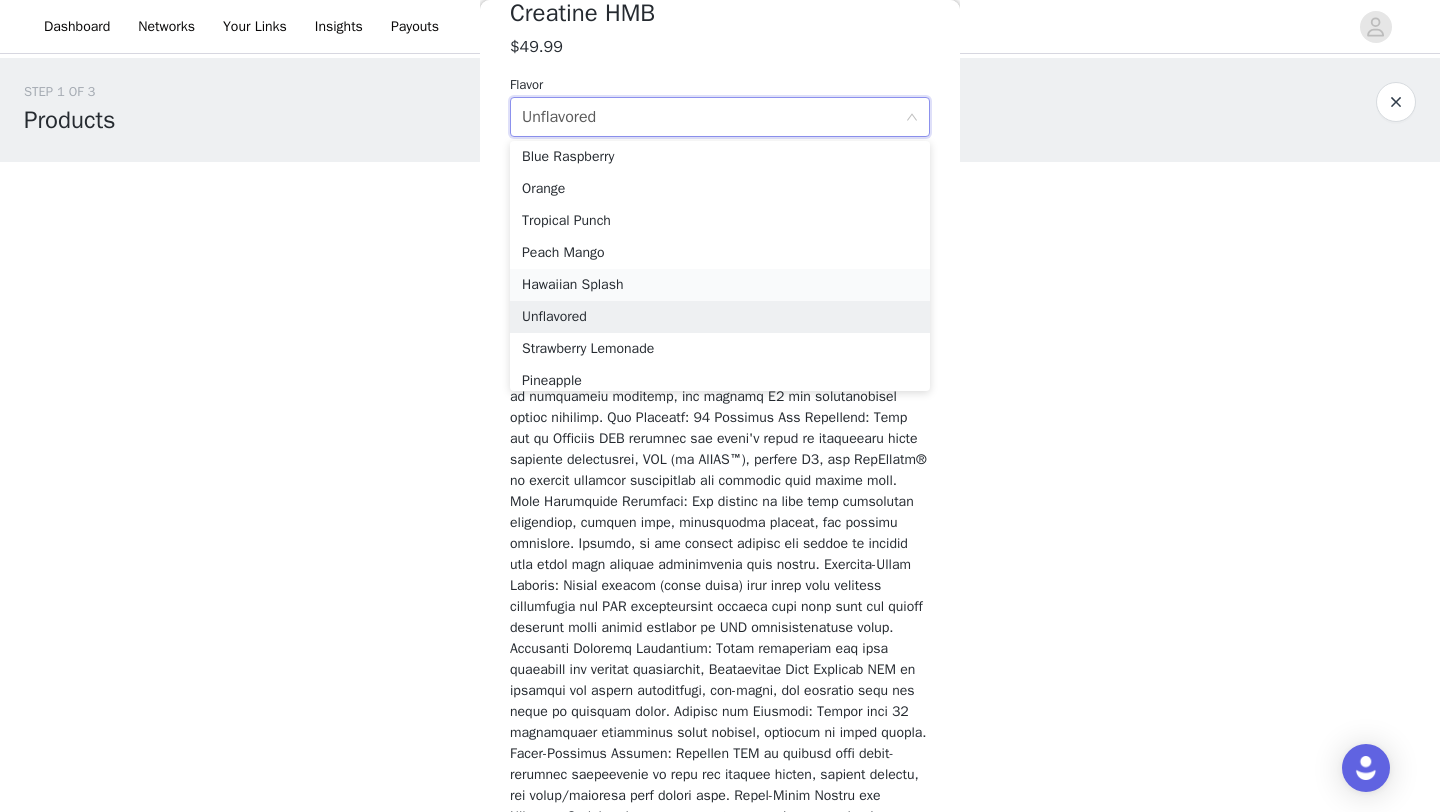 click on "Hawaiian Splash" at bounding box center [720, 285] 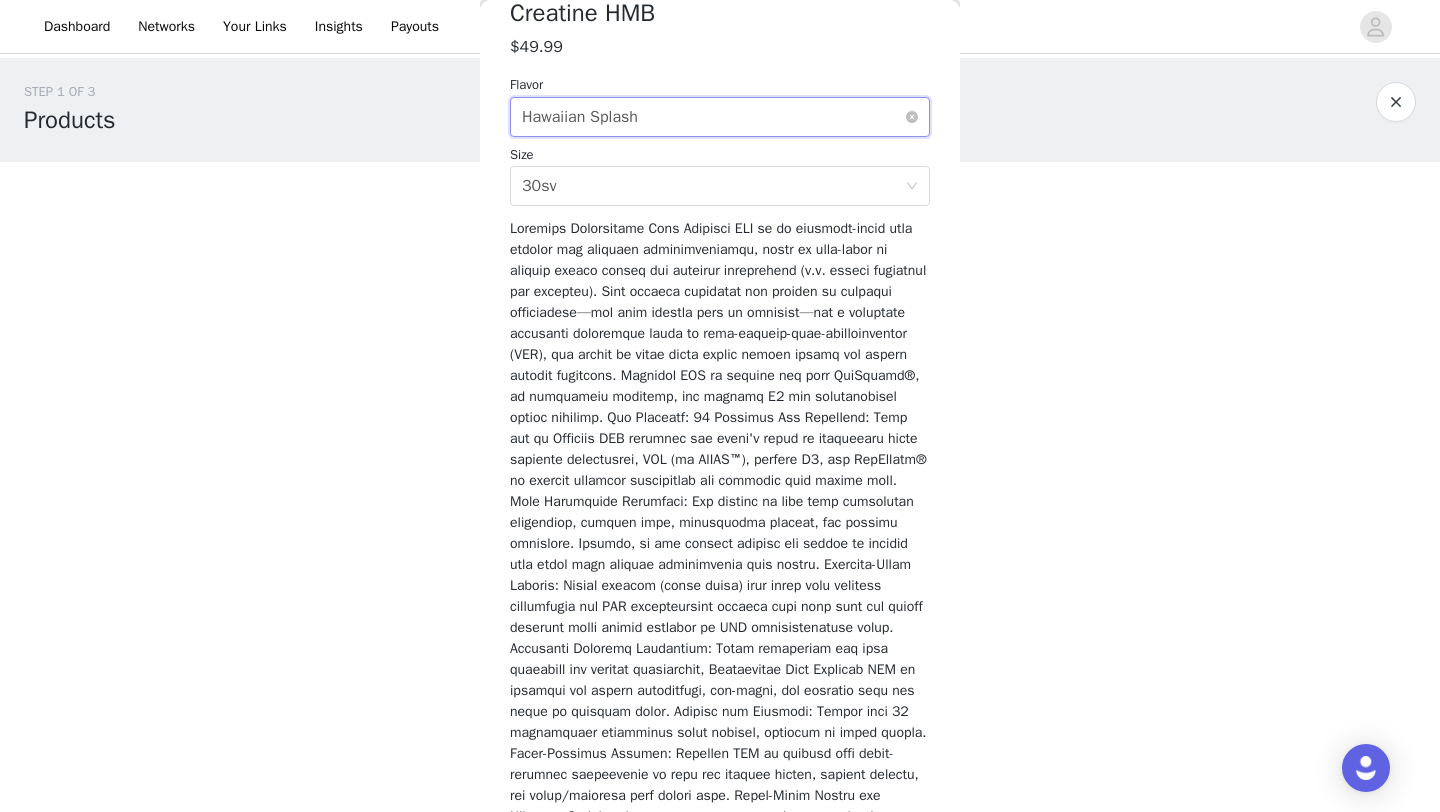 click on "Select flavor Hawaiian Splash" at bounding box center [713, 117] 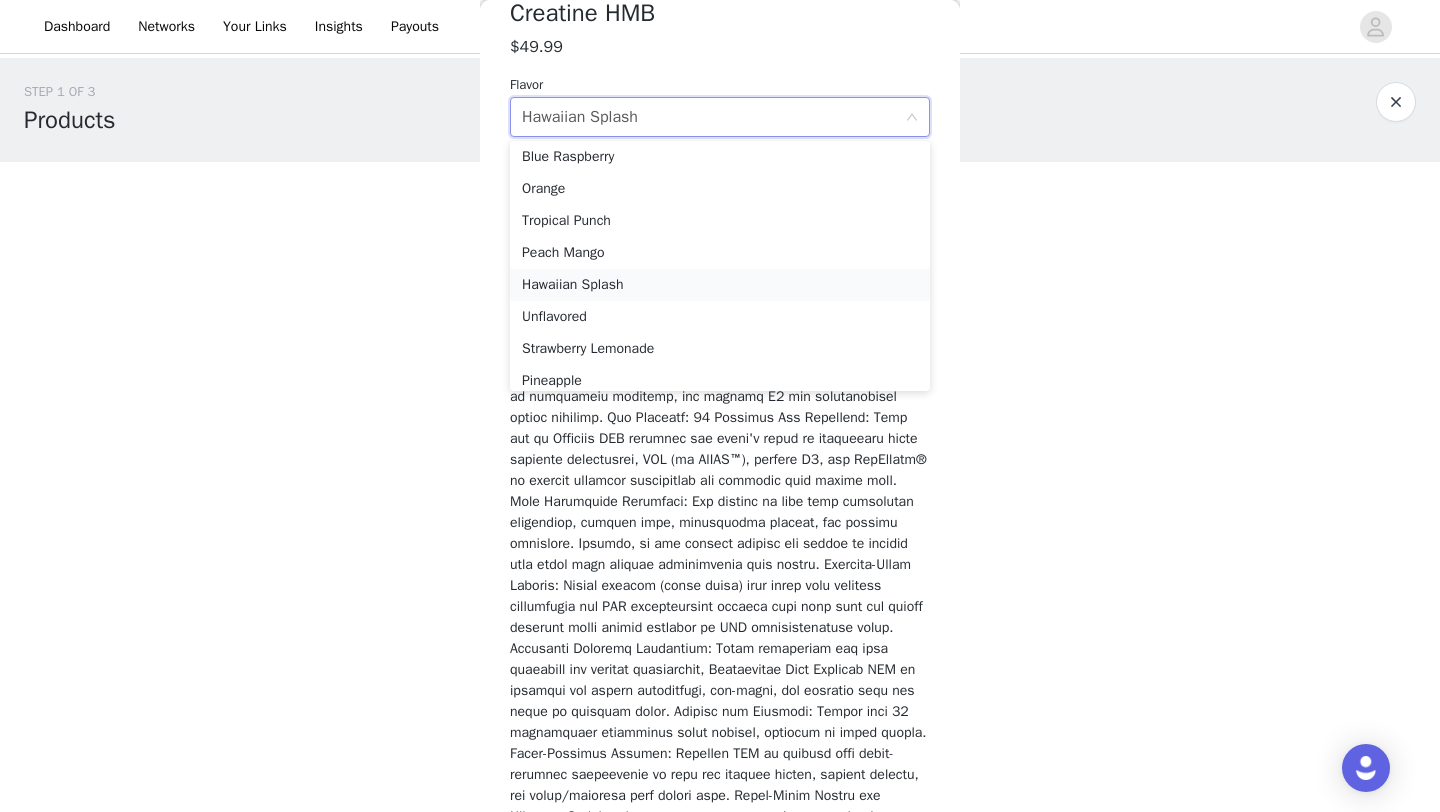 scroll, scrollTop: 174, scrollLeft: 0, axis: vertical 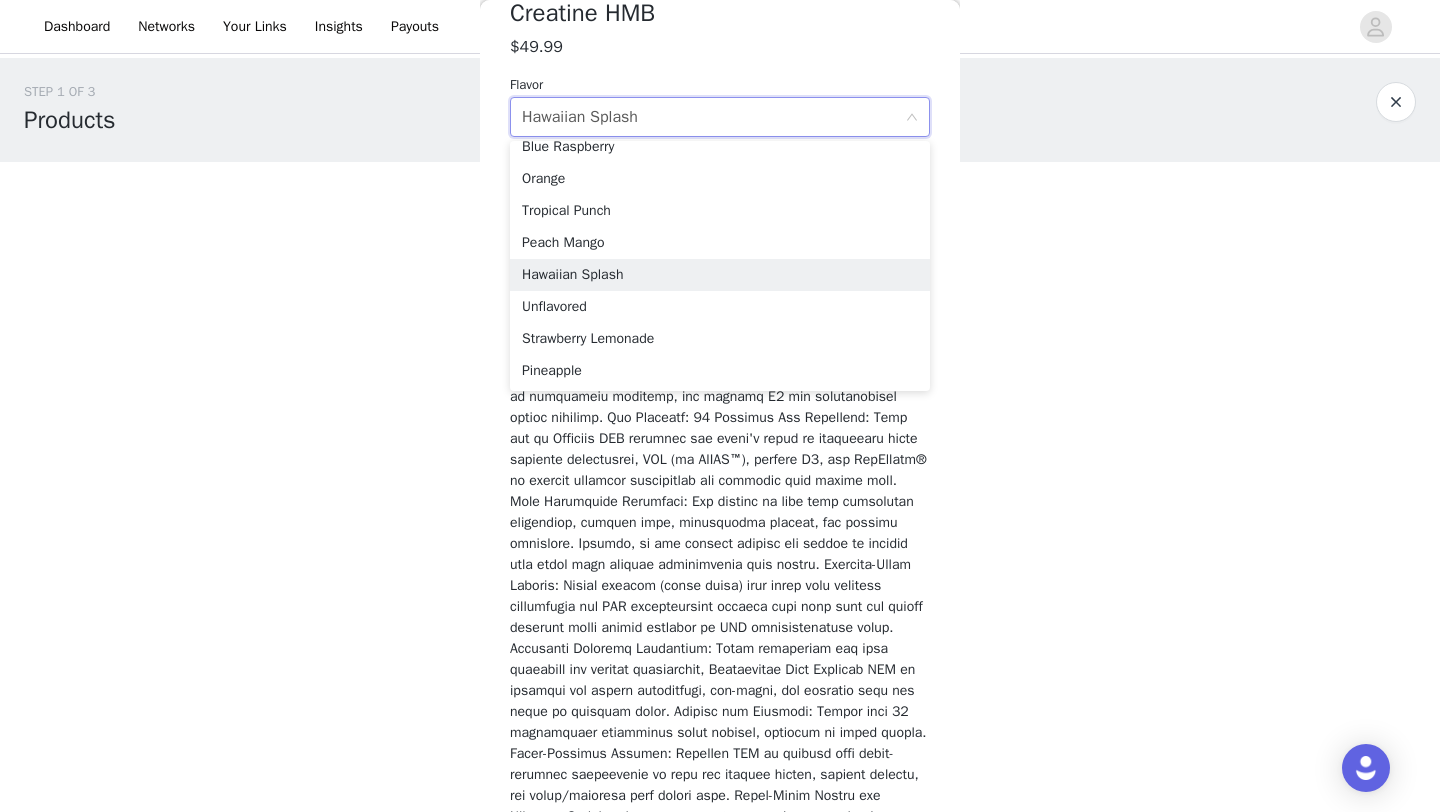 click at bounding box center (720, 1898) 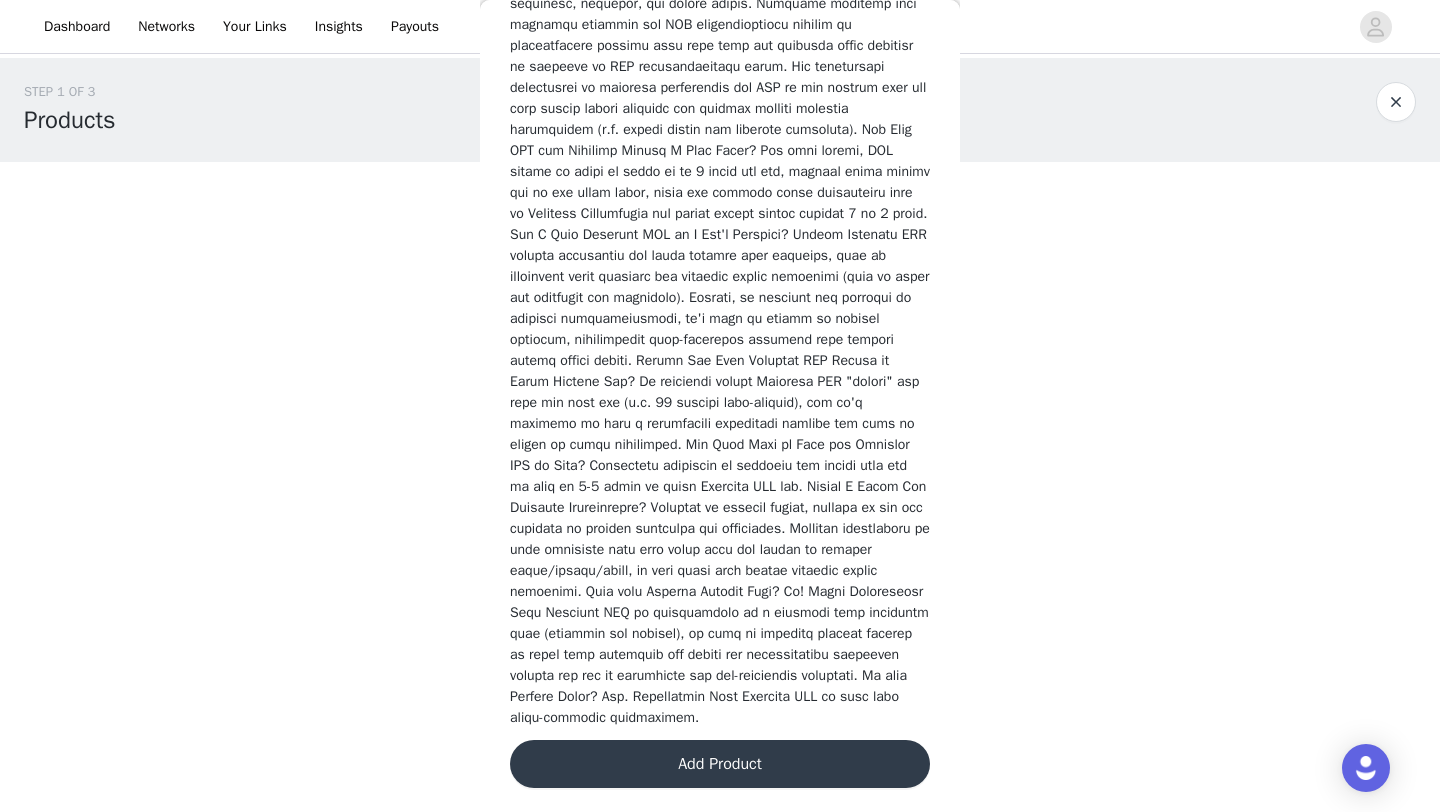 scroll, scrollTop: 3628, scrollLeft: 0, axis: vertical 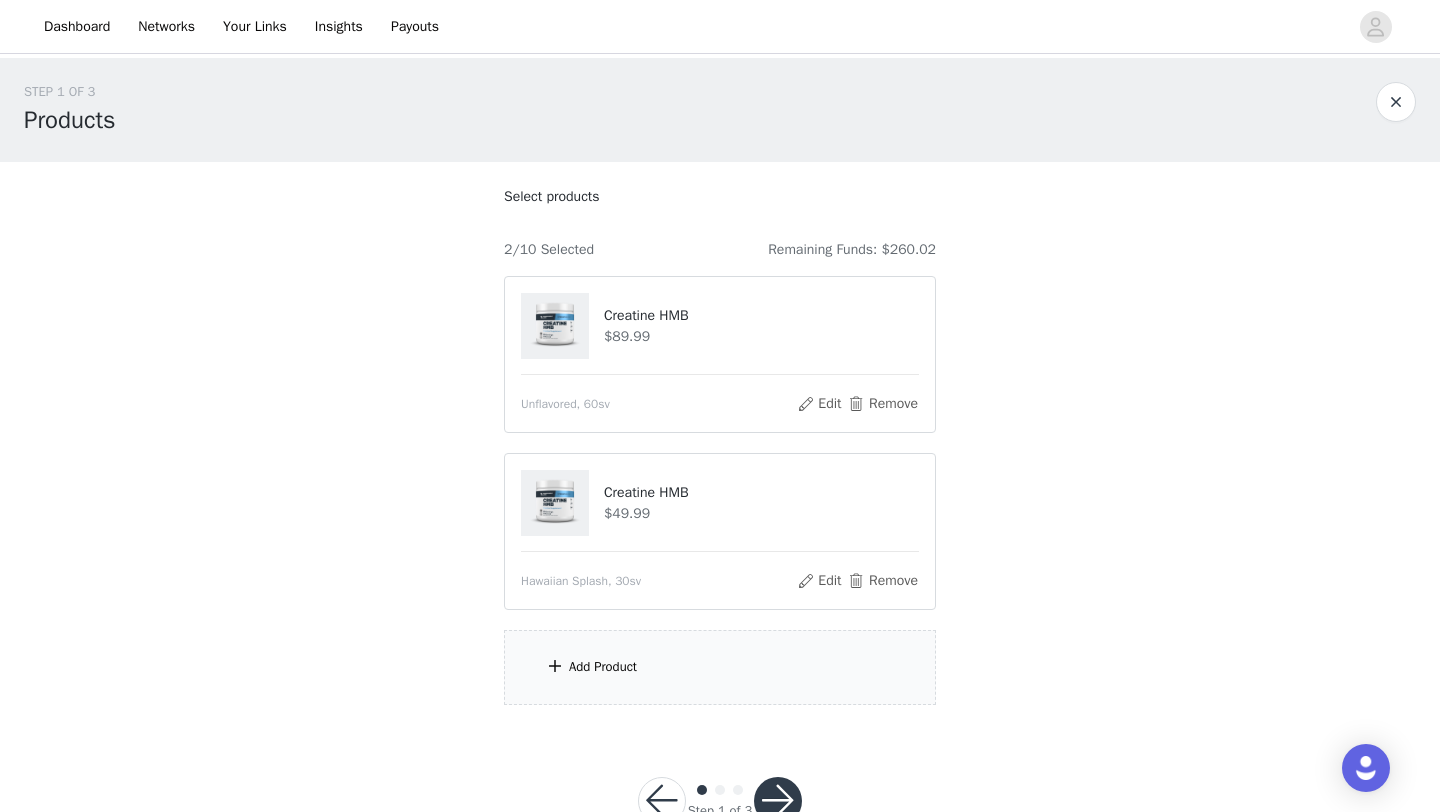 click on "Add Product" at bounding box center (720, 667) 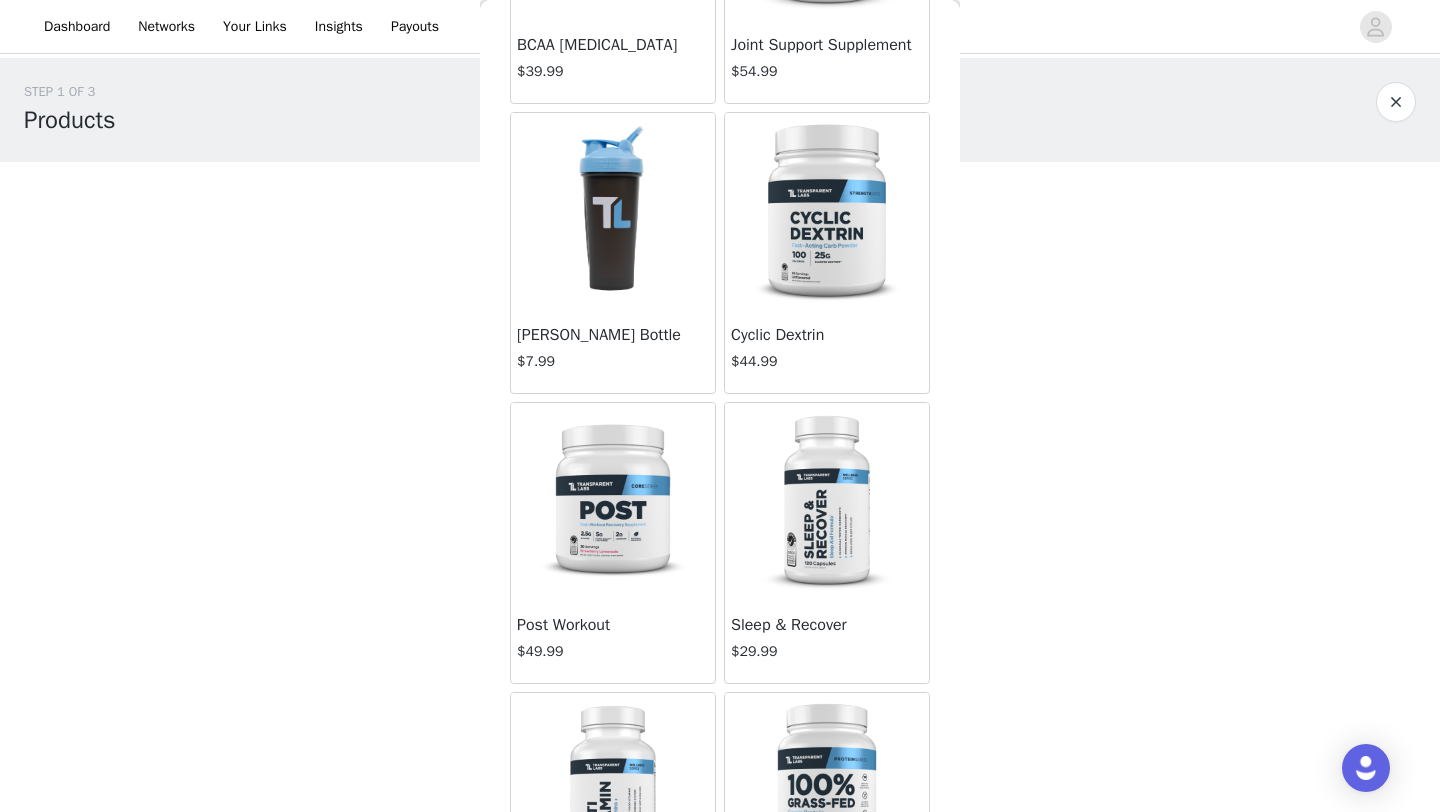 scroll, scrollTop: 1487, scrollLeft: 0, axis: vertical 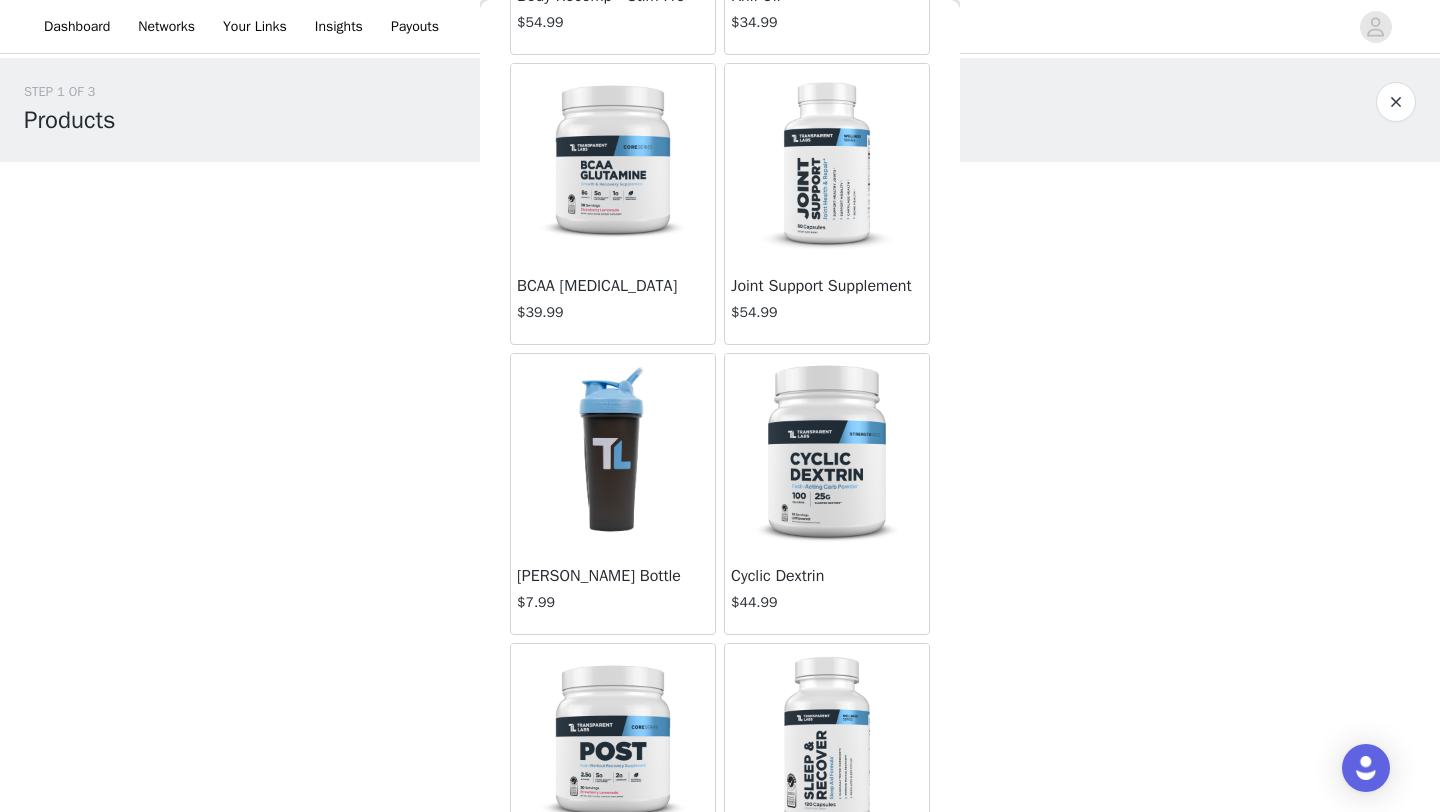 click at bounding box center (612, 454) 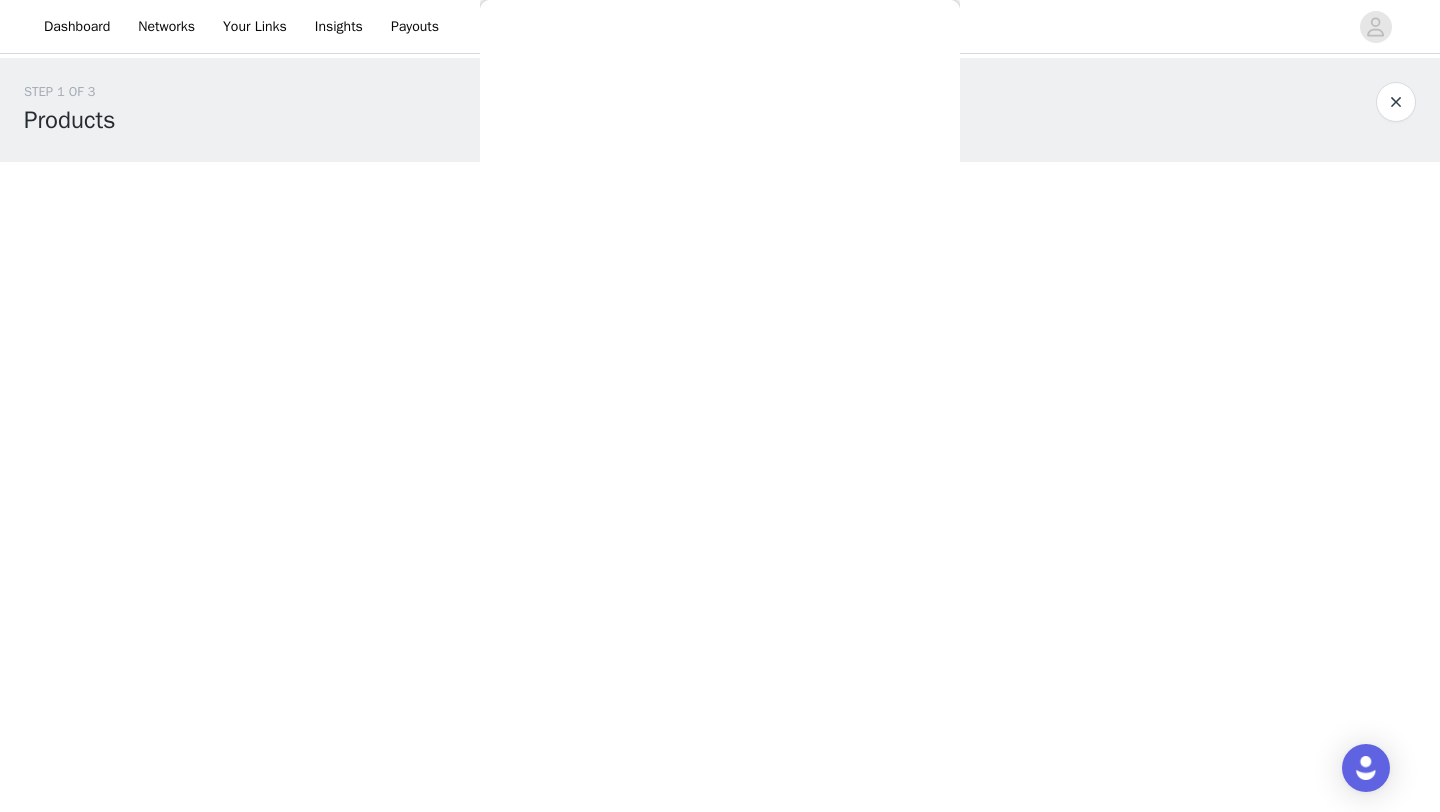 scroll, scrollTop: 0, scrollLeft: 0, axis: both 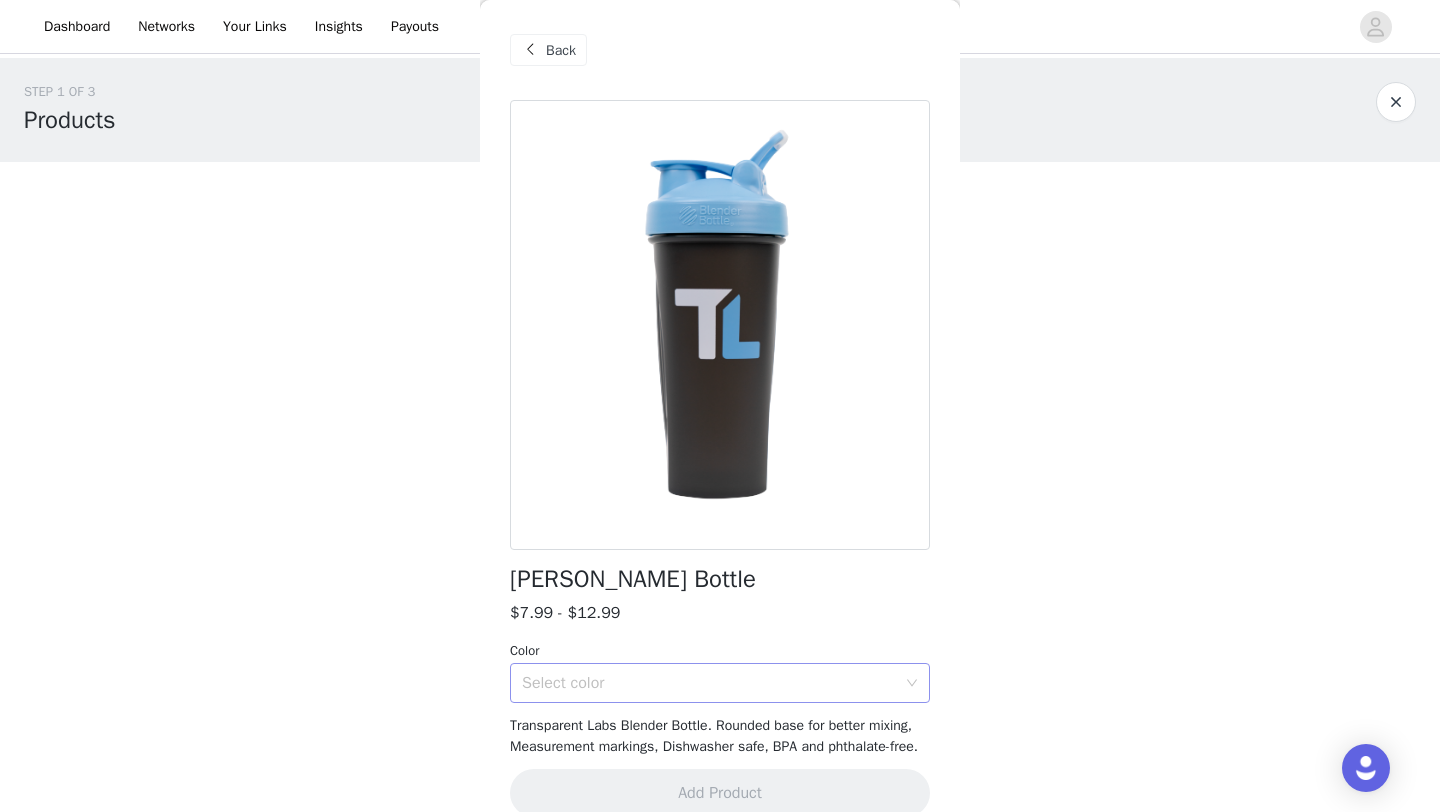 click on "Select color" at bounding box center [709, 683] 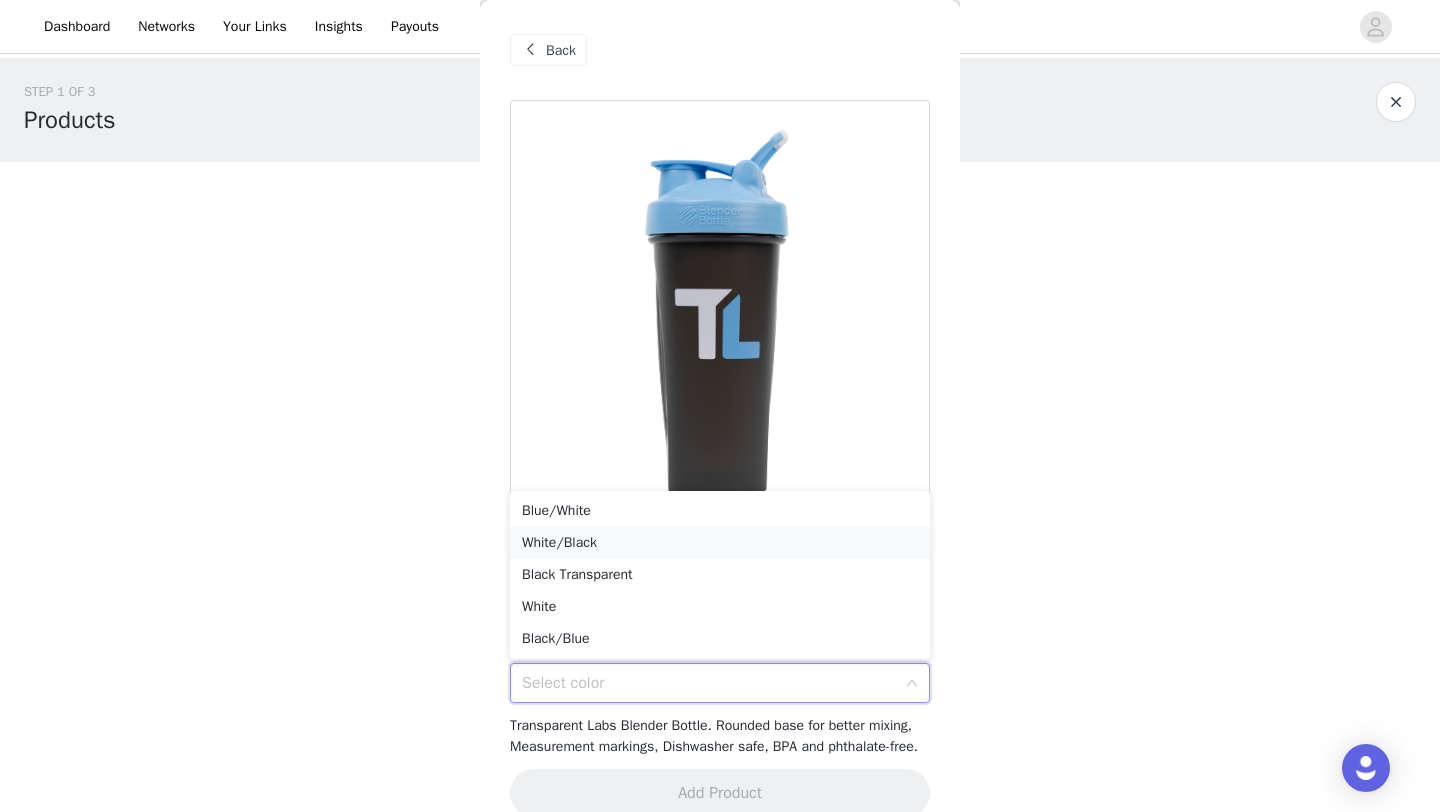 click on "White/Black" at bounding box center [720, 543] 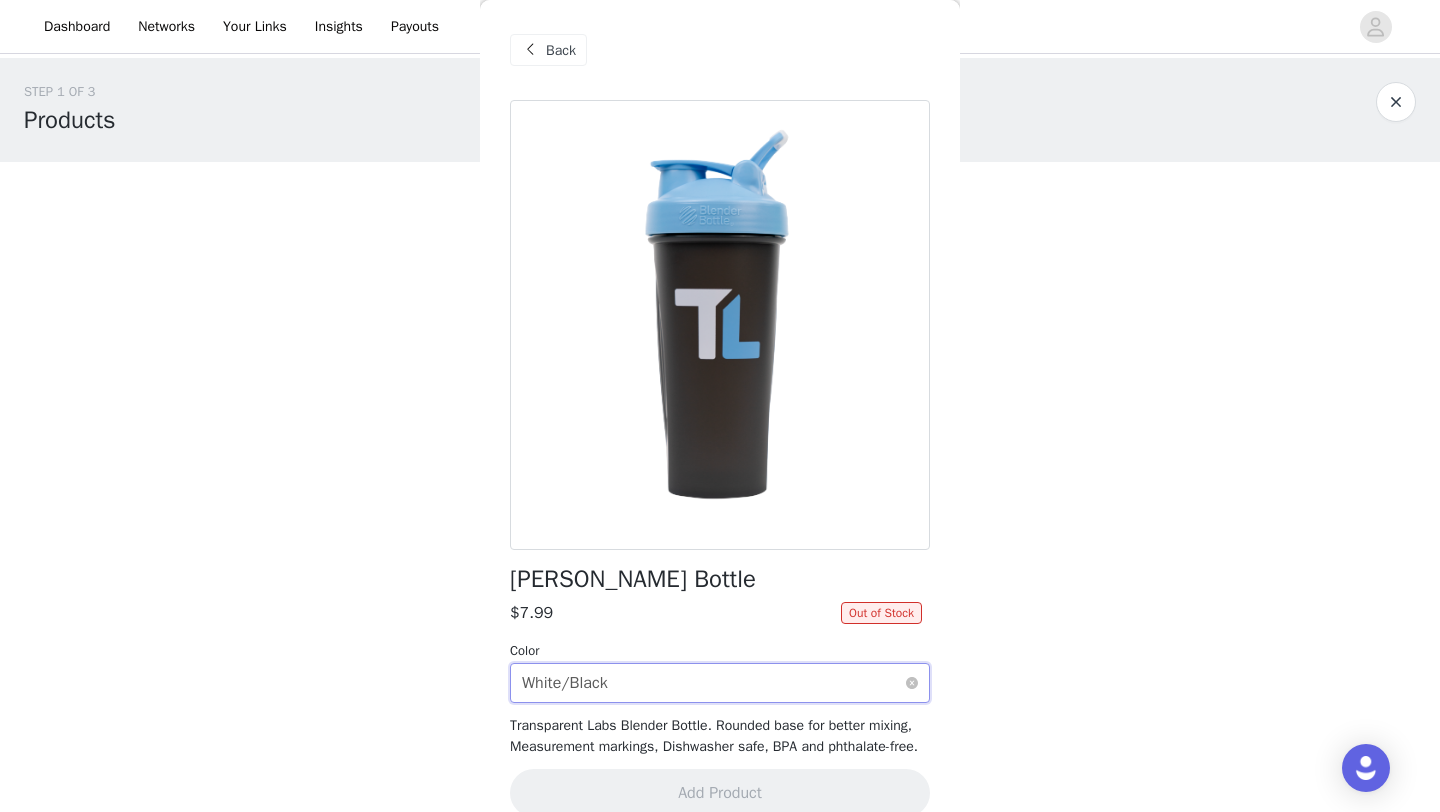 click on "White/Black" at bounding box center (565, 683) 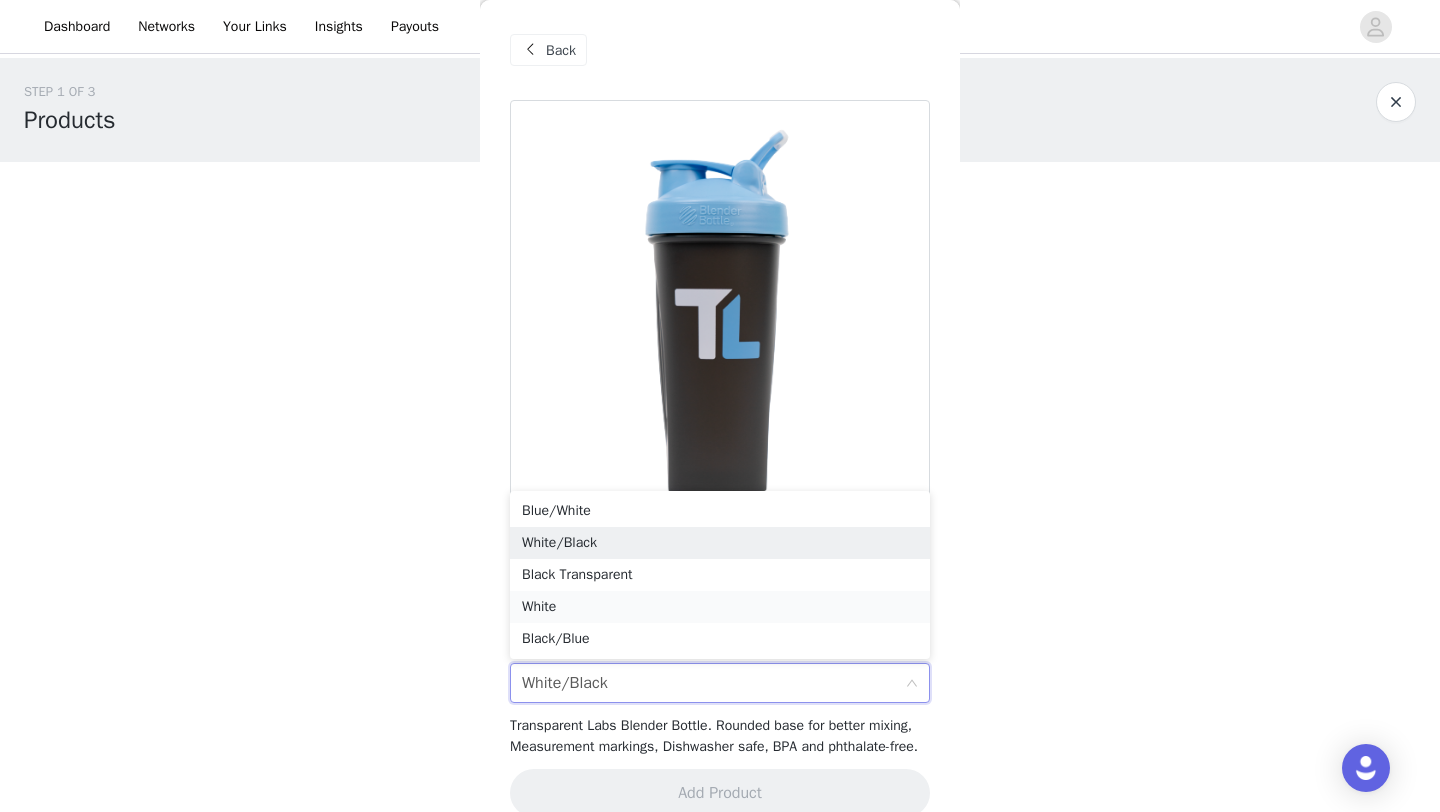 click on "White" at bounding box center [720, 607] 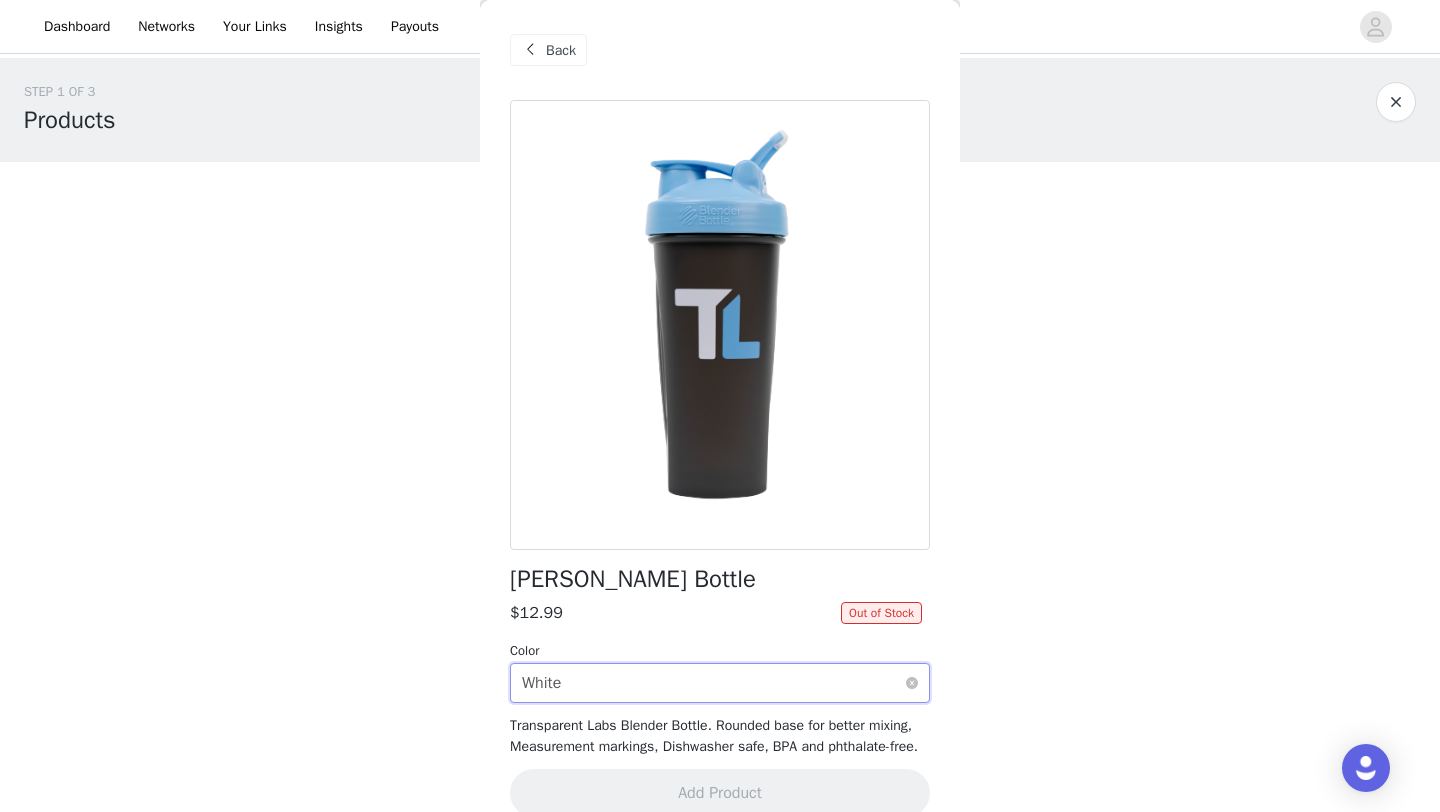click on "Select color White" at bounding box center (713, 683) 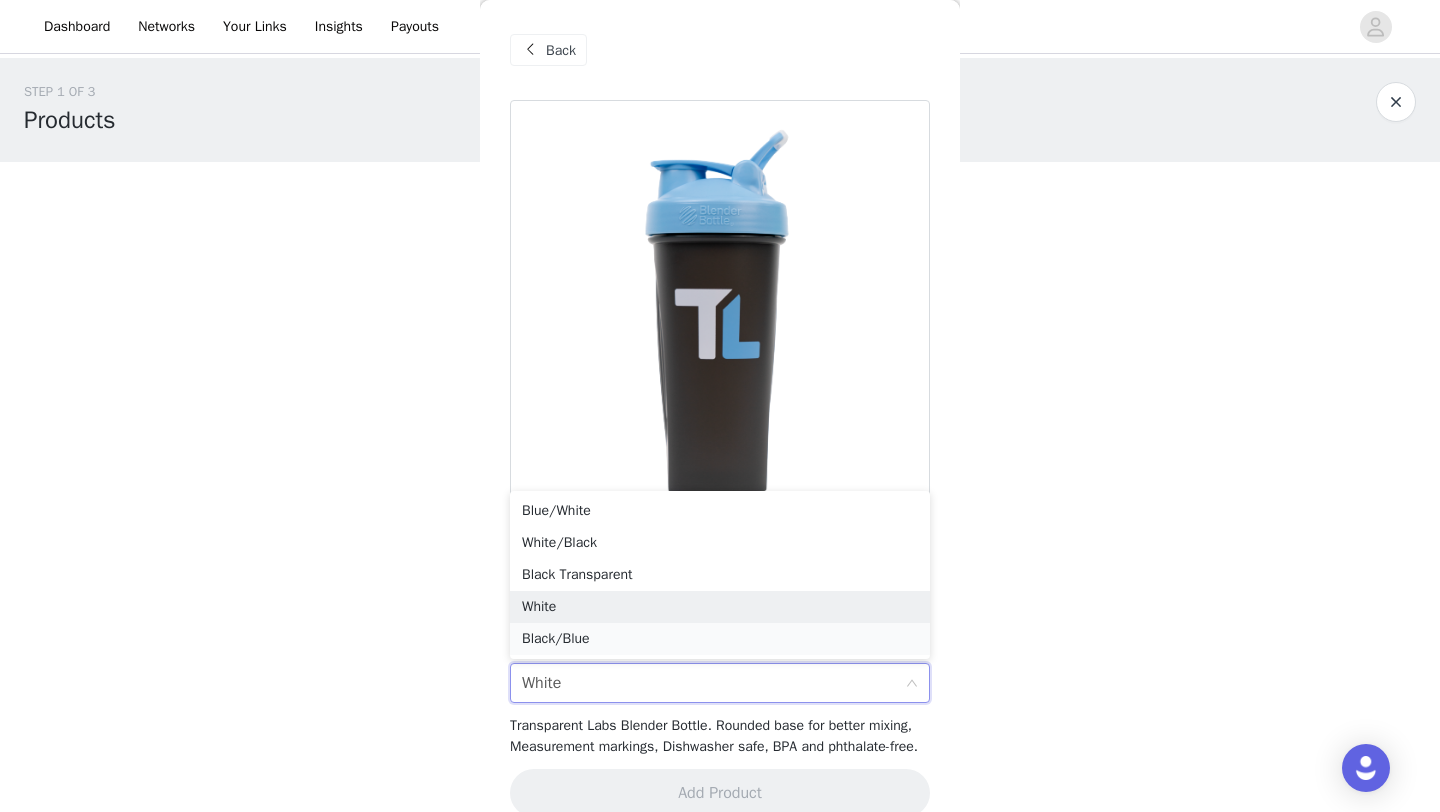 click on "Black/Blue" at bounding box center (720, 639) 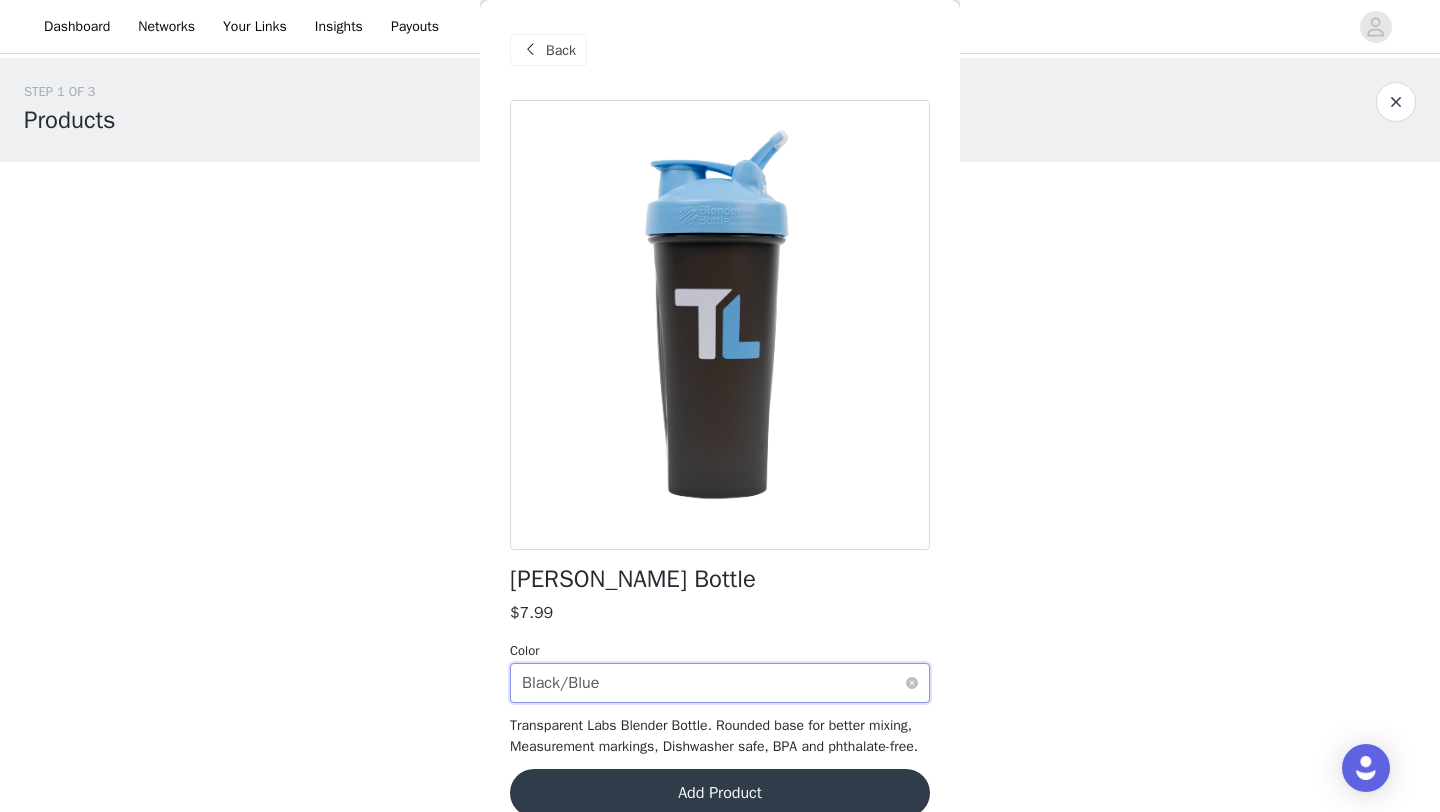click on "Black/Blue" at bounding box center [560, 683] 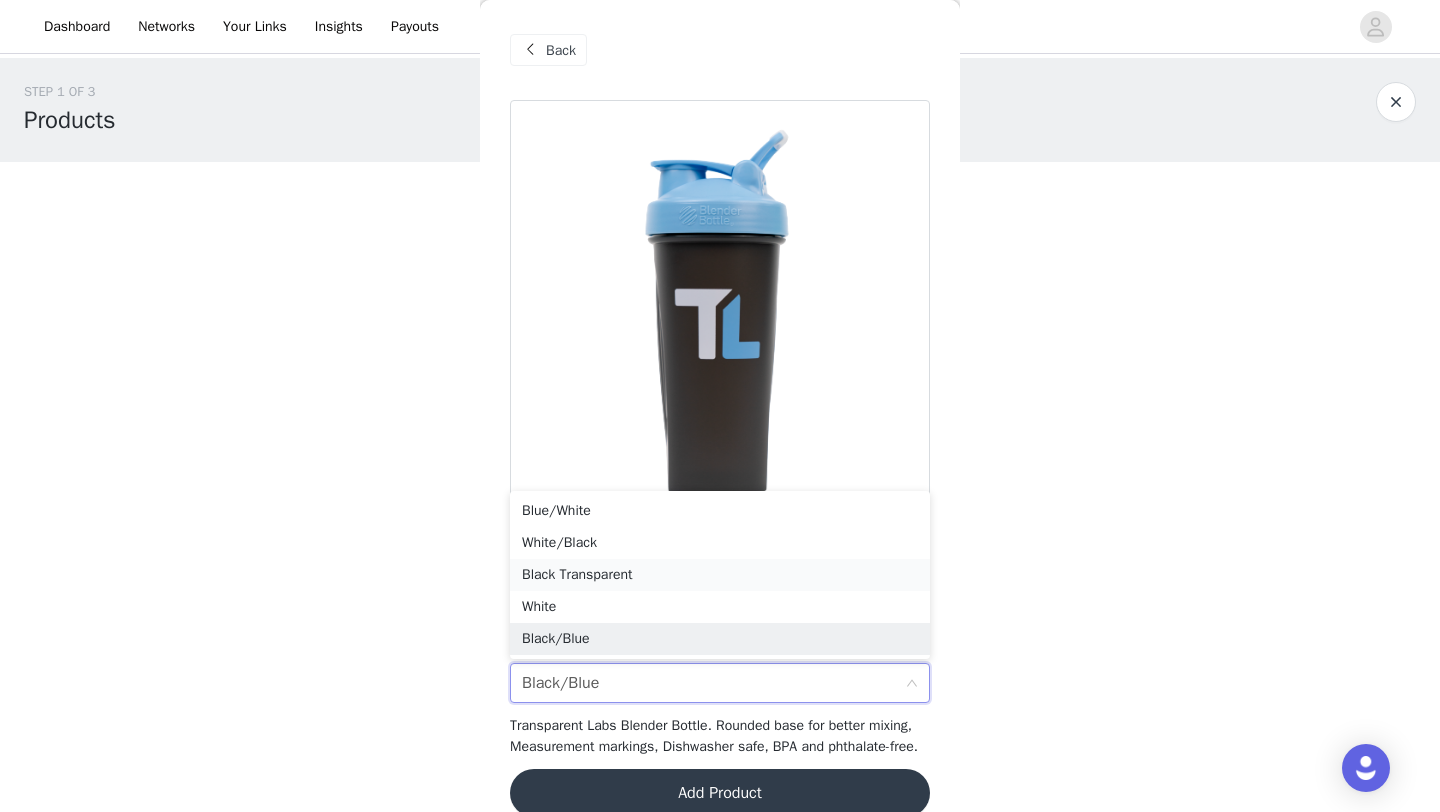 click on "Black Transparent" at bounding box center (720, 575) 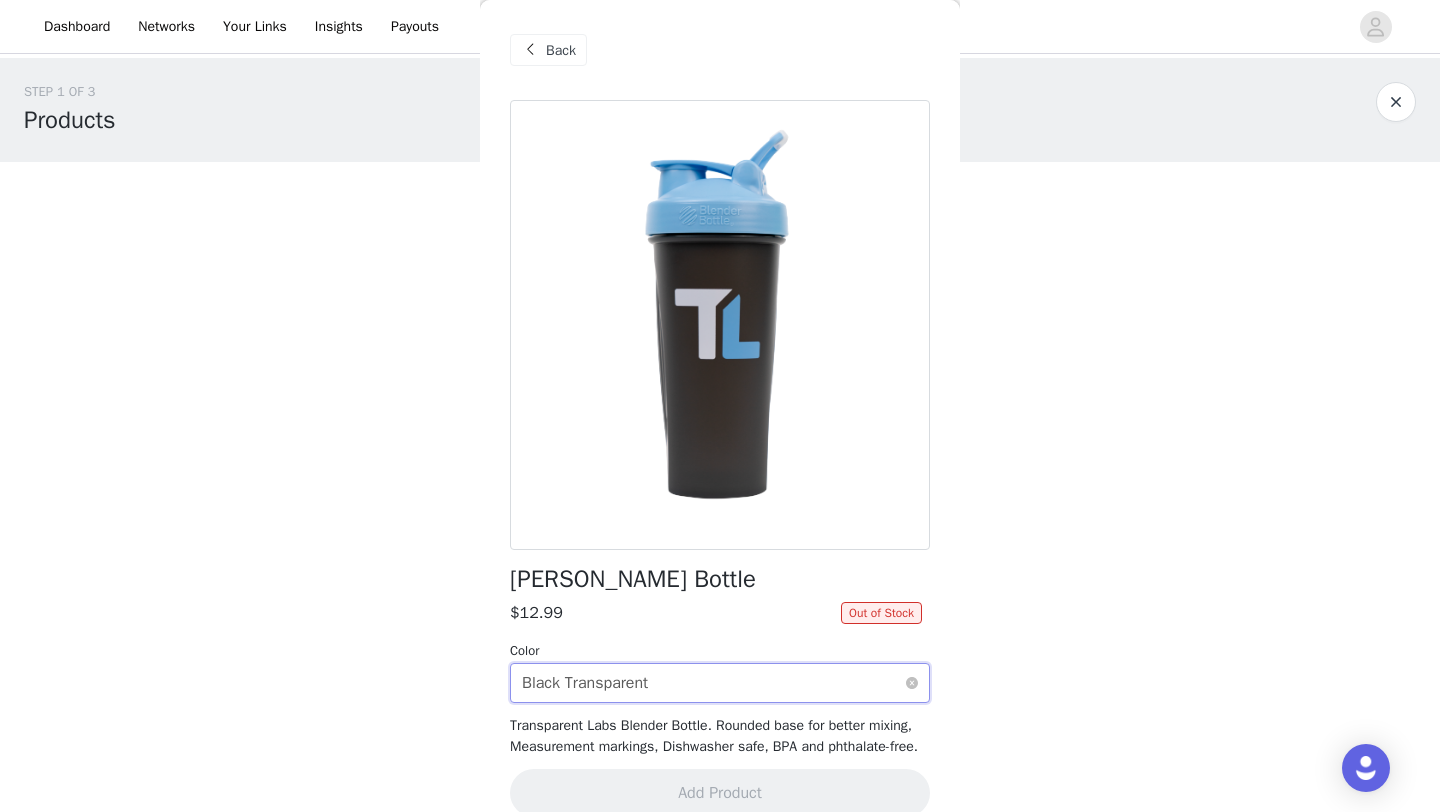 click on "Black Transparent" at bounding box center (585, 683) 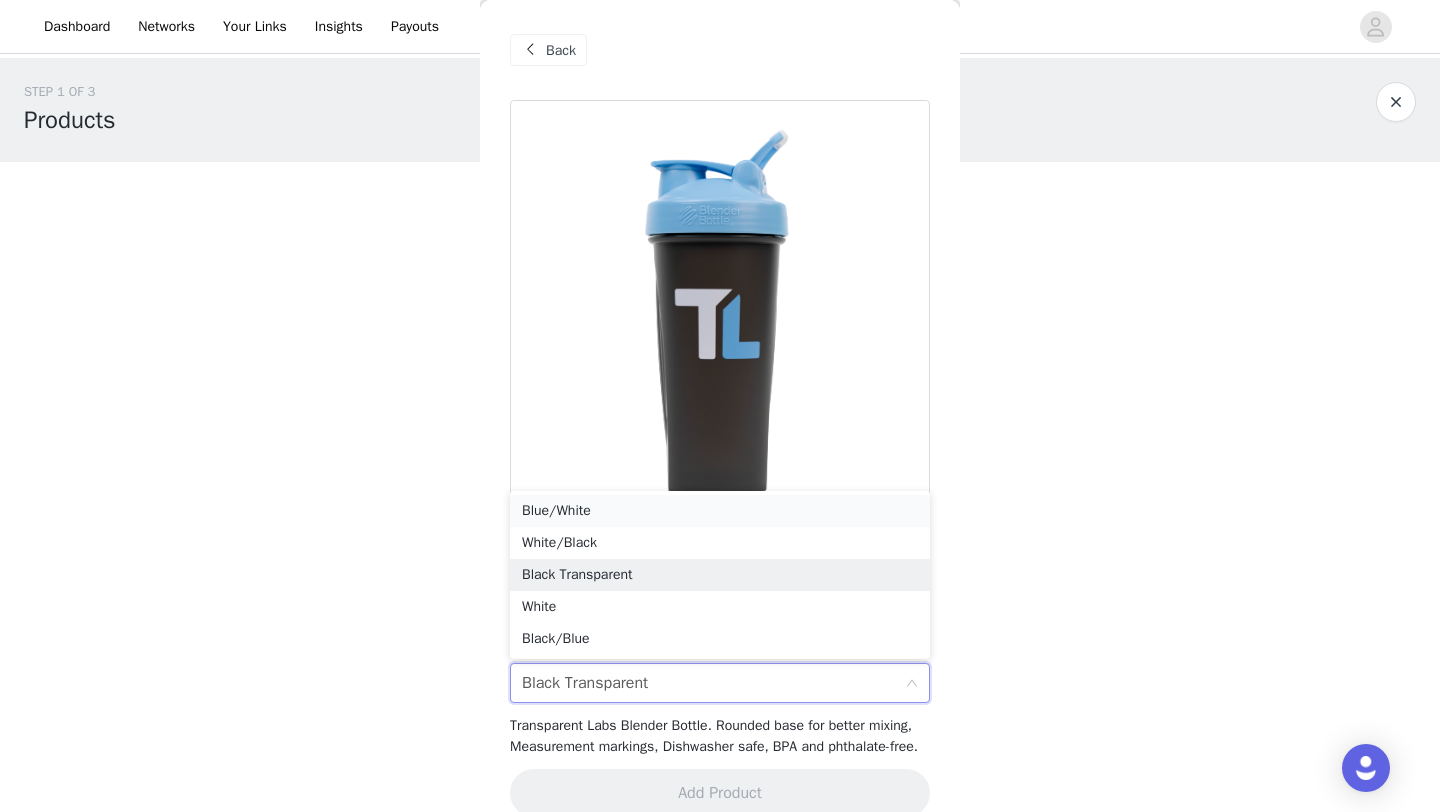 click on "Blue/White" at bounding box center (720, 511) 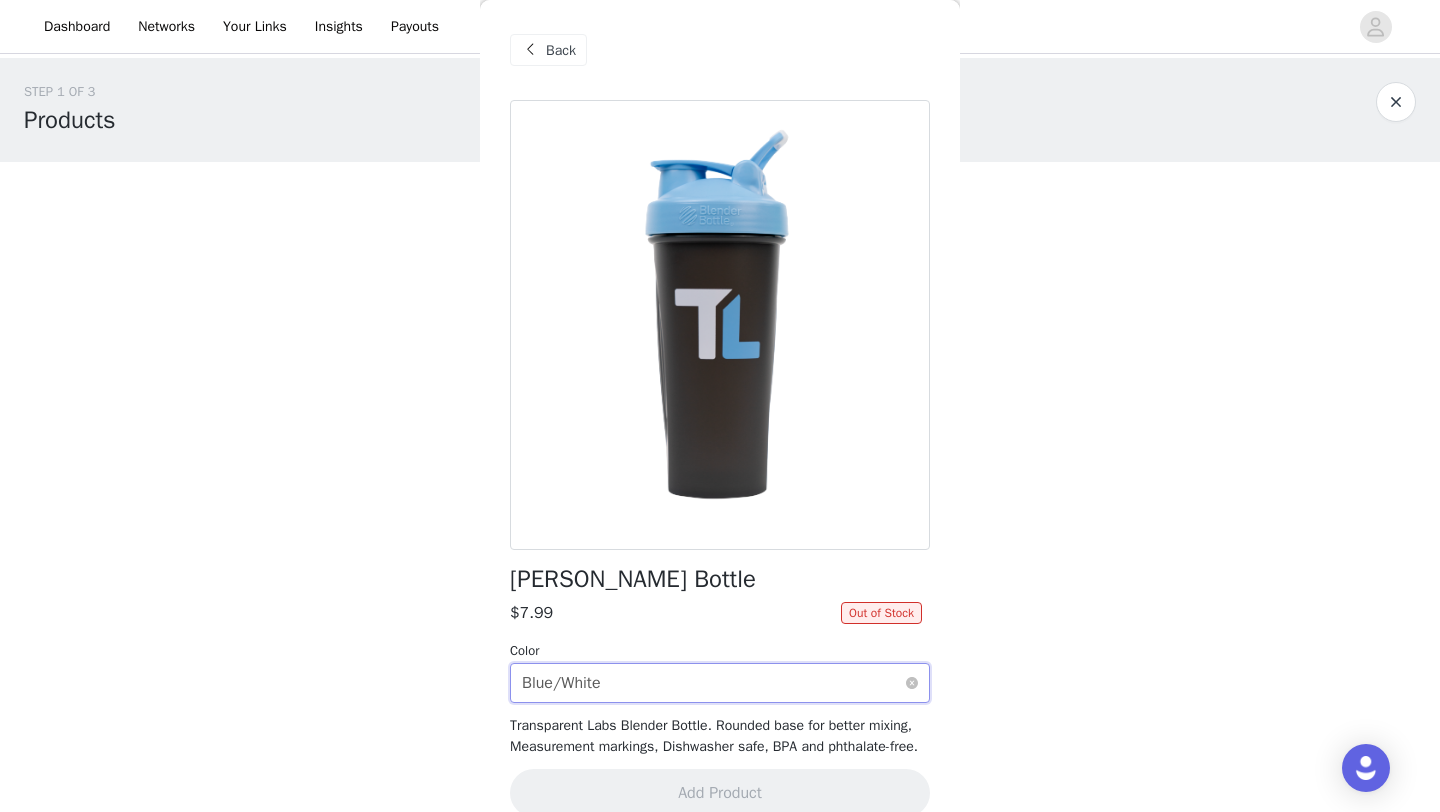 click on "Select color Blue/White" at bounding box center [713, 683] 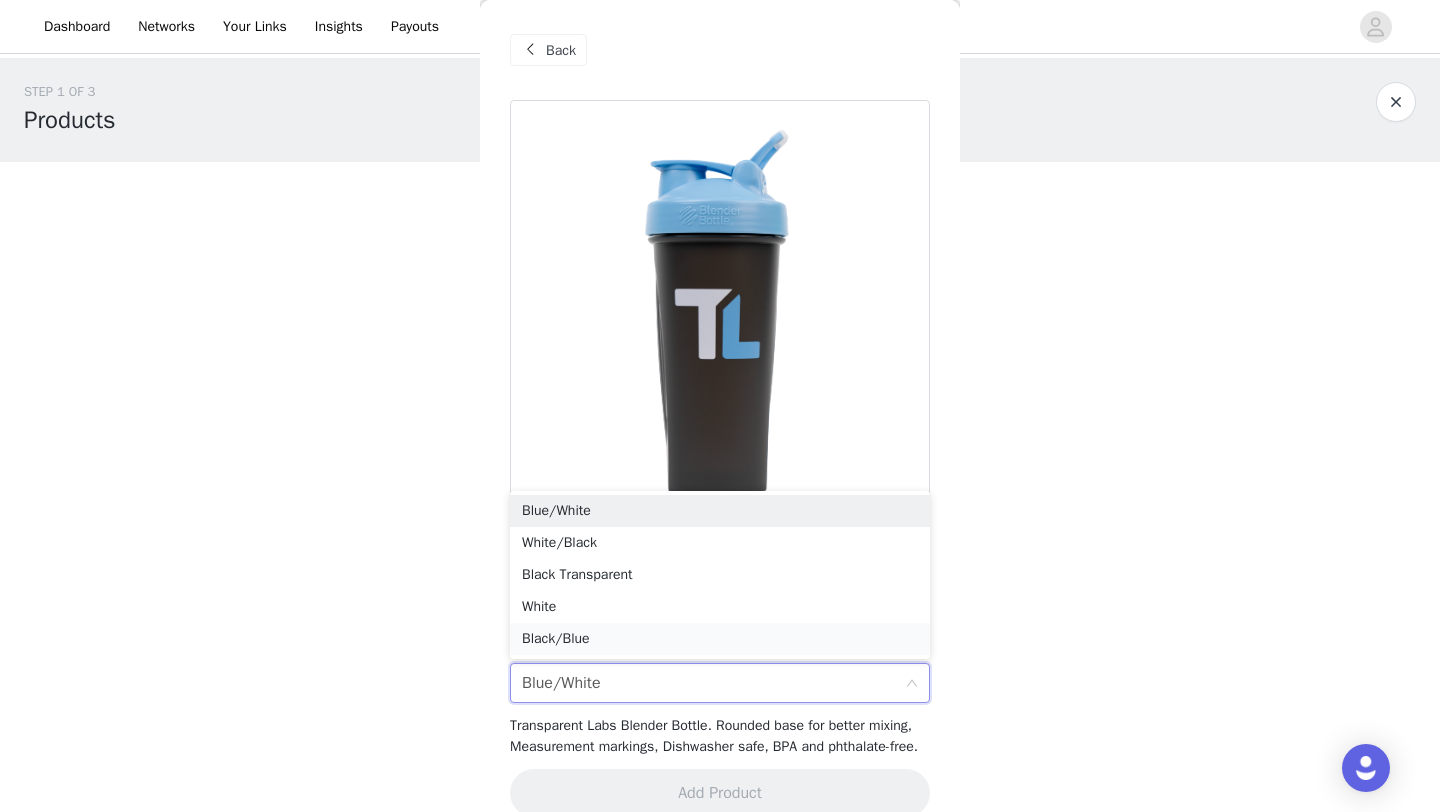 click on "Black/Blue" at bounding box center (720, 639) 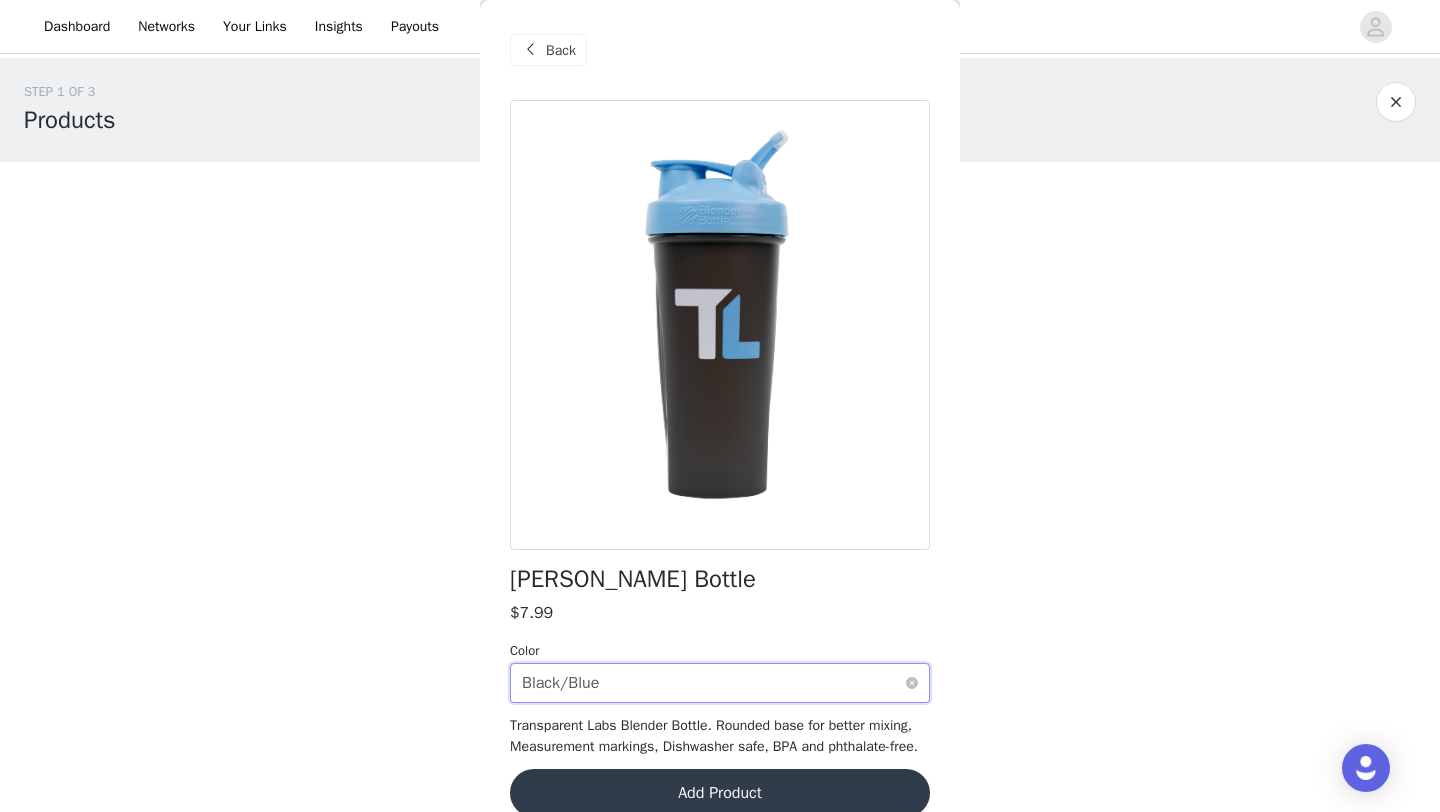 scroll, scrollTop: 51, scrollLeft: 0, axis: vertical 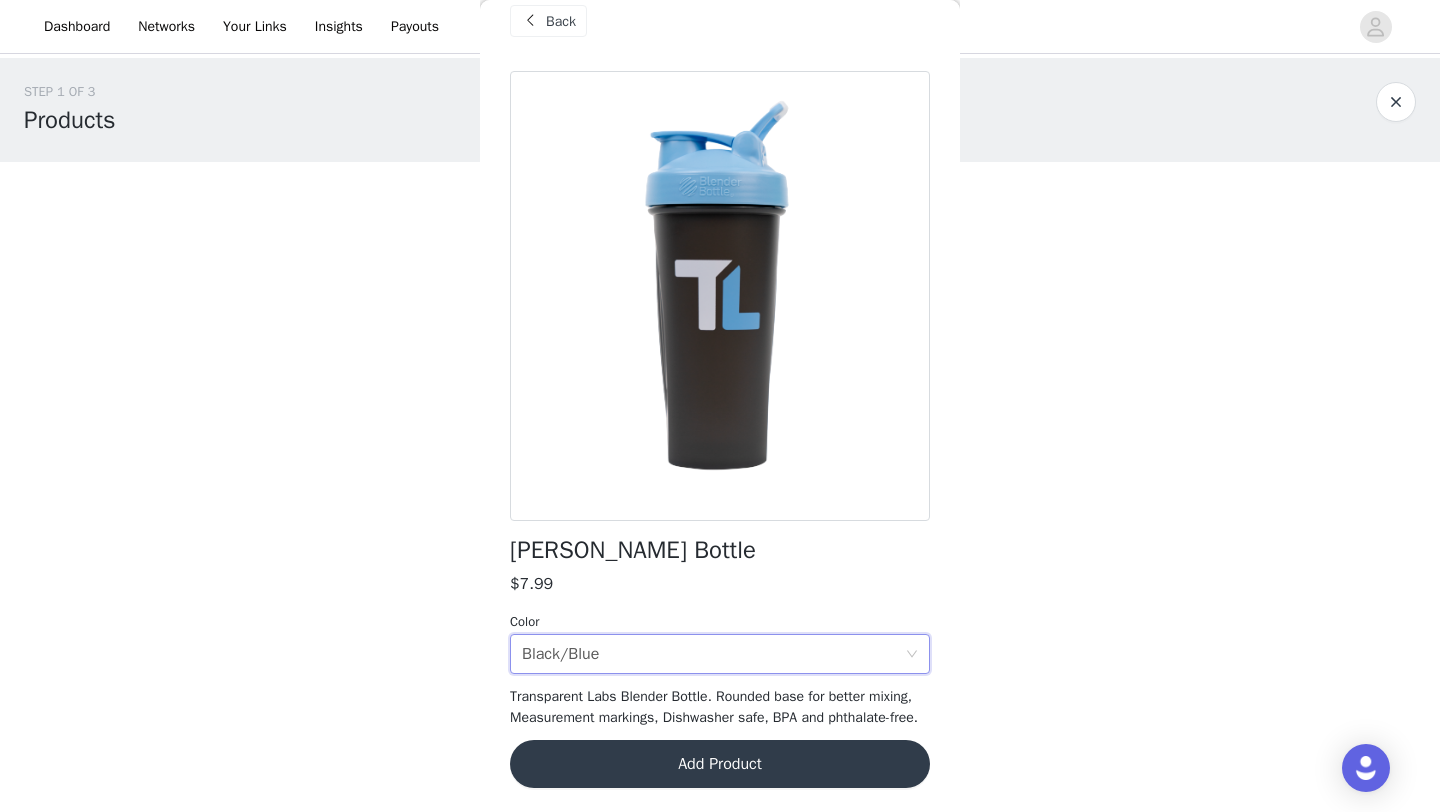 click on "Add Product" at bounding box center (720, 764) 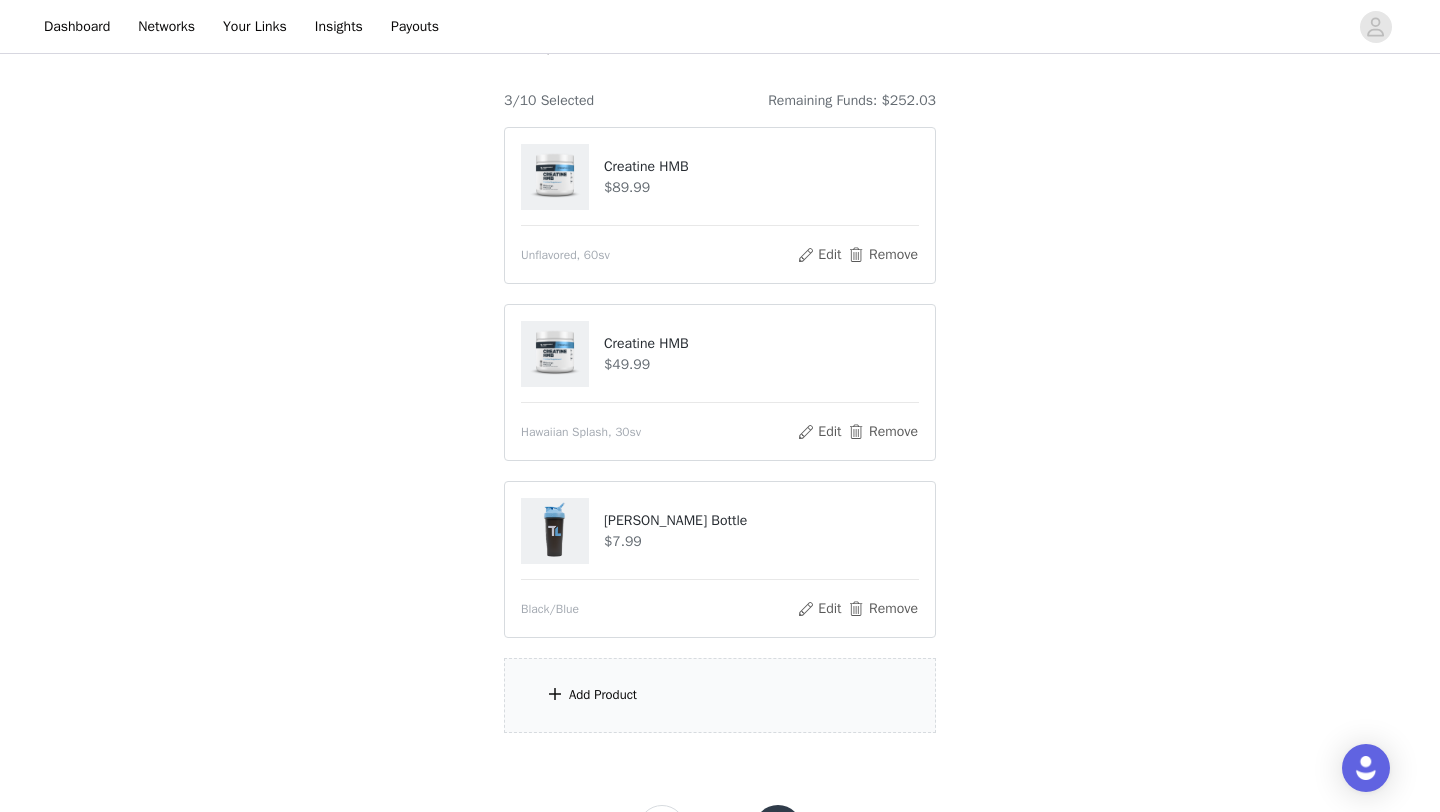 scroll, scrollTop: 238, scrollLeft: 0, axis: vertical 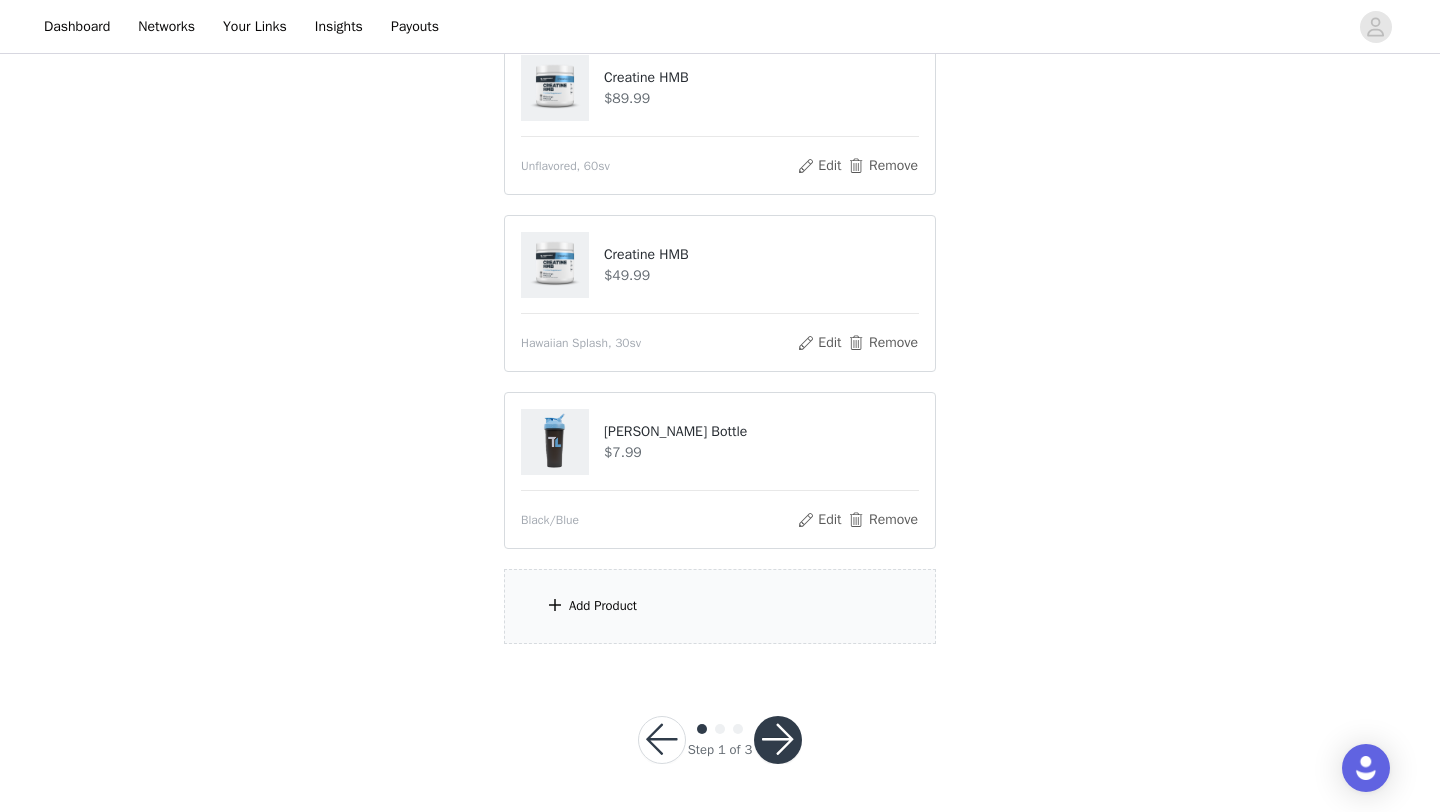 click on "Add Product" at bounding box center (603, 606) 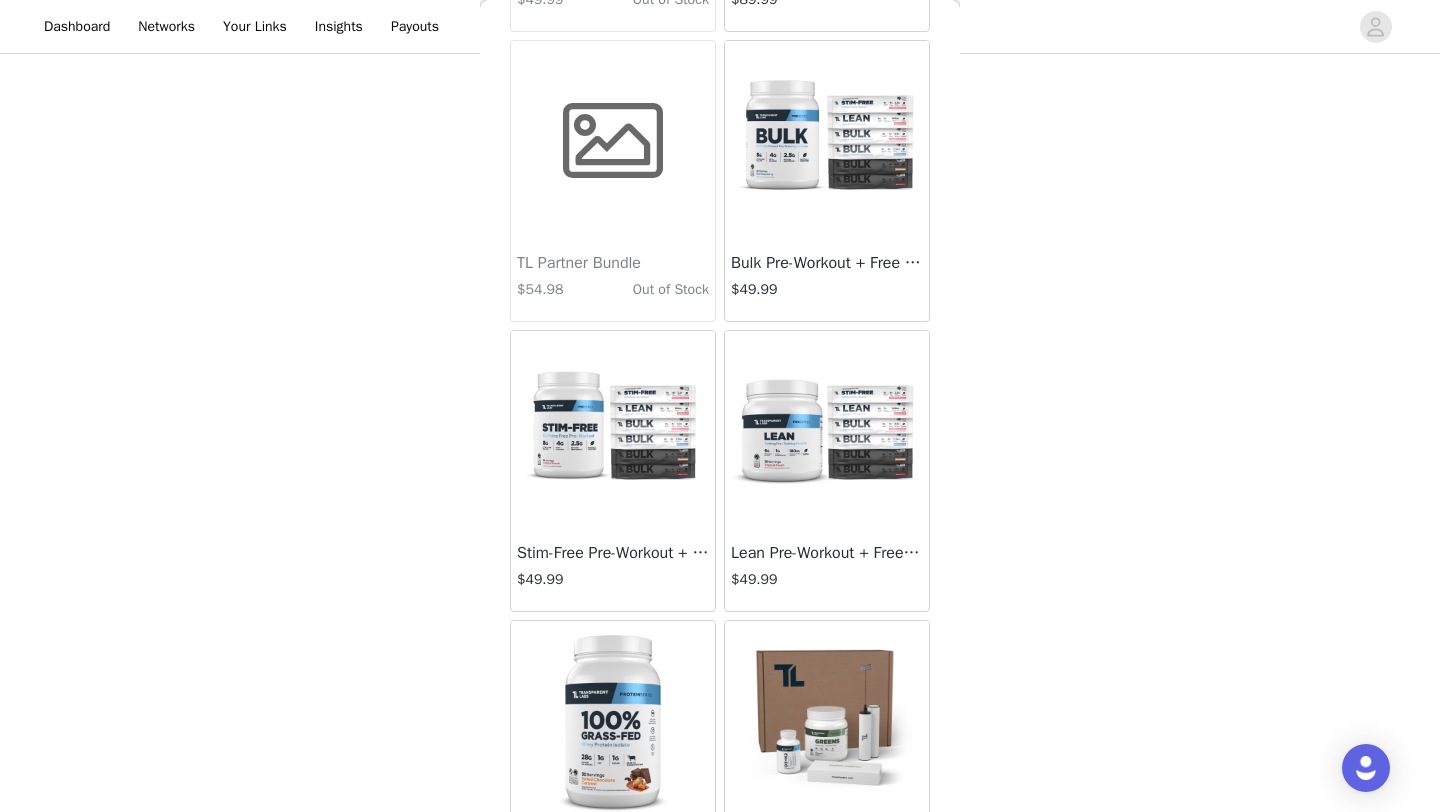 scroll, scrollTop: 10306, scrollLeft: 0, axis: vertical 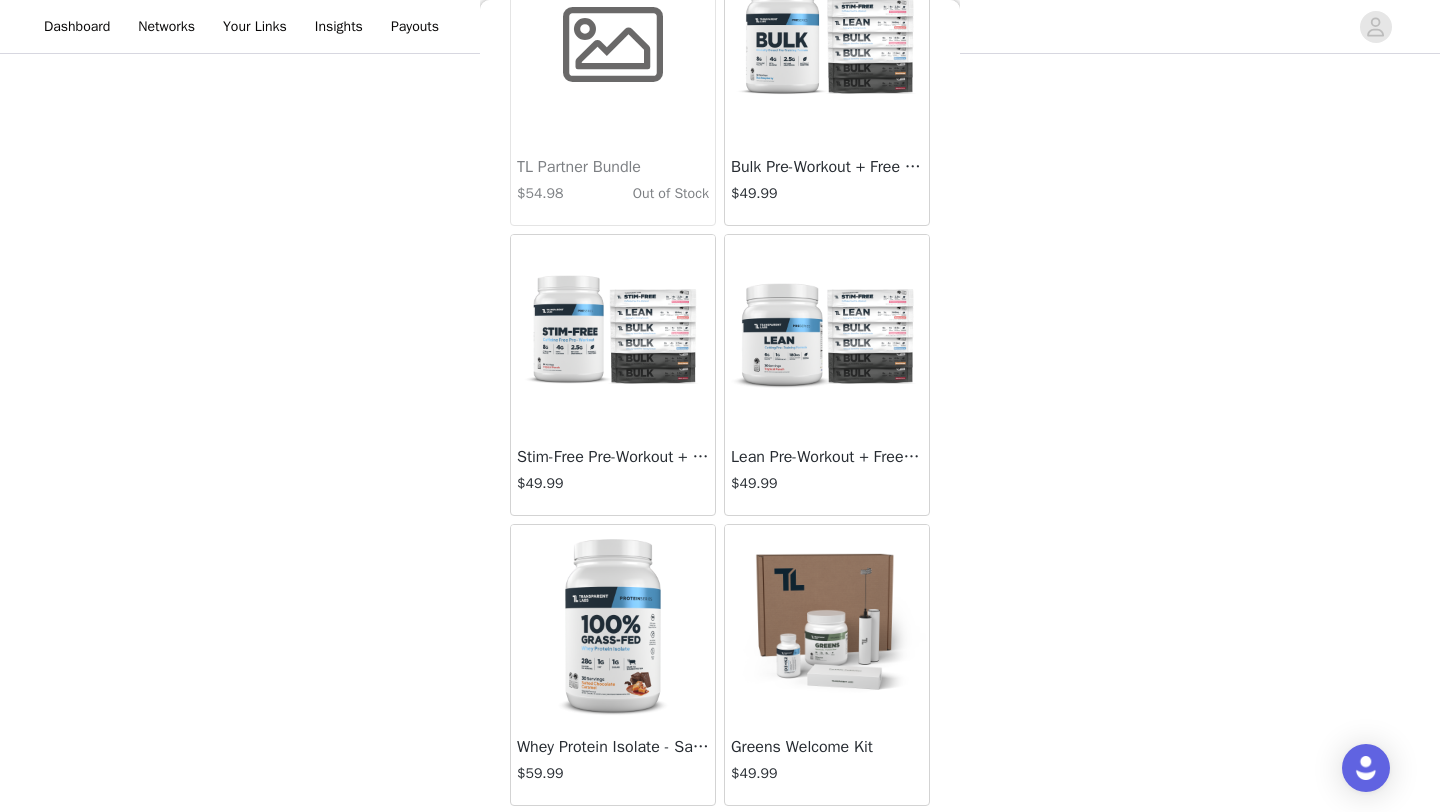 click on "Stim-Free Pre-Workout + Free Variety Pack" at bounding box center [613, 457] 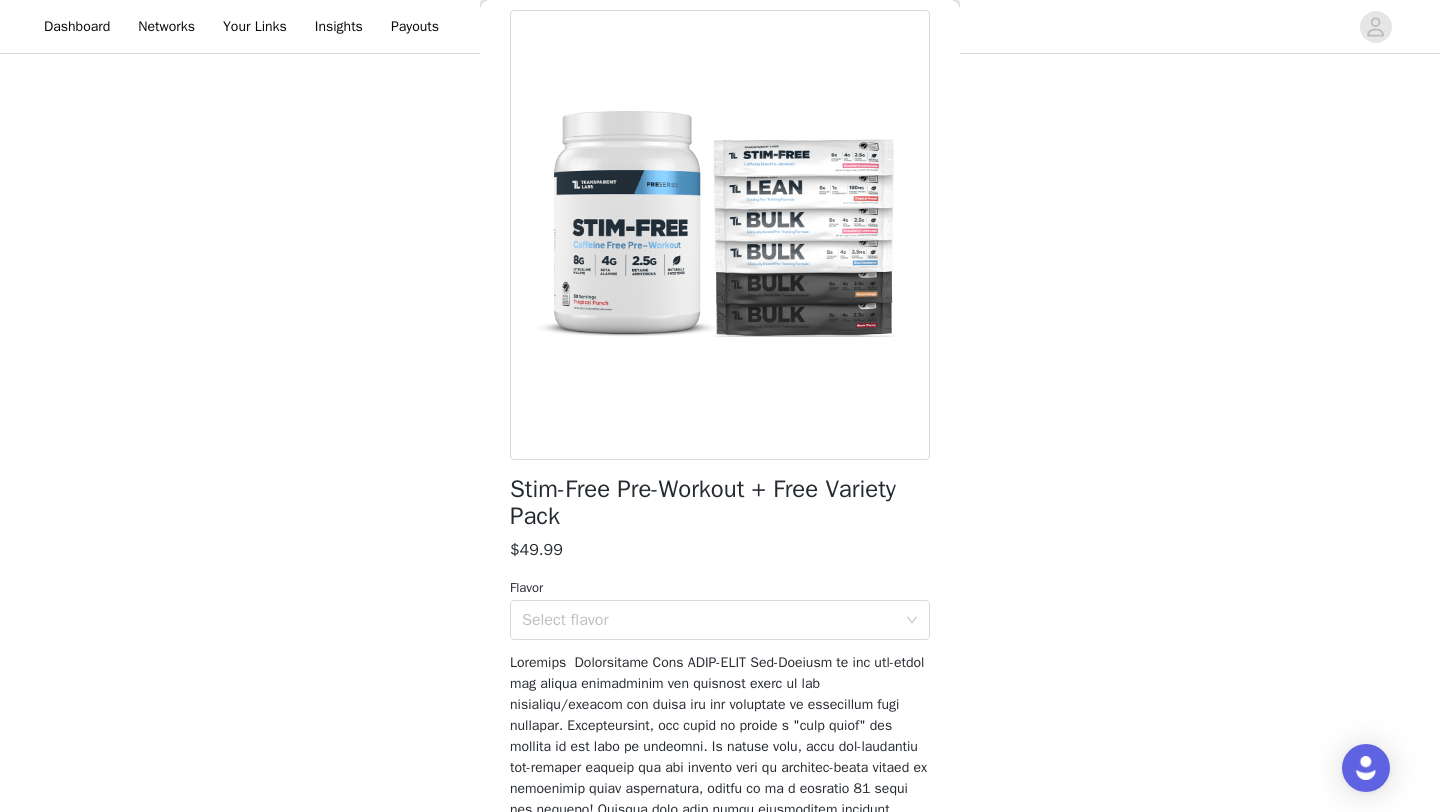 scroll, scrollTop: 97, scrollLeft: 0, axis: vertical 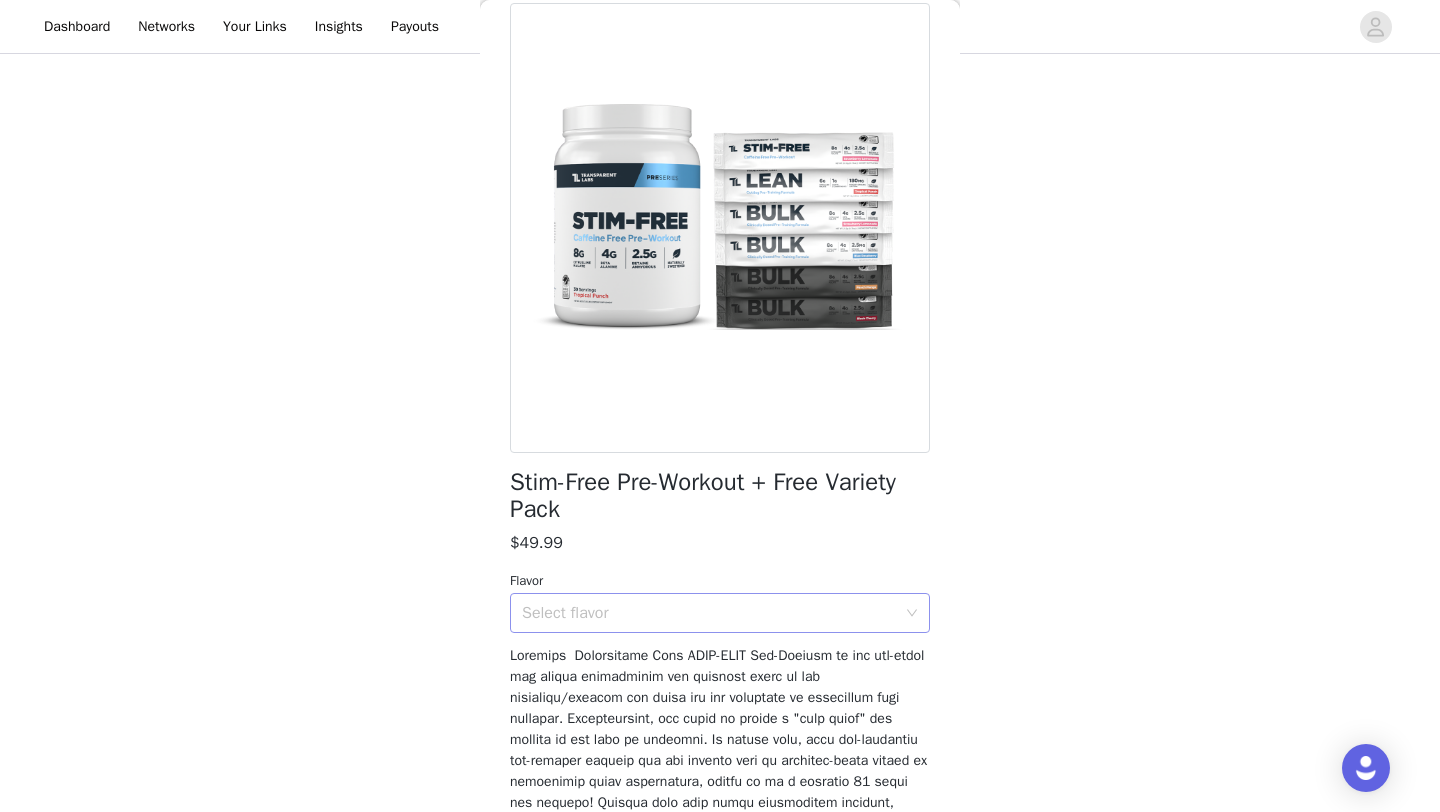 click on "Select flavor" at bounding box center [709, 613] 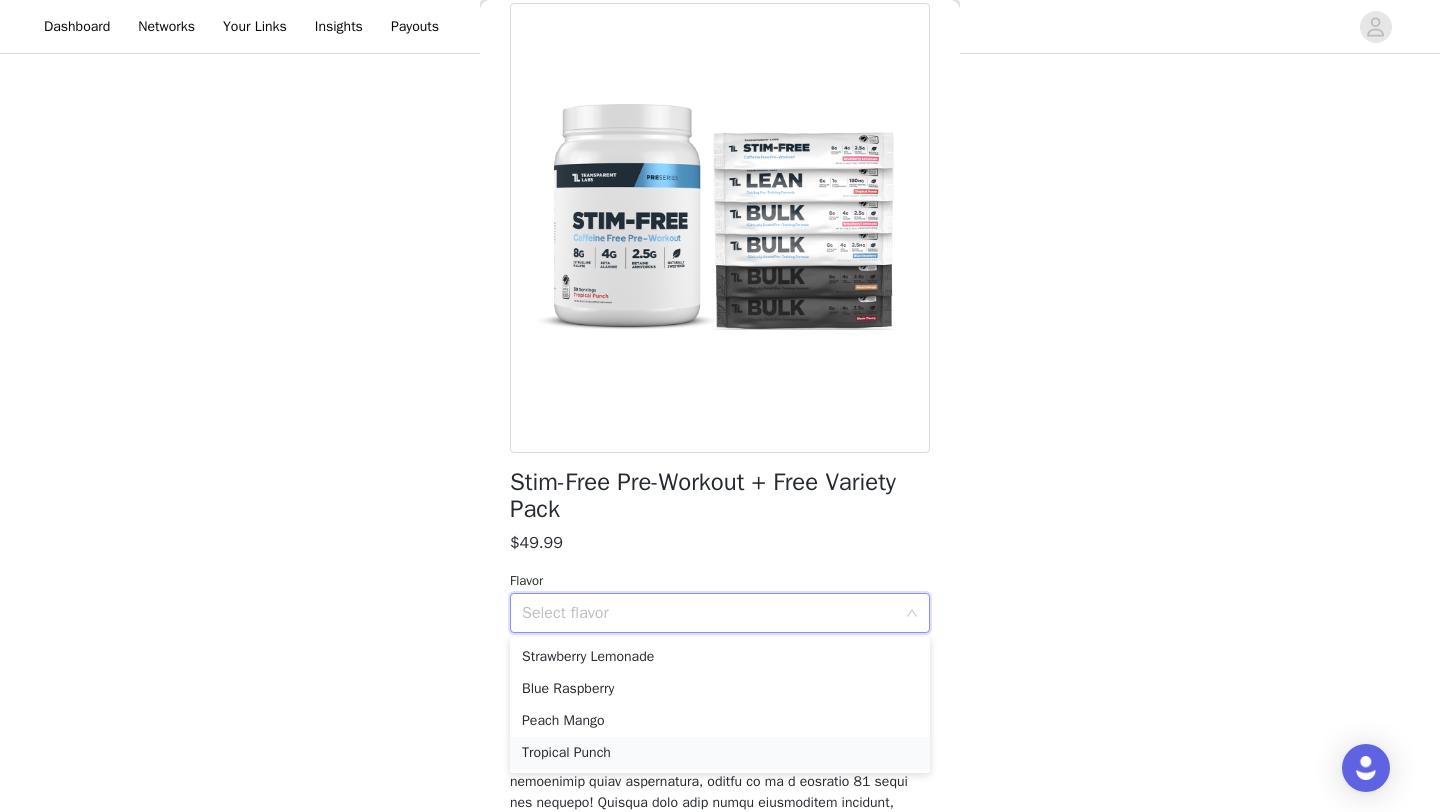click on "Tropical Punch" at bounding box center [720, 753] 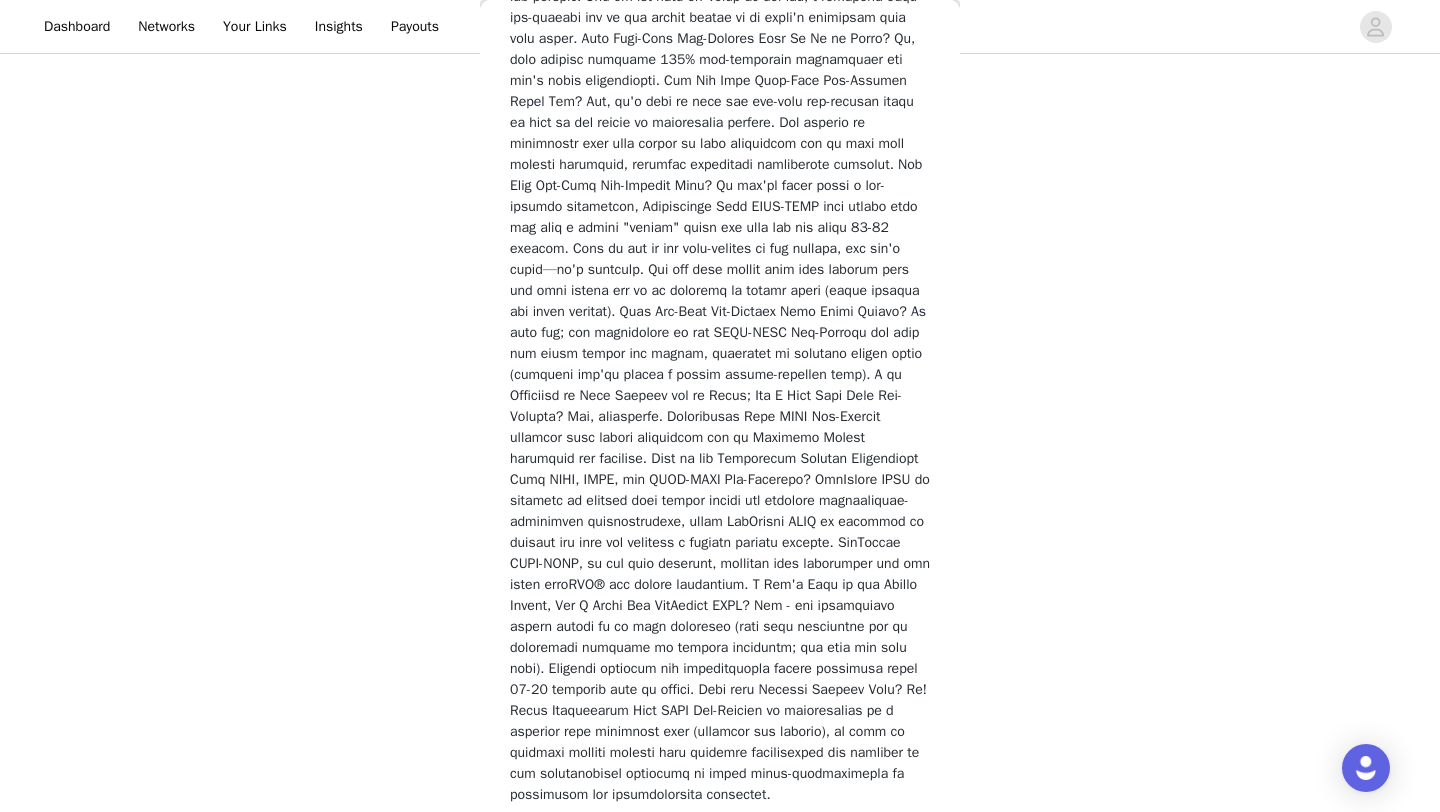 scroll, scrollTop: 4317, scrollLeft: 0, axis: vertical 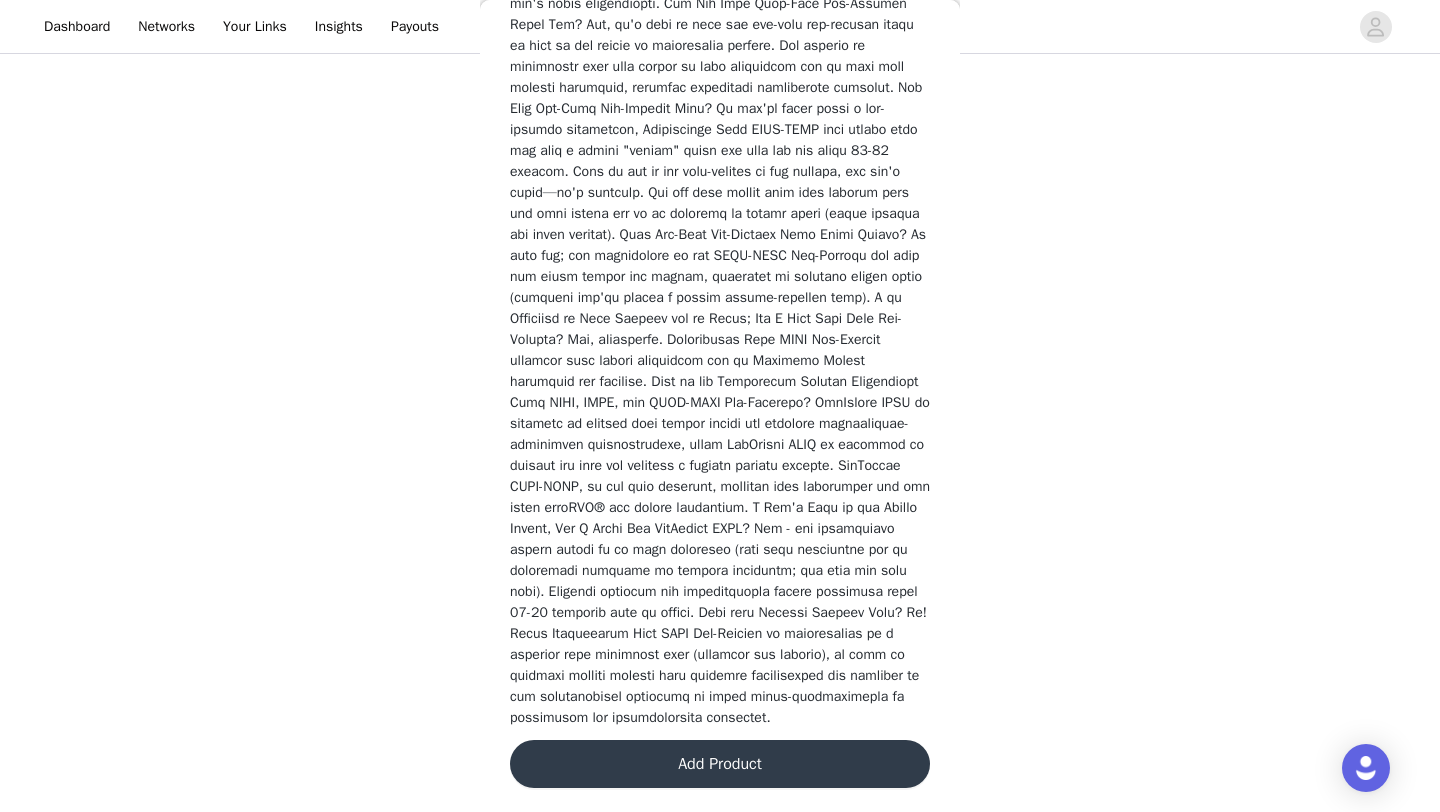 click on "Add Product" at bounding box center (720, 764) 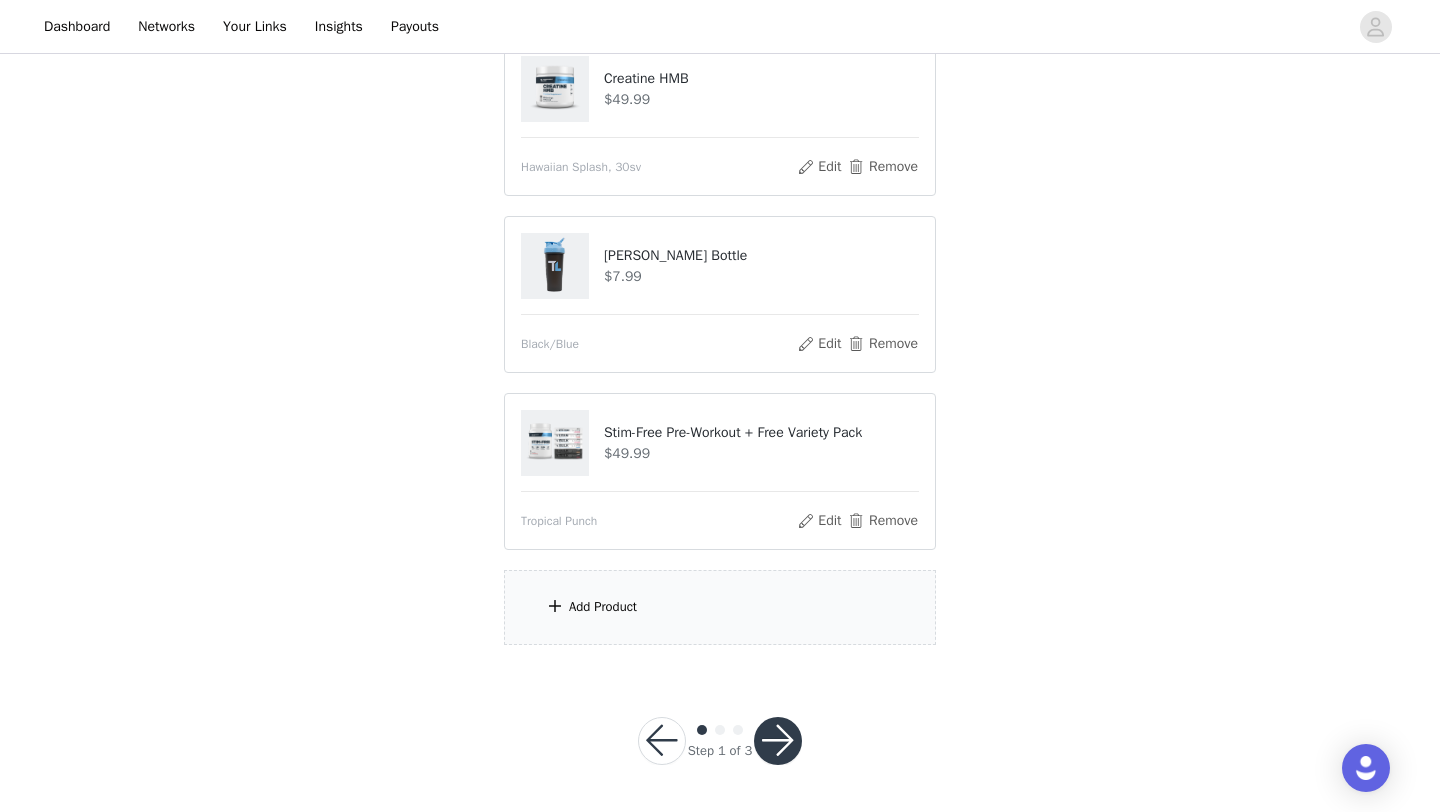 scroll, scrollTop: 415, scrollLeft: 0, axis: vertical 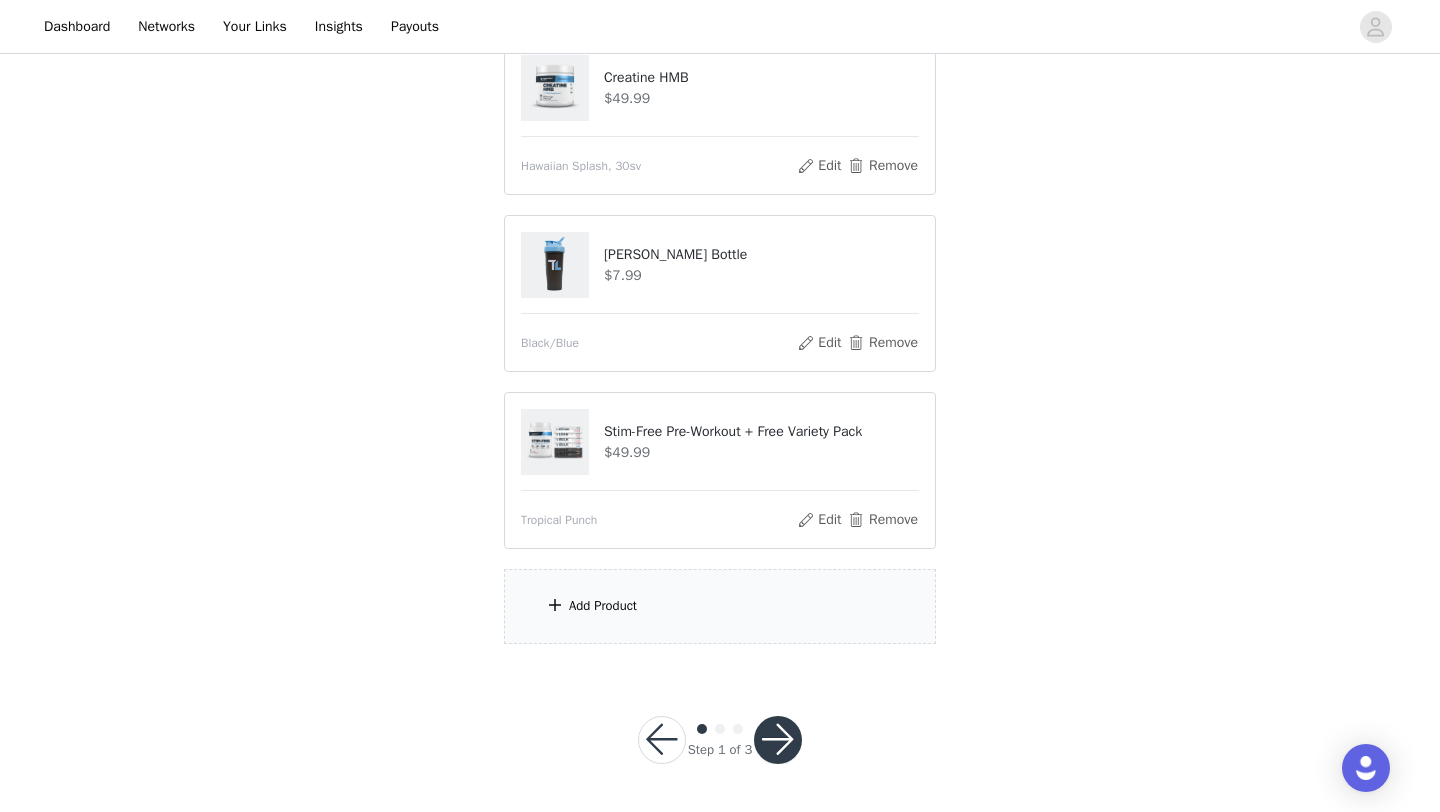 click on "Add Product" at bounding box center (720, 606) 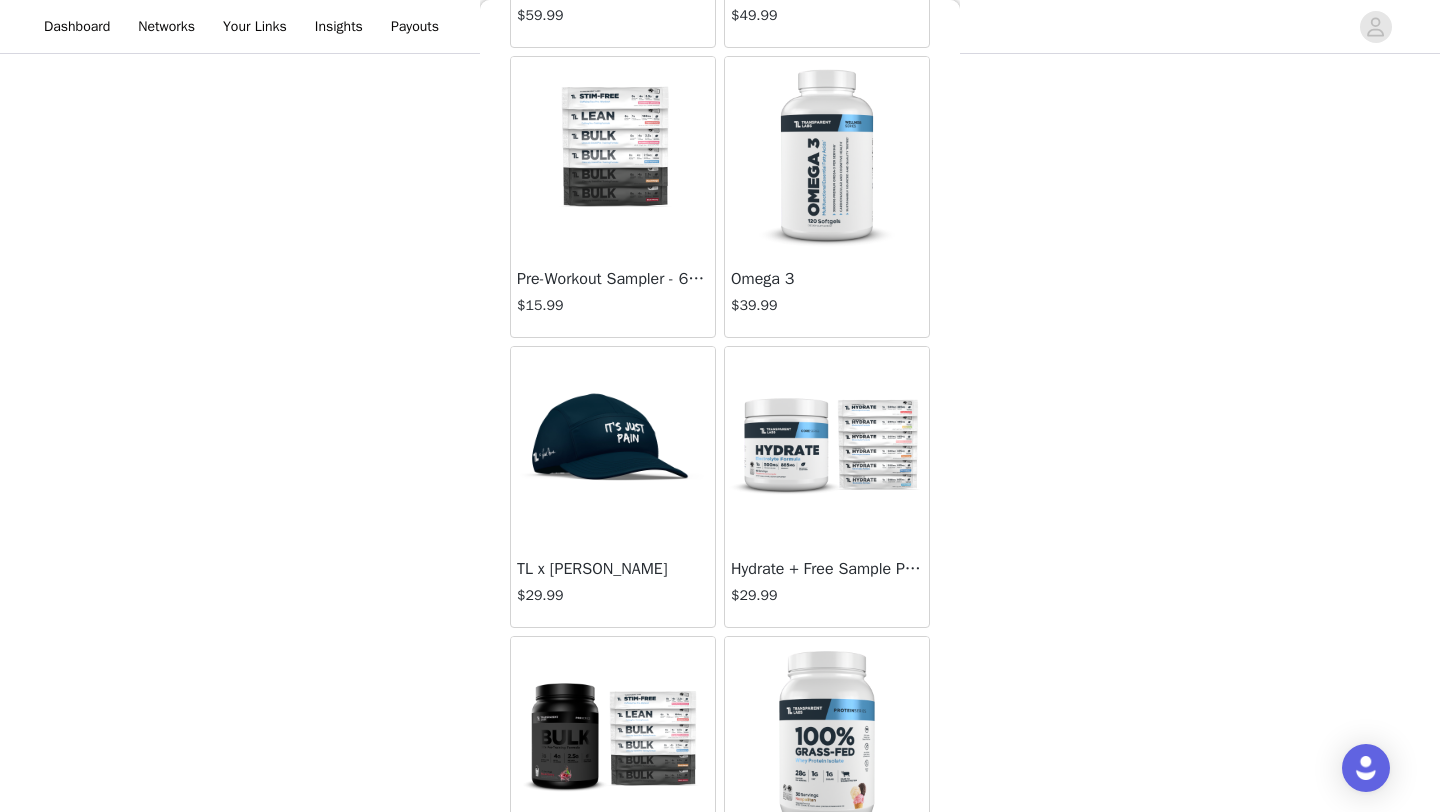 scroll, scrollTop: 11093, scrollLeft: 0, axis: vertical 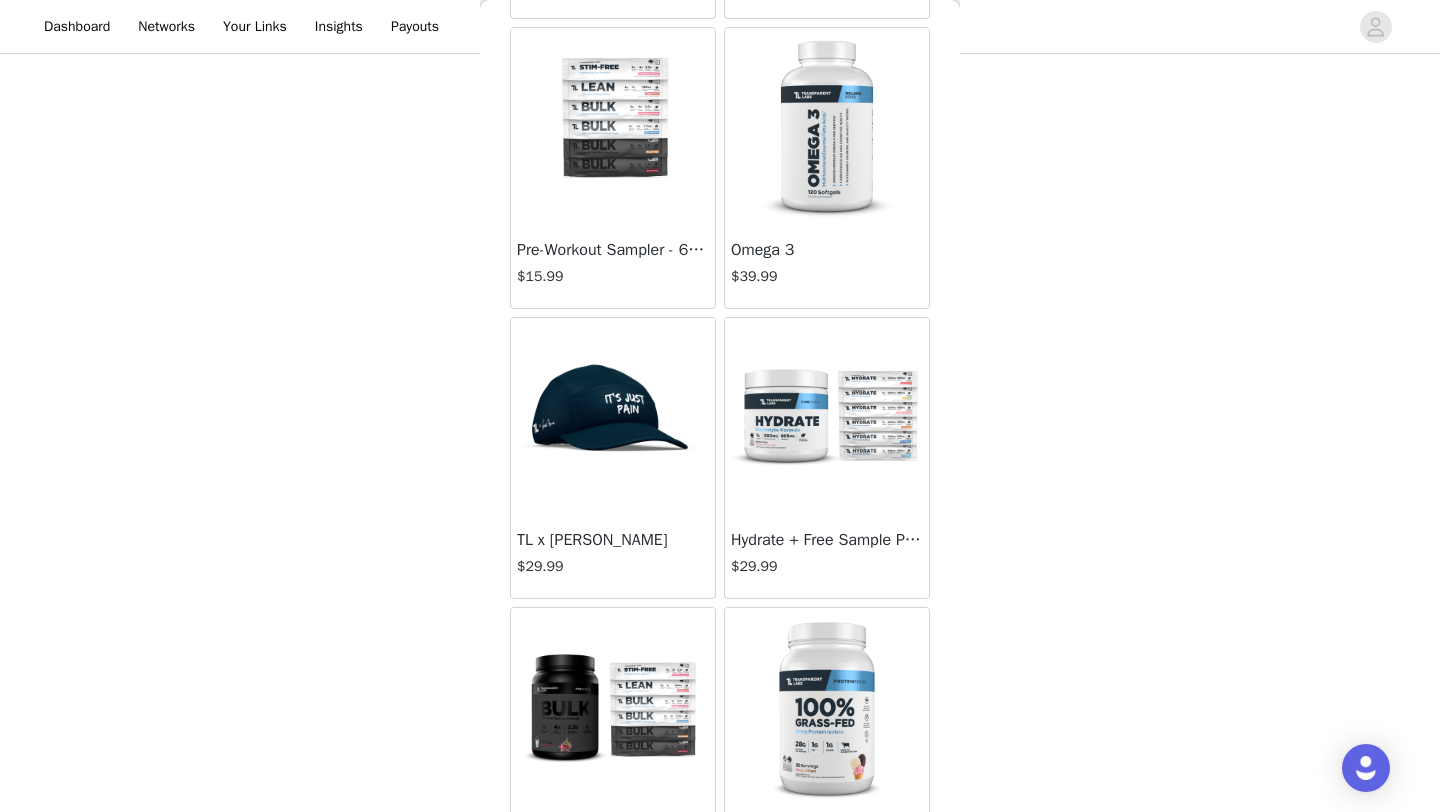click at bounding box center (827, 128) 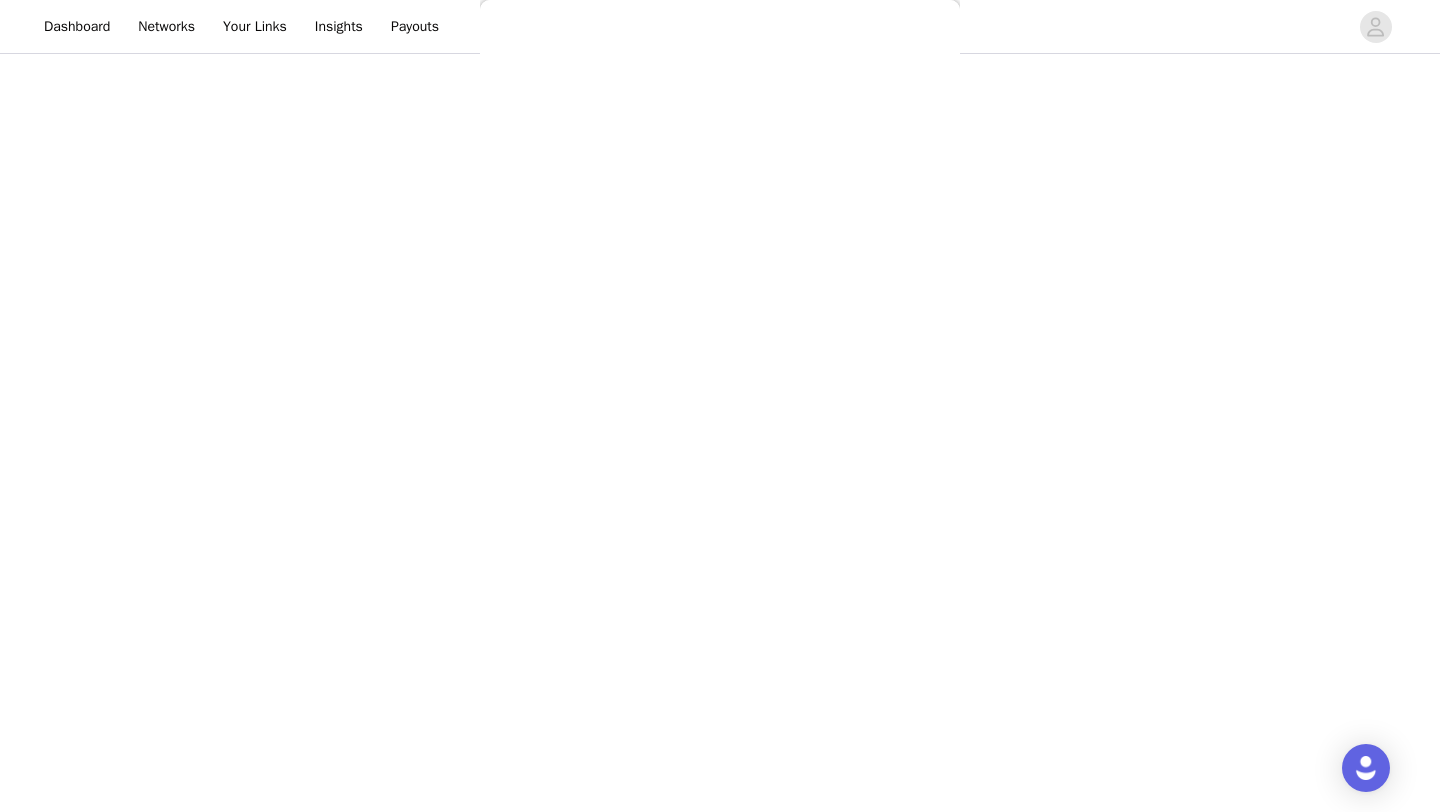 scroll, scrollTop: 0, scrollLeft: 0, axis: both 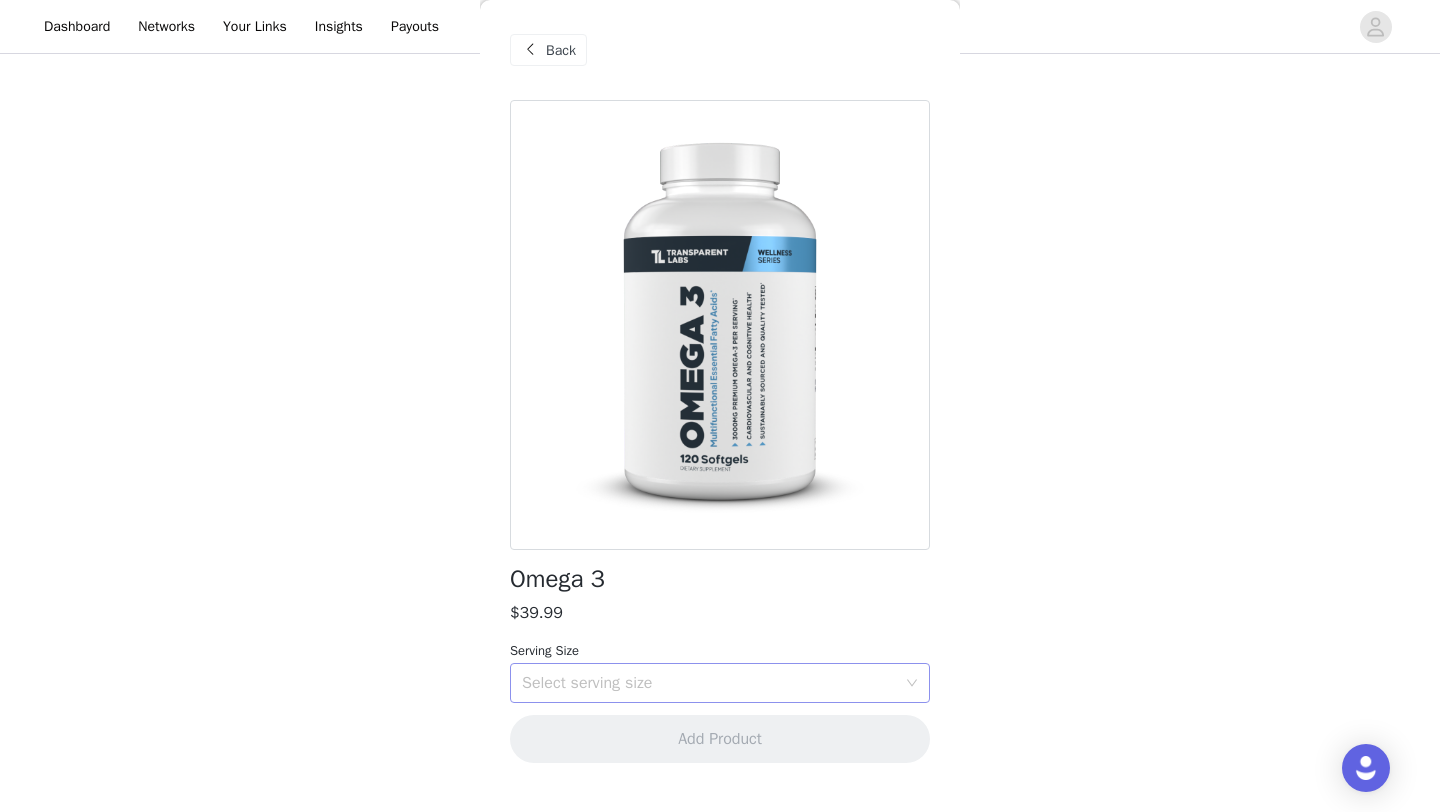 click on "Select serving size" at bounding box center [713, 683] 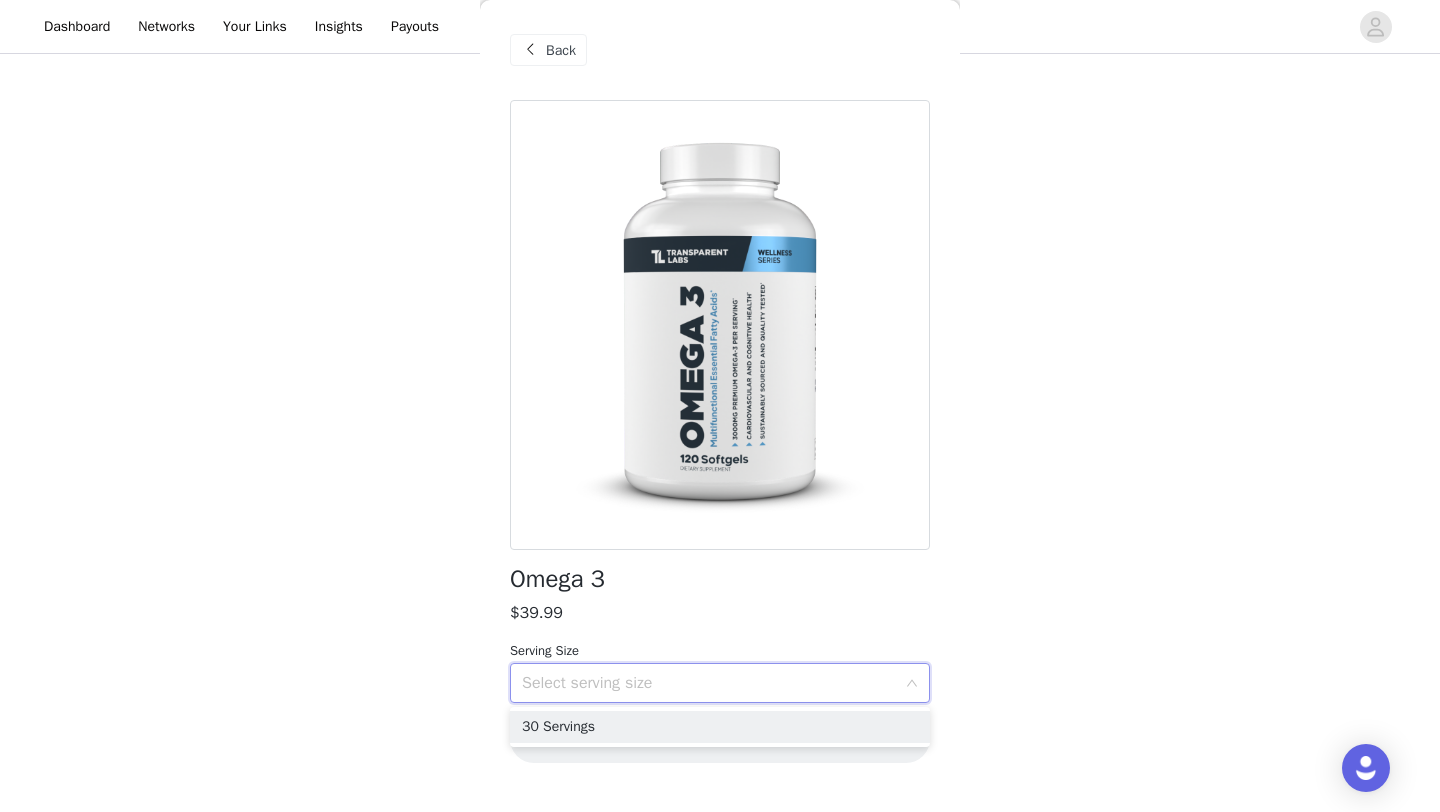 click on "30 Servings" at bounding box center (720, 727) 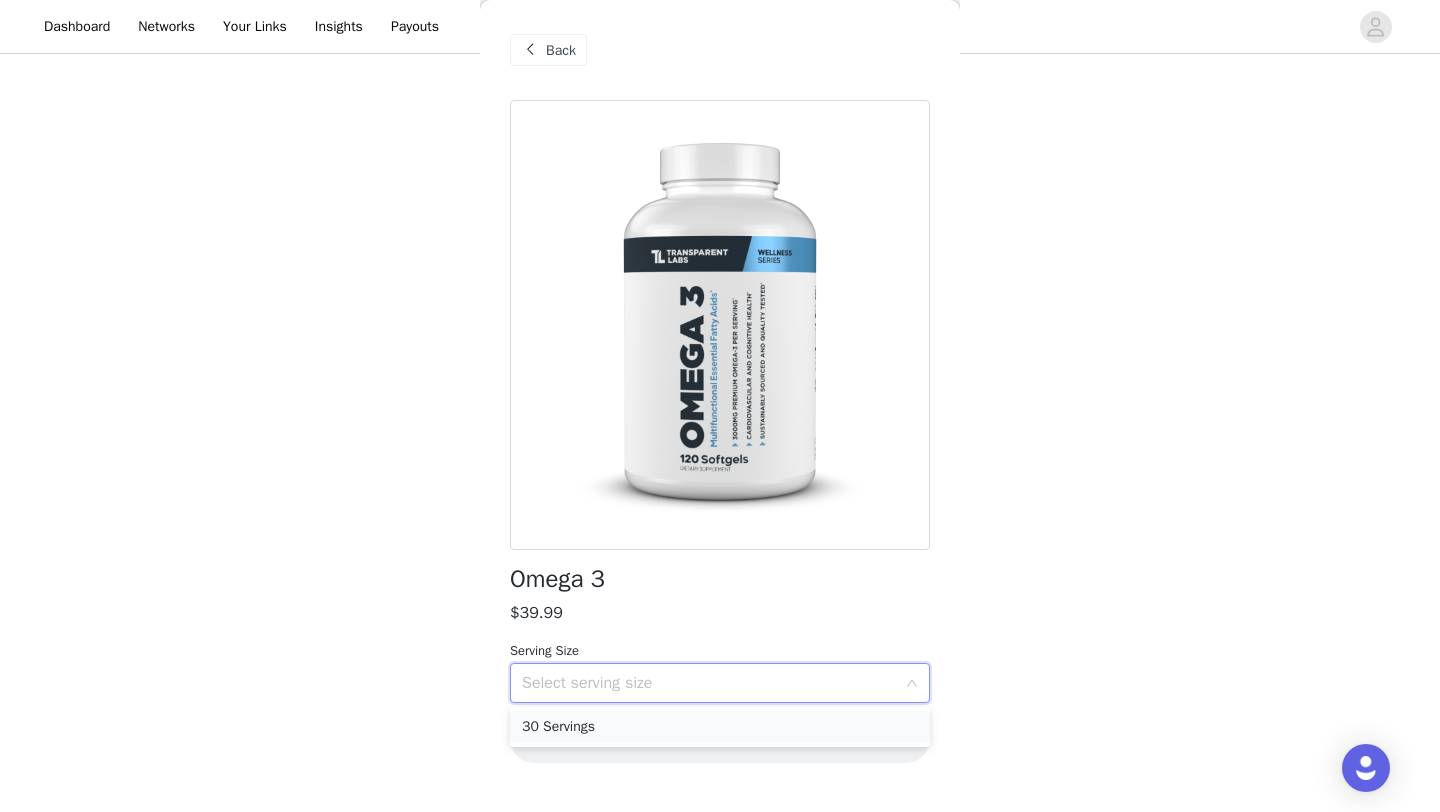 click on "30 Servings" at bounding box center [720, 727] 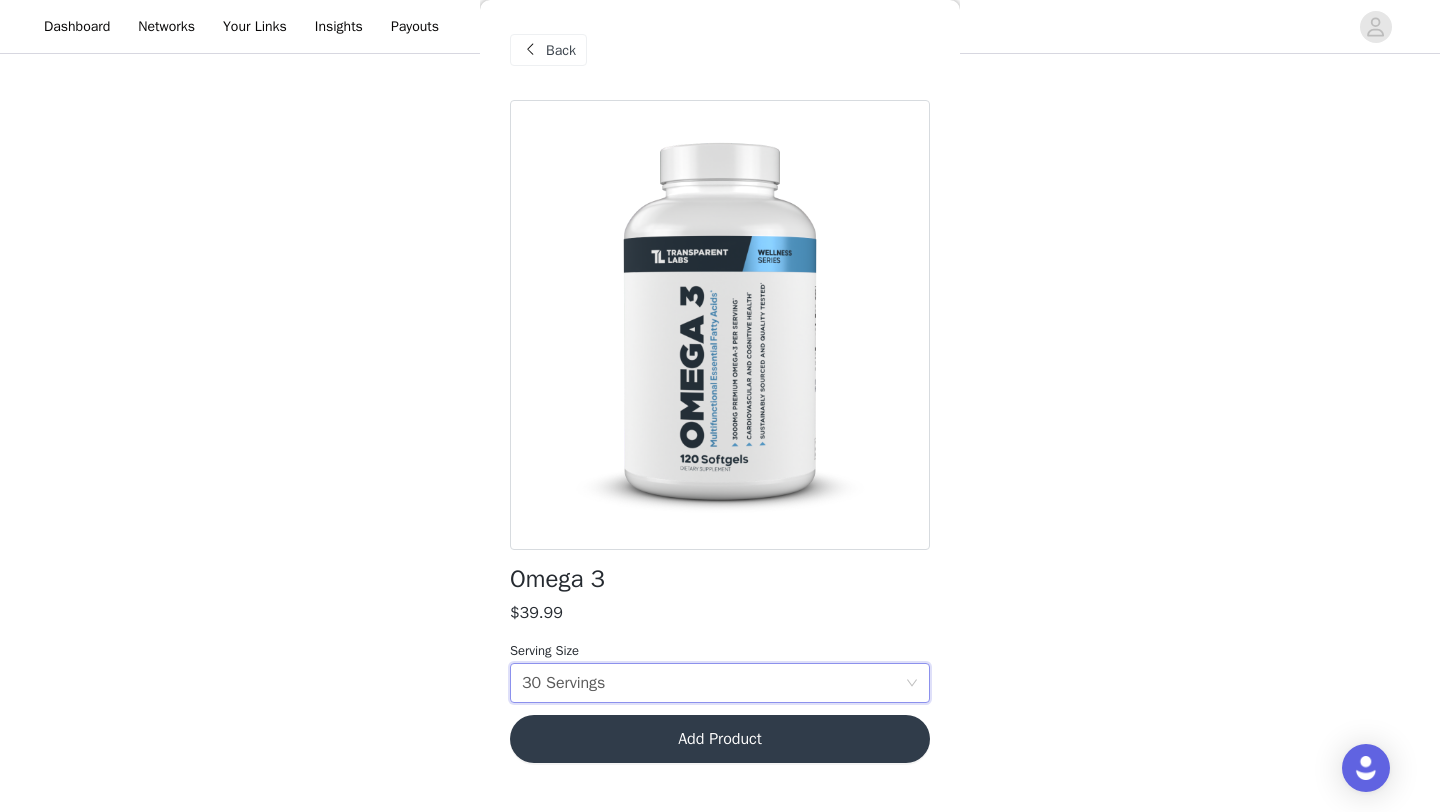 click on "Add Product" at bounding box center [720, 739] 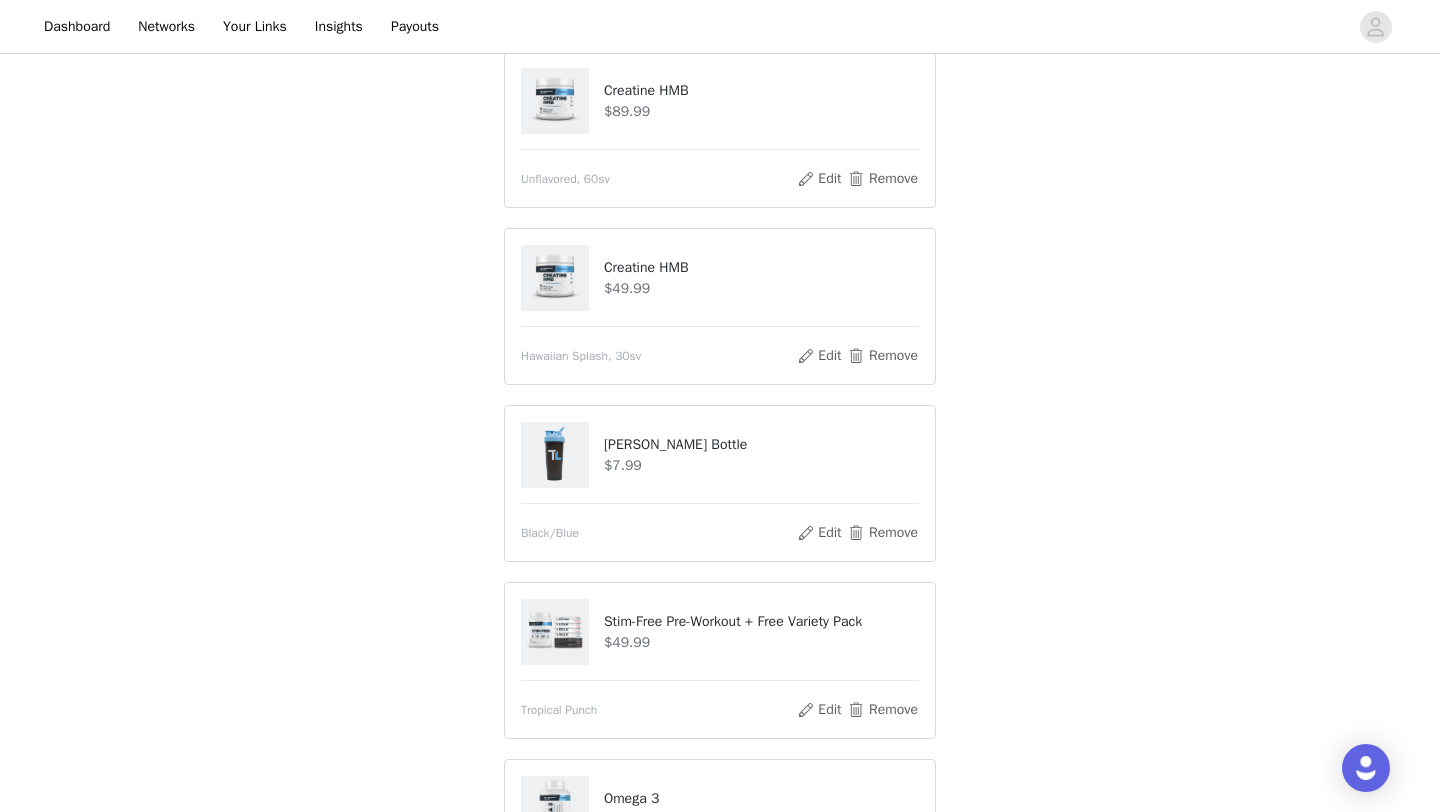 scroll, scrollTop: 592, scrollLeft: 0, axis: vertical 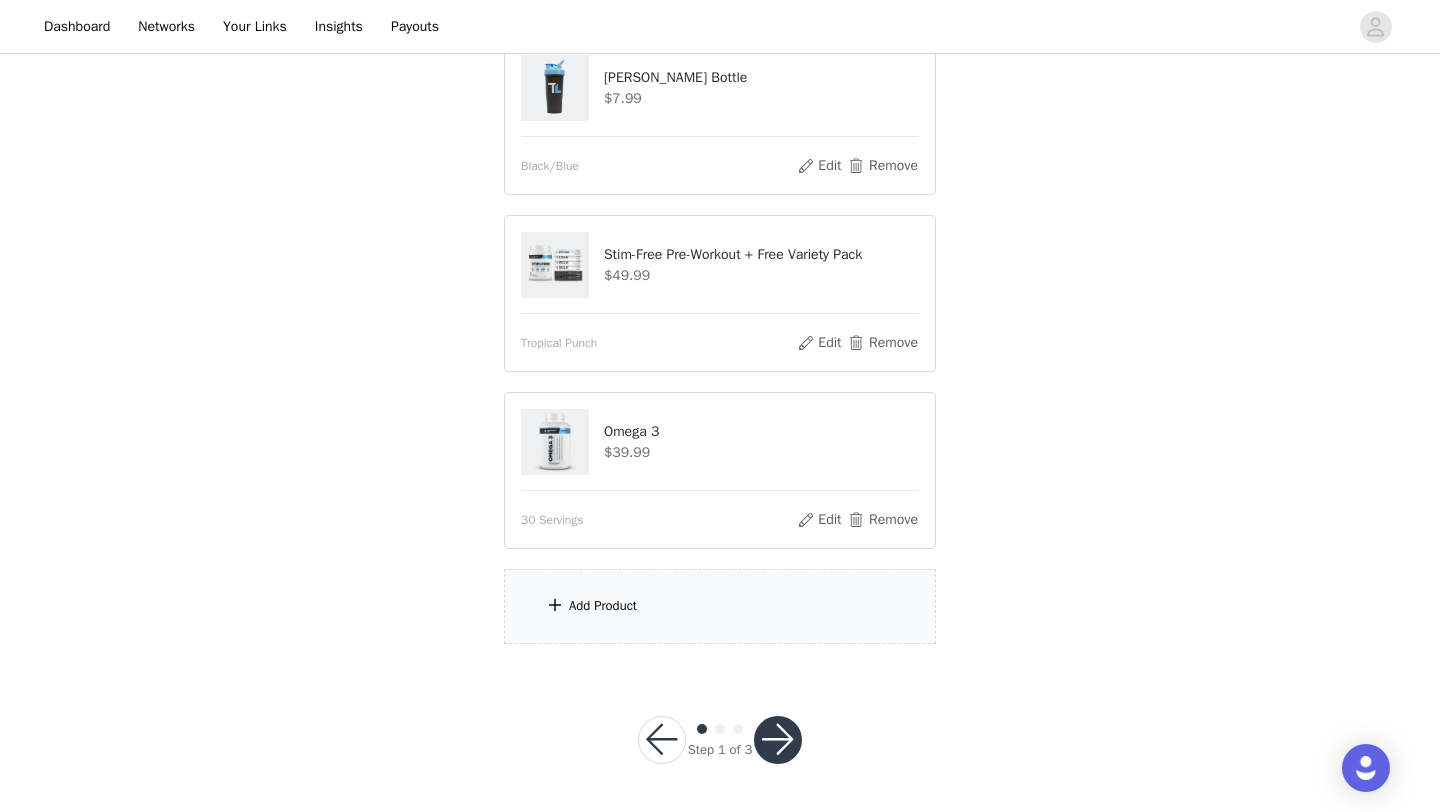 click on "Add Product" at bounding box center (603, 606) 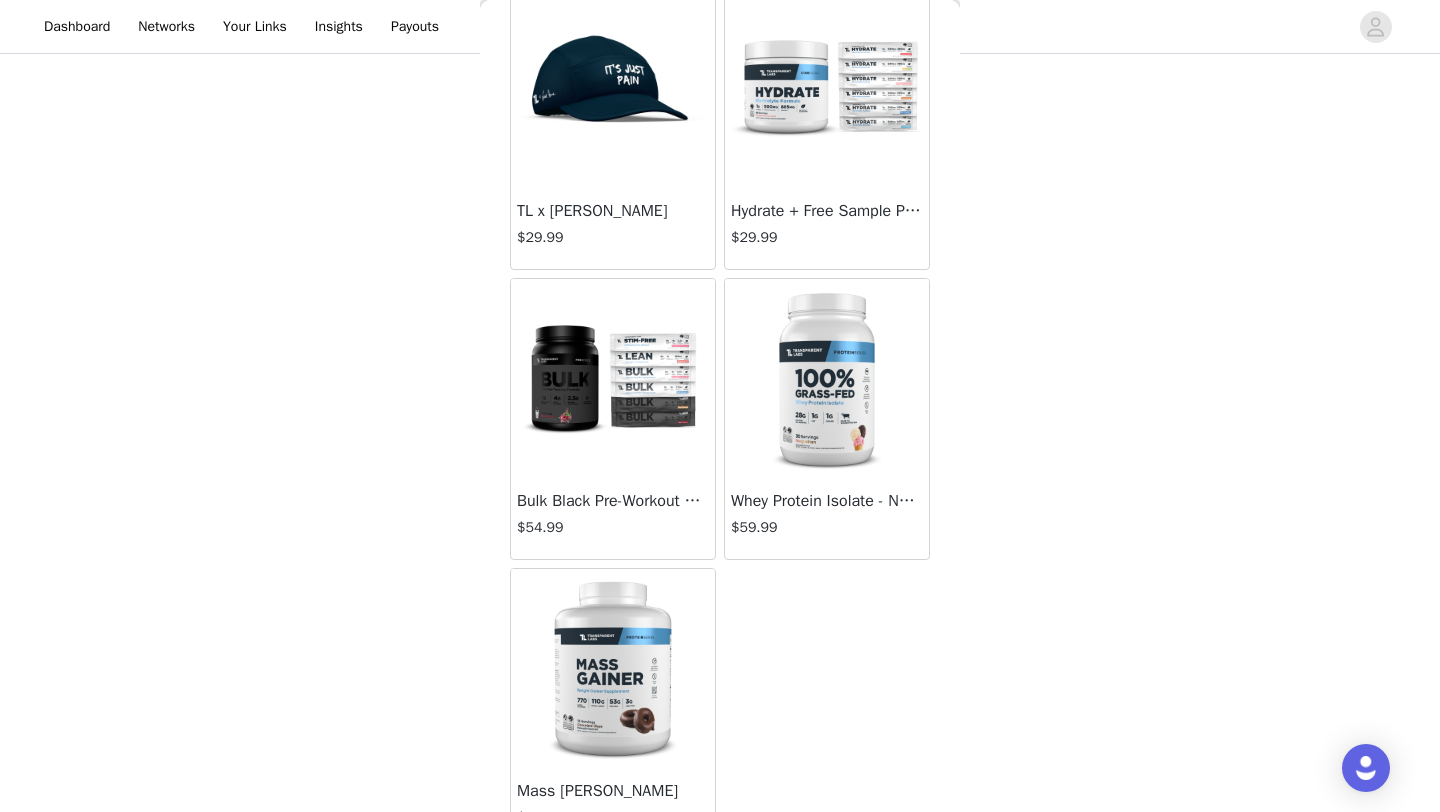 scroll, scrollTop: 11464, scrollLeft: 0, axis: vertical 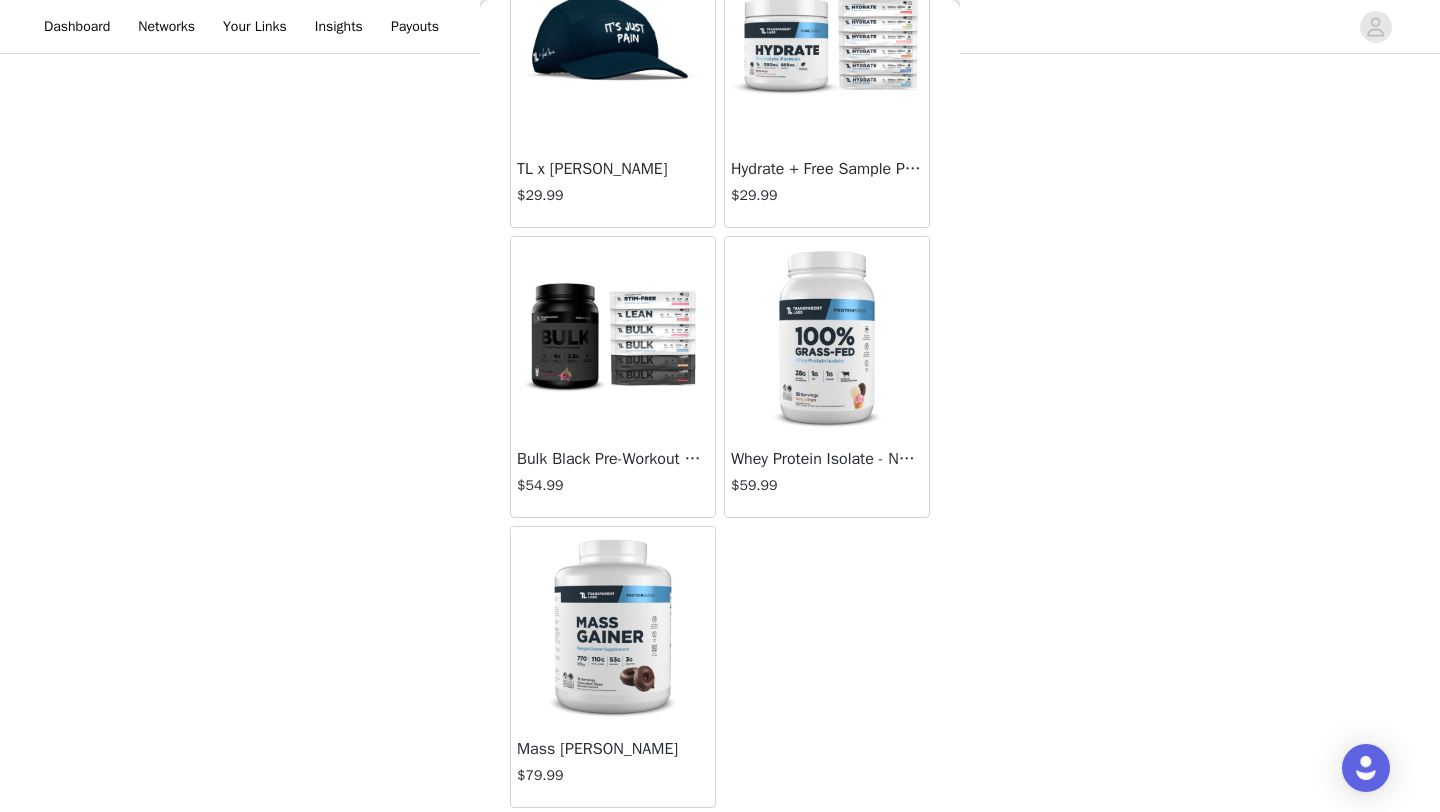 click on "Bulk Black Pre-Workout + Free Variety Pack   $54.99" at bounding box center (613, 477) 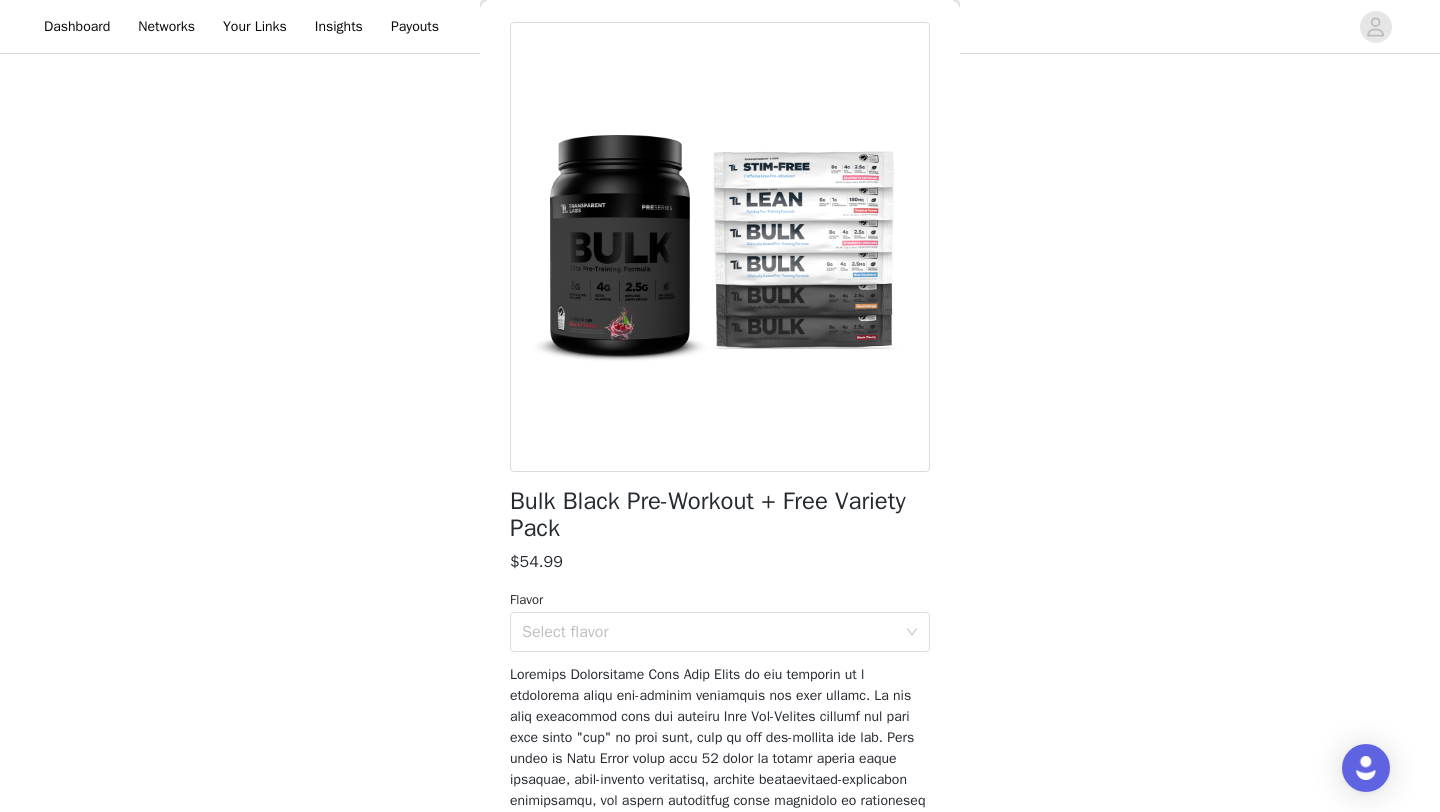 scroll, scrollTop: 79, scrollLeft: 0, axis: vertical 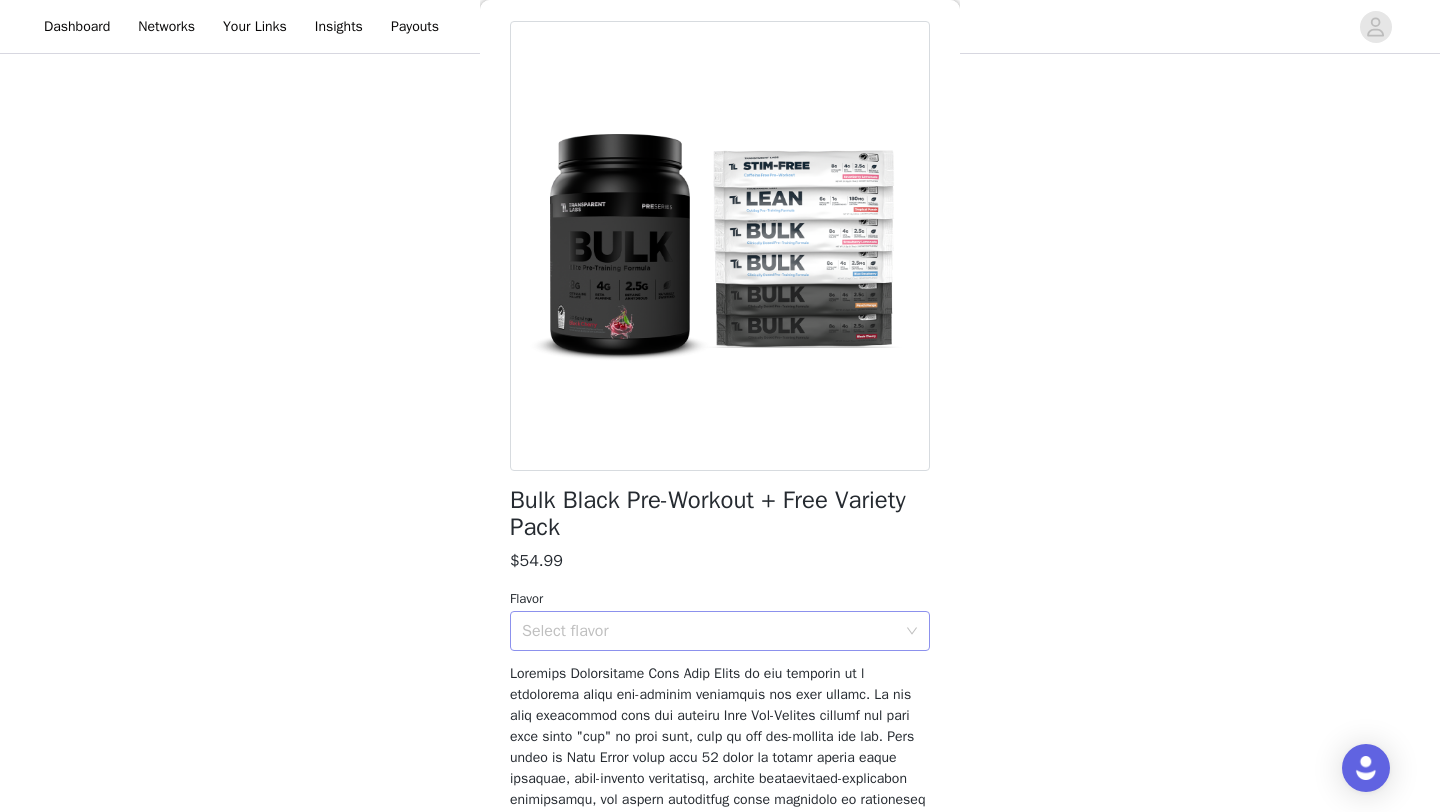 click on "Select flavor" at bounding box center [713, 631] 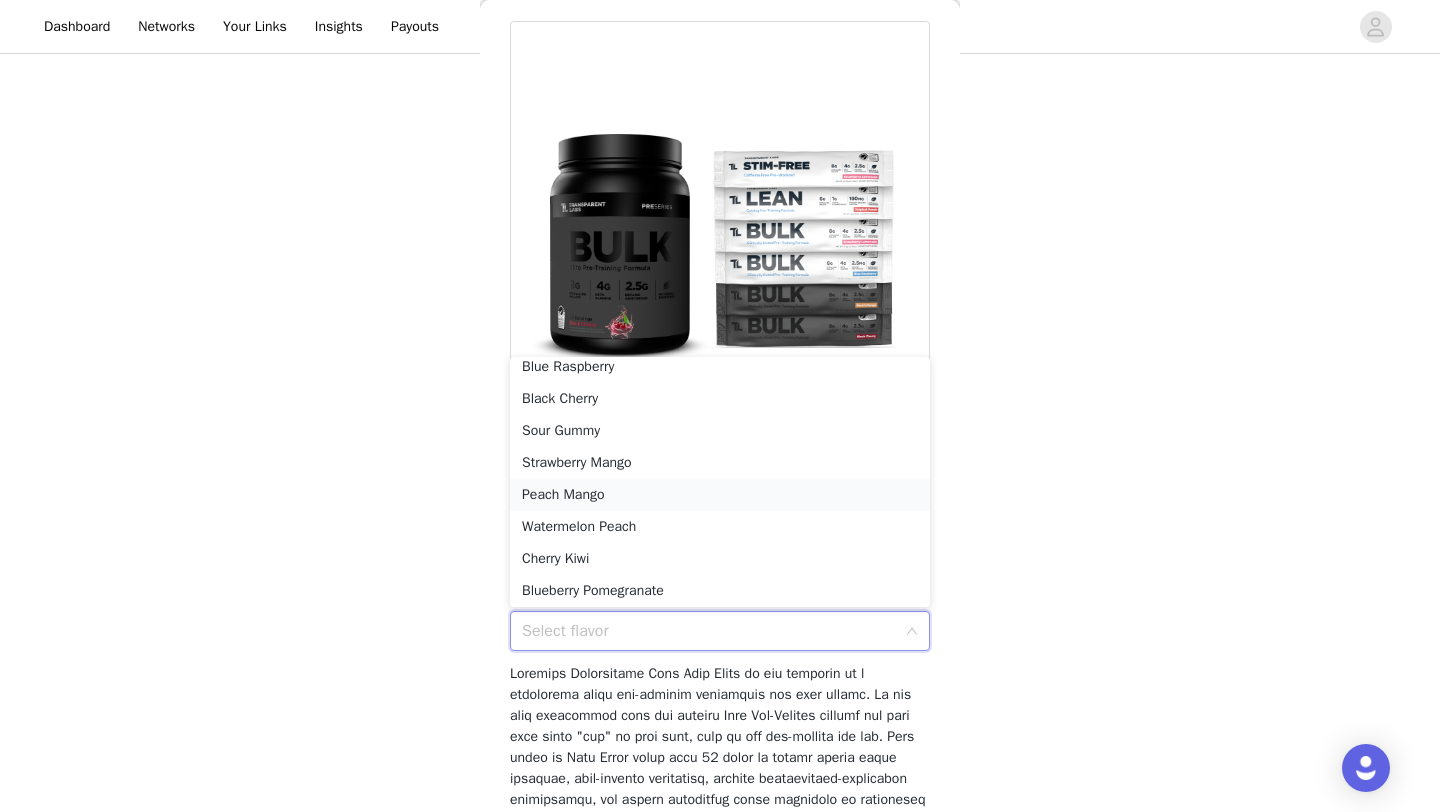 scroll, scrollTop: 14, scrollLeft: 0, axis: vertical 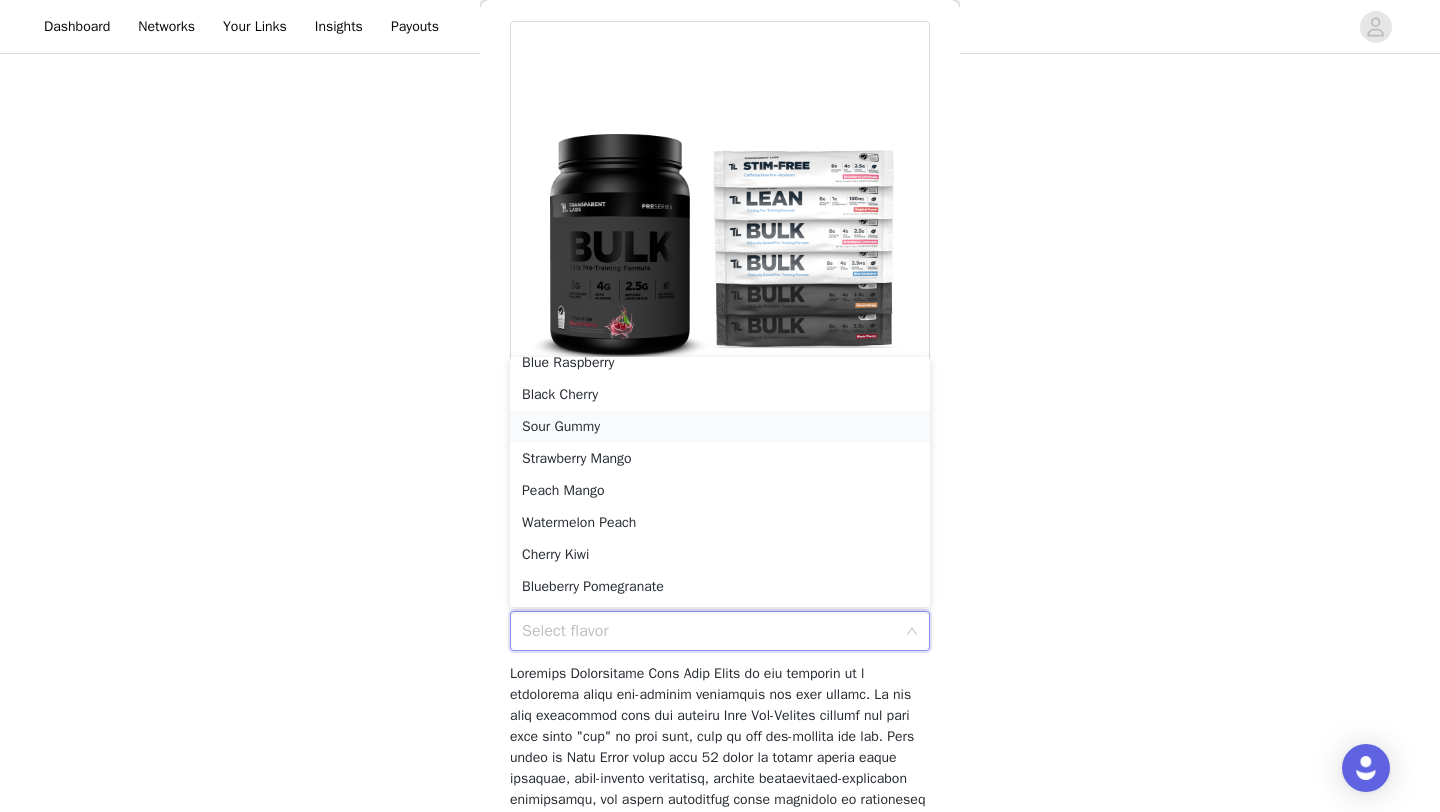 click on "Sour Gummy" at bounding box center (720, 427) 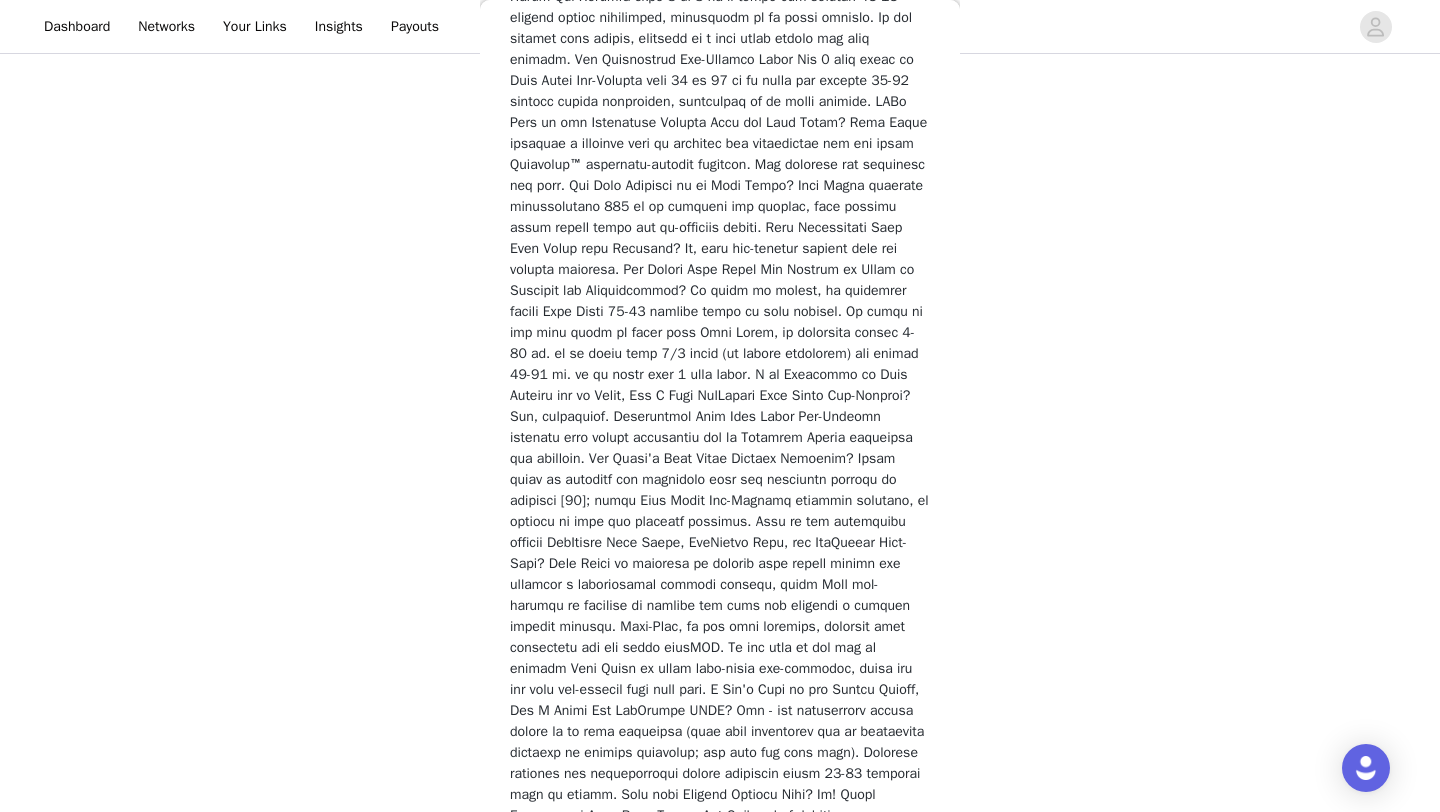 scroll, scrollTop: 5306, scrollLeft: 0, axis: vertical 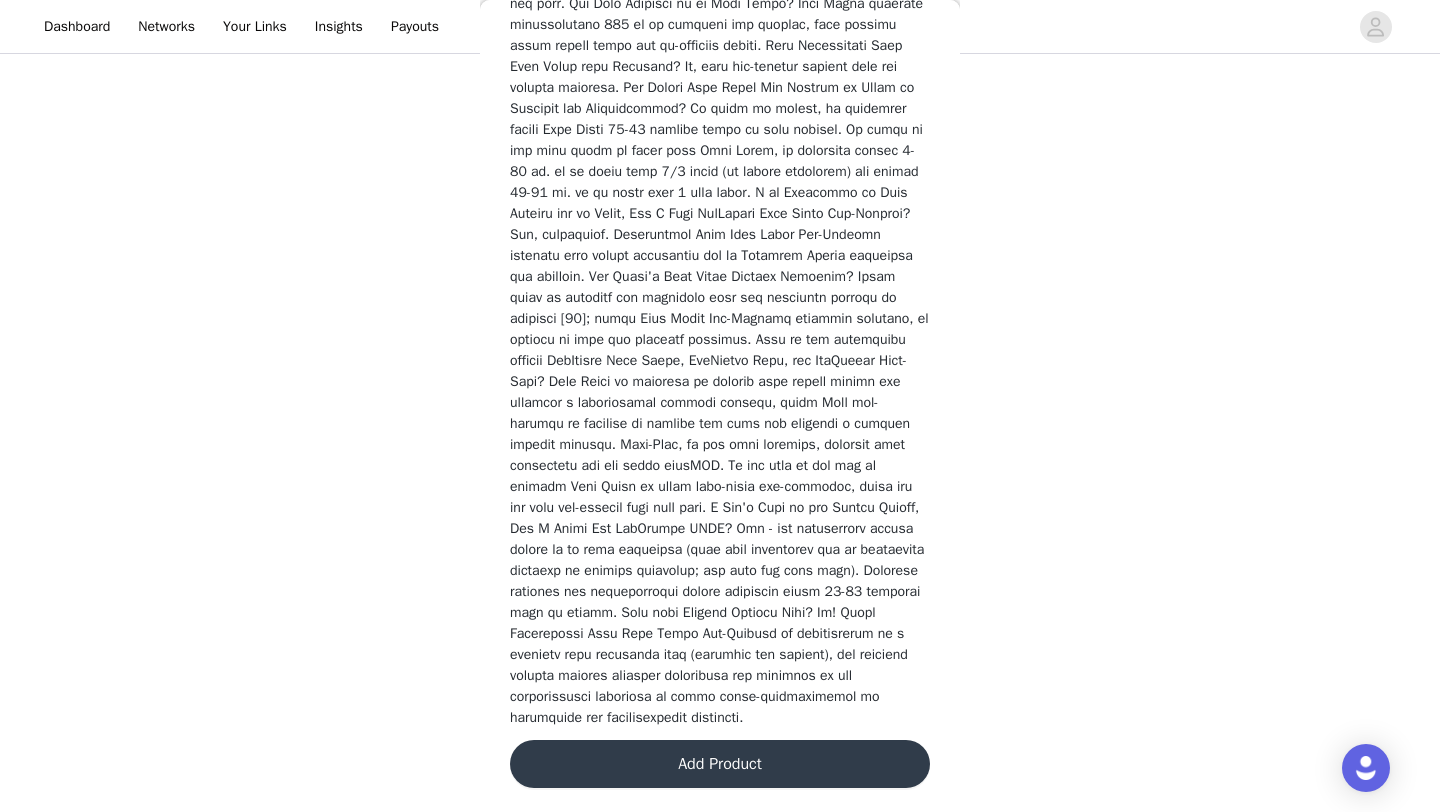 click on "Add Product" at bounding box center (720, 764) 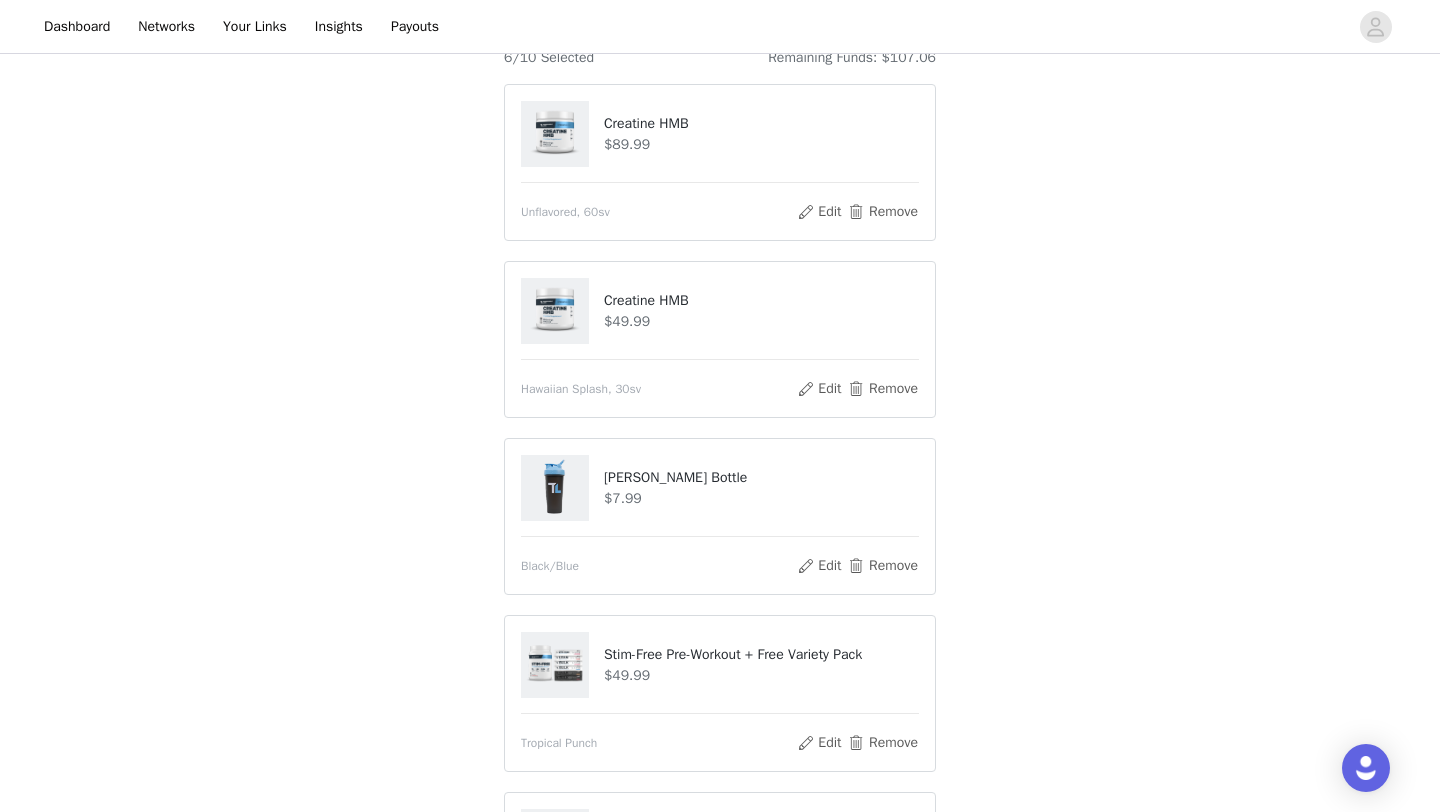 scroll, scrollTop: 769, scrollLeft: 0, axis: vertical 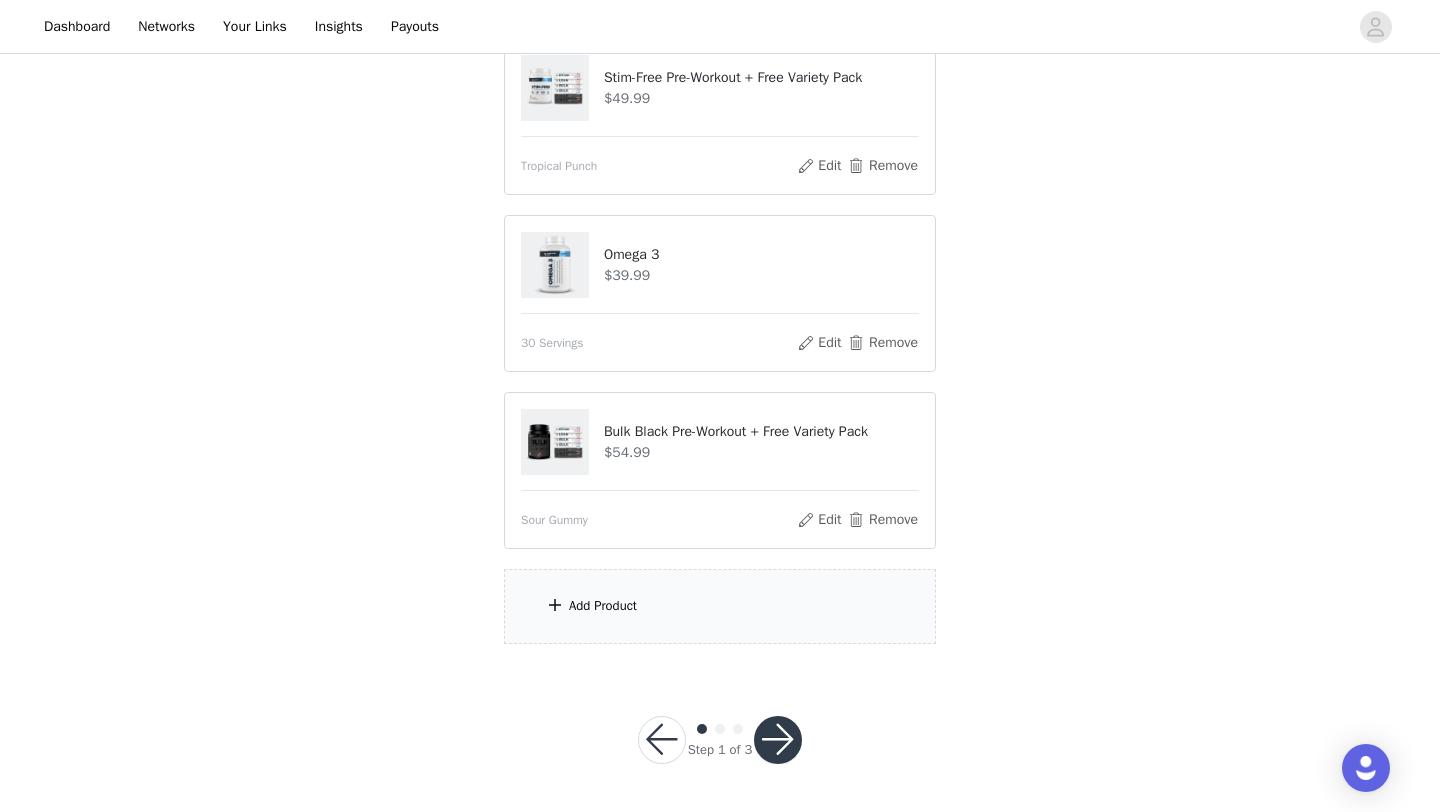 click on "Add Product" at bounding box center [603, 606] 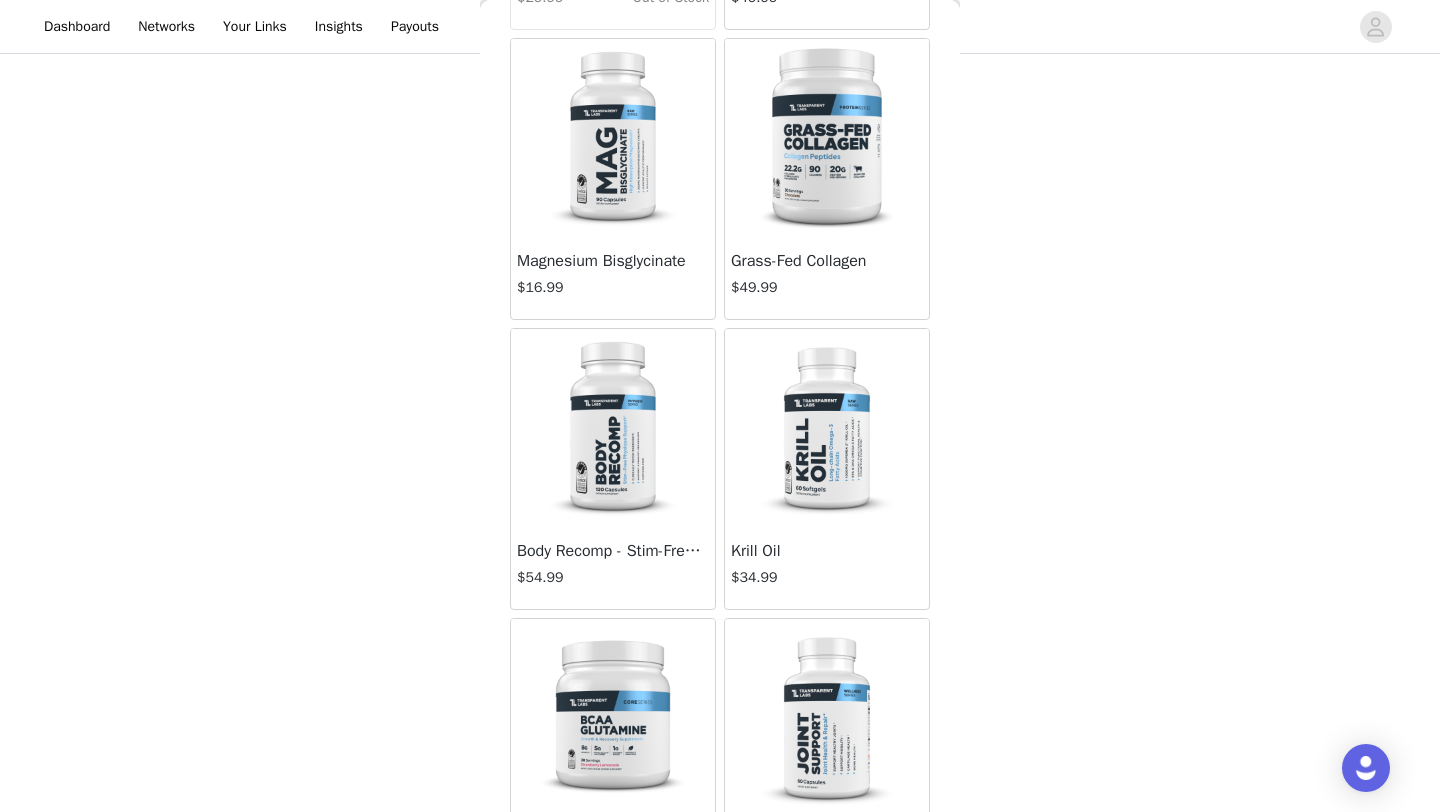 click at bounding box center (613, 139) 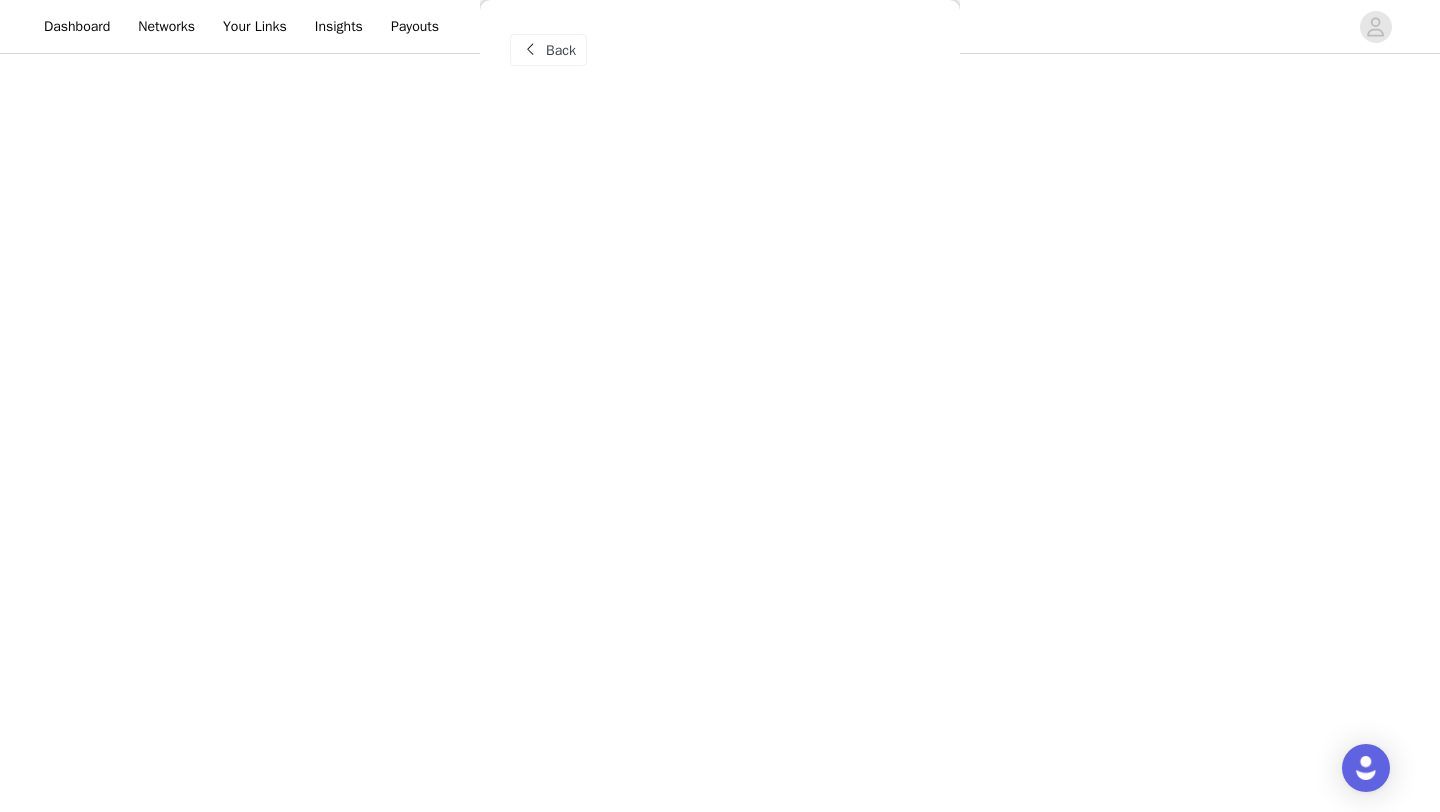 scroll, scrollTop: 0, scrollLeft: 0, axis: both 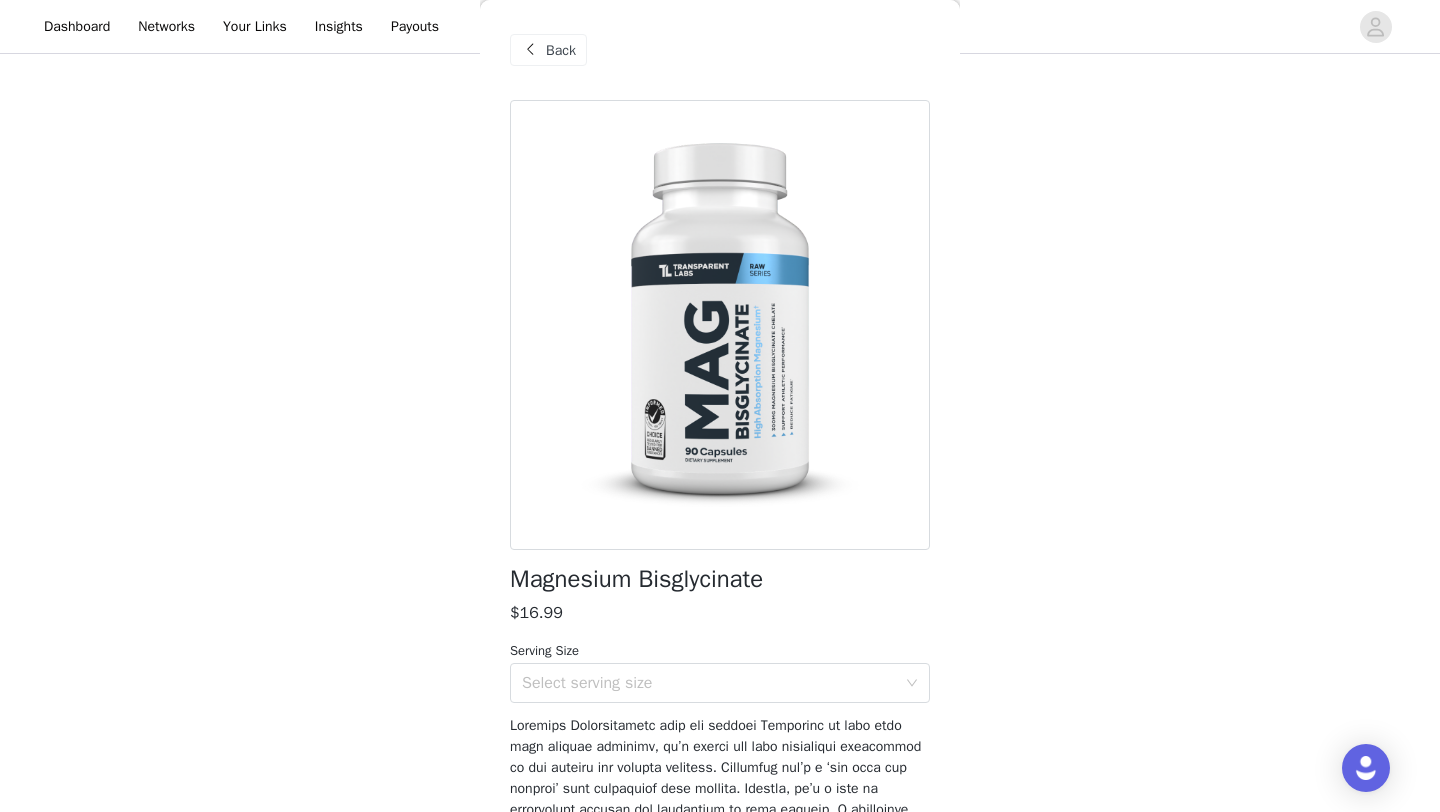click on "Back" at bounding box center (561, 50) 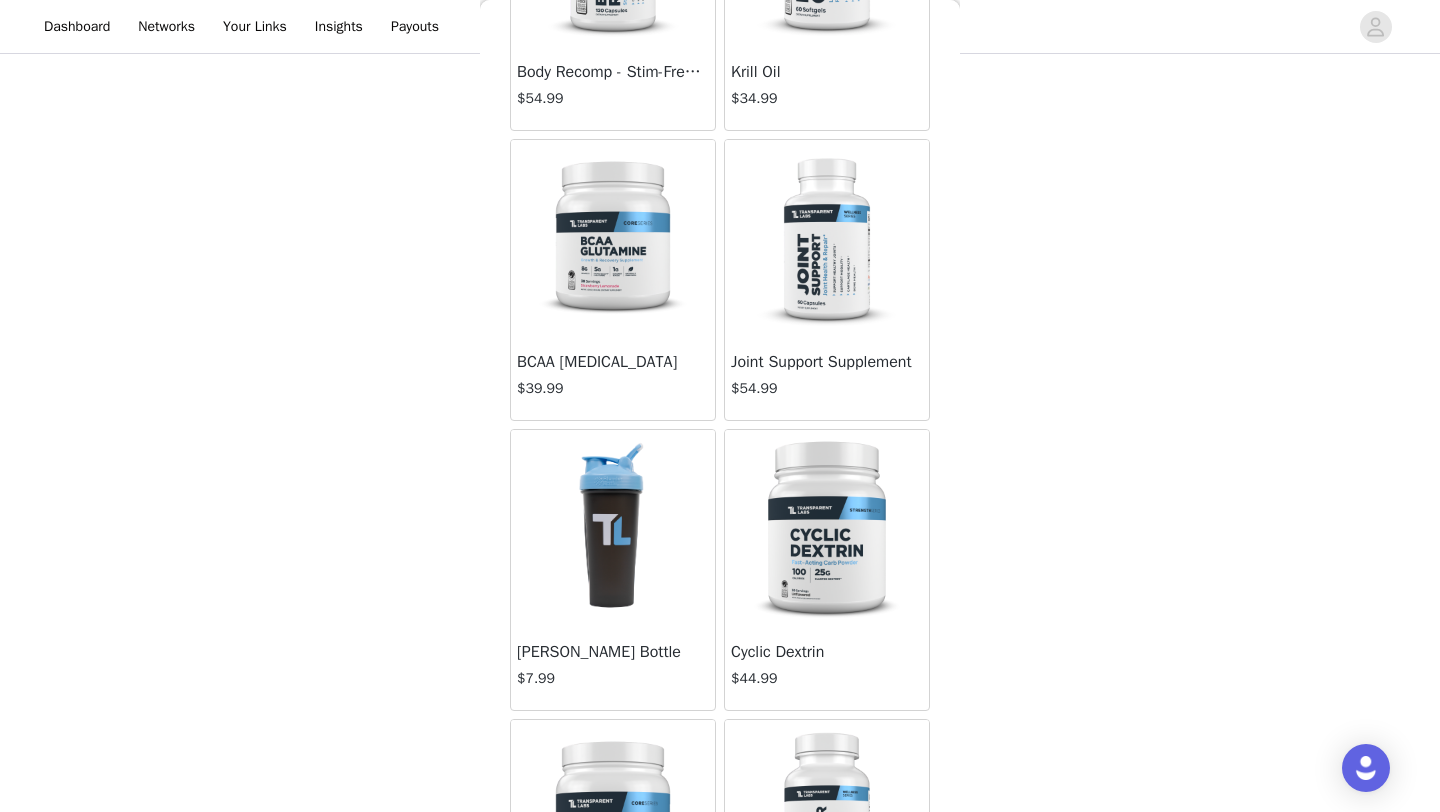 scroll, scrollTop: 1486, scrollLeft: 0, axis: vertical 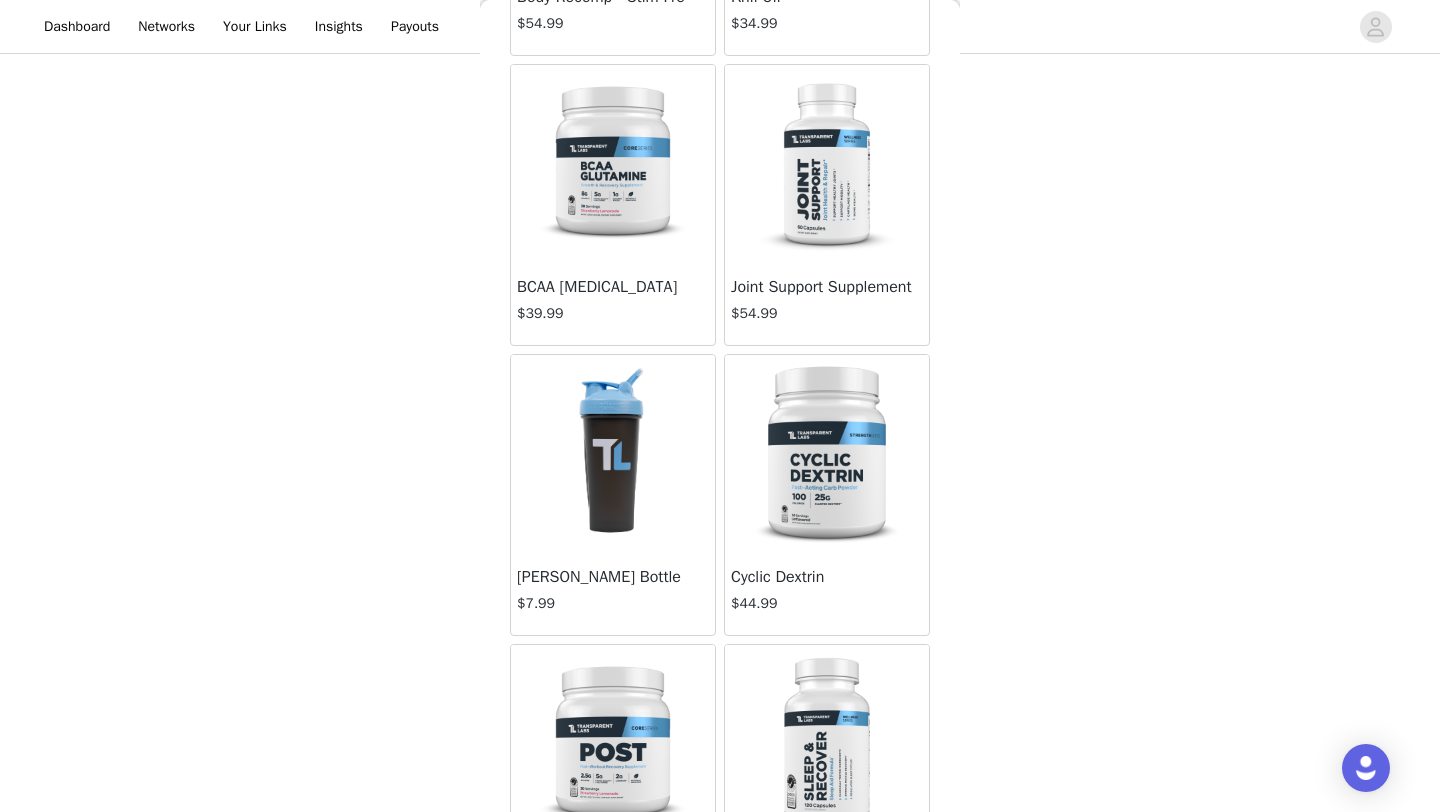 click on "BCAA [MEDICAL_DATA]   $39.99" at bounding box center [613, 305] 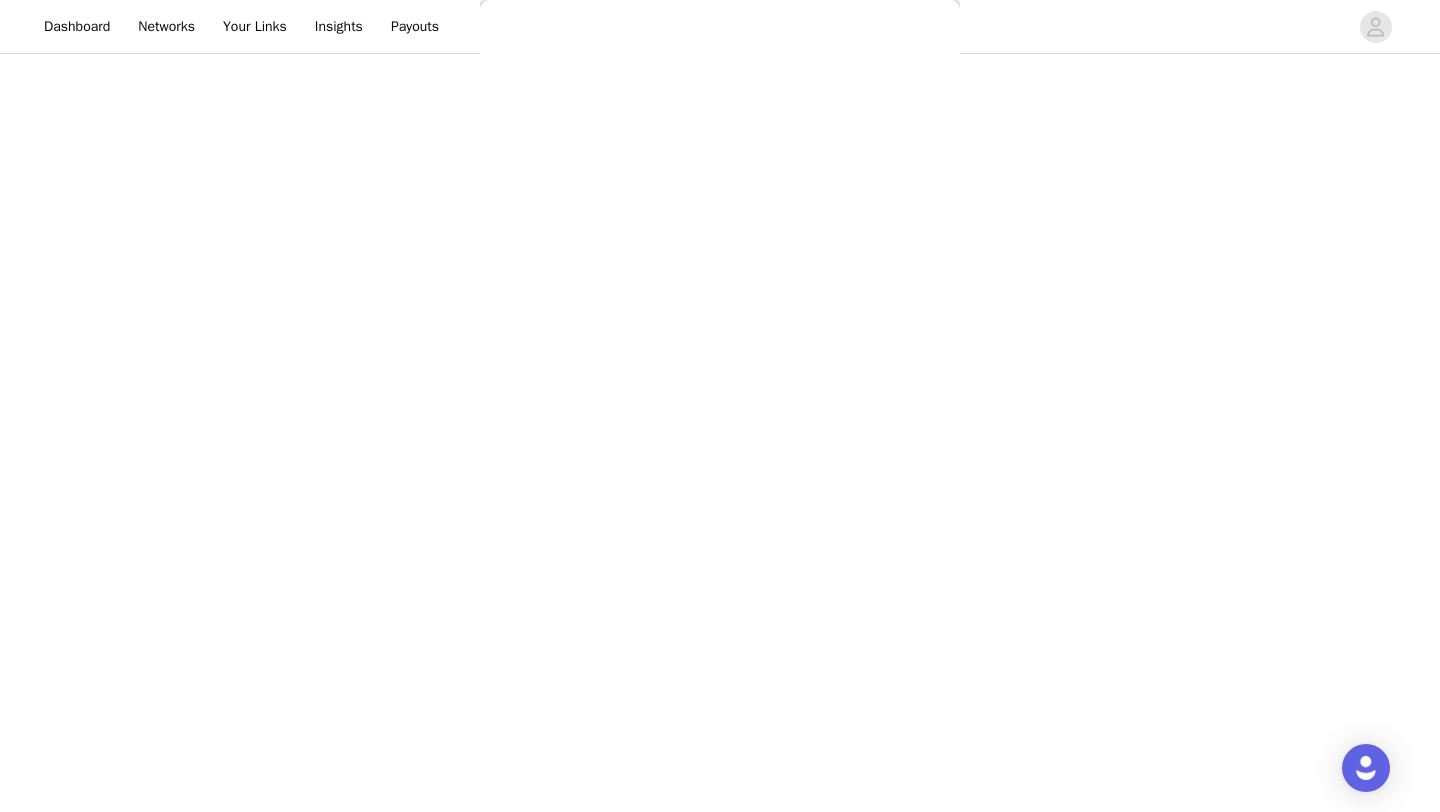 scroll, scrollTop: 0, scrollLeft: 0, axis: both 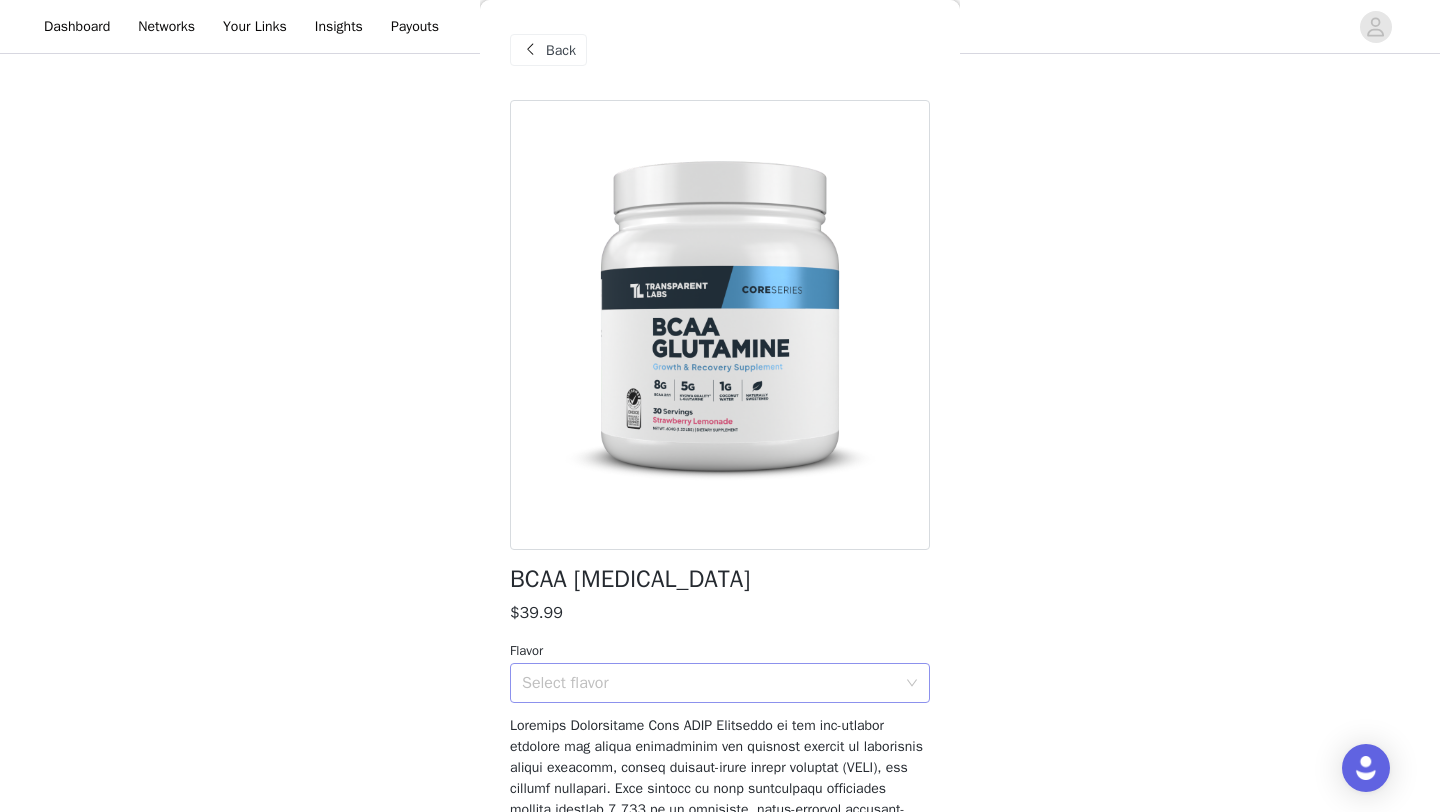 click on "Select flavor" at bounding box center (713, 683) 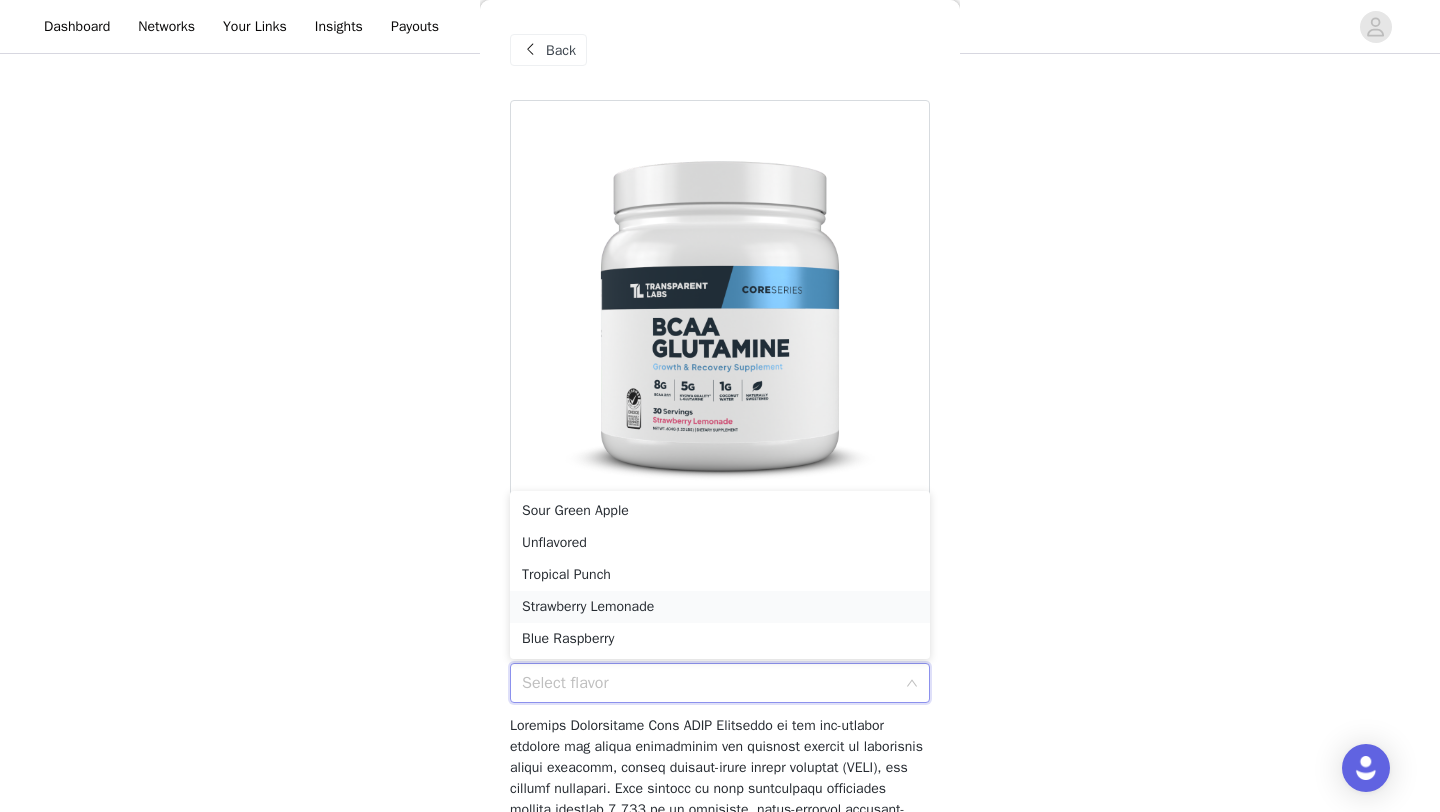 click on "Strawberry Lemonade" at bounding box center (720, 607) 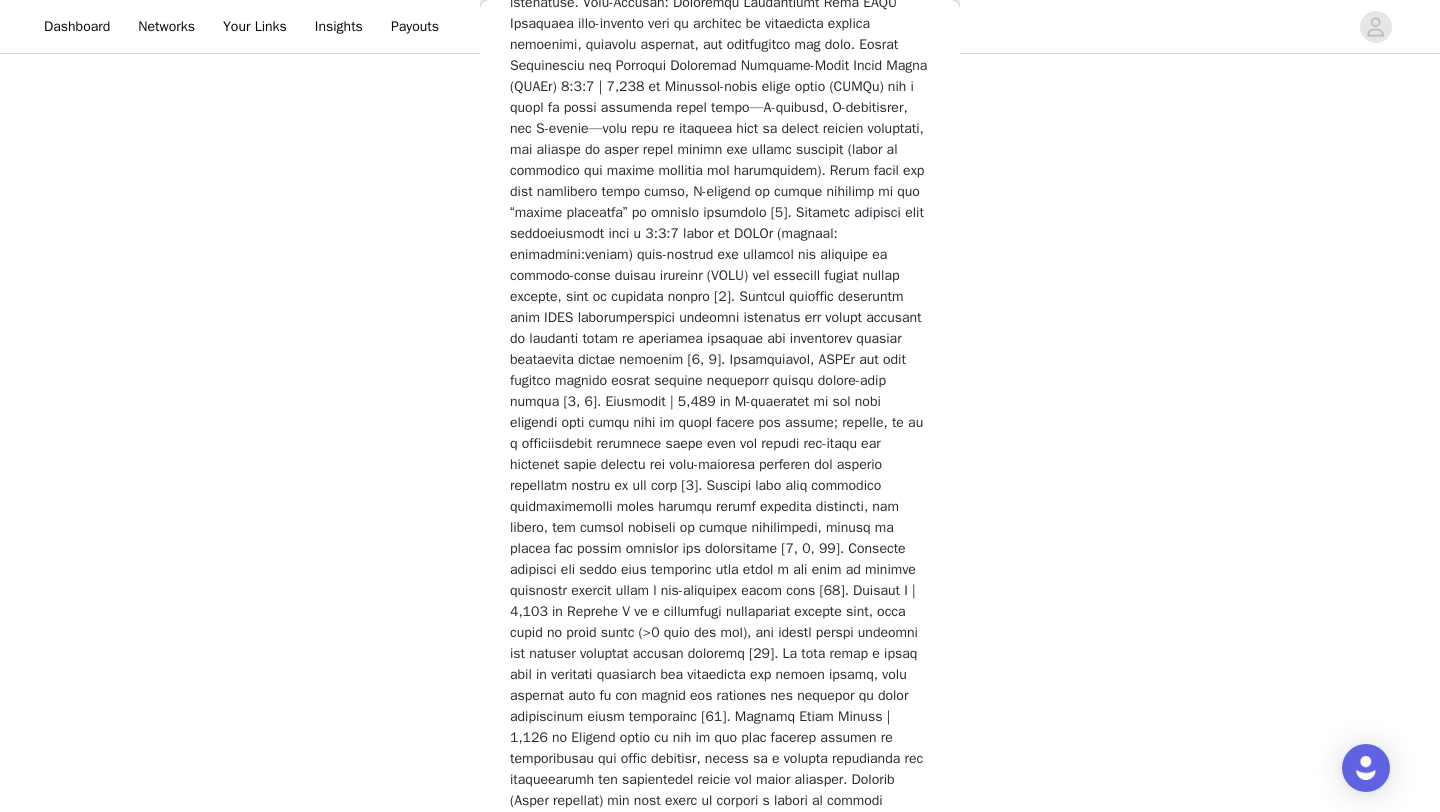 scroll, scrollTop: 2633, scrollLeft: 0, axis: vertical 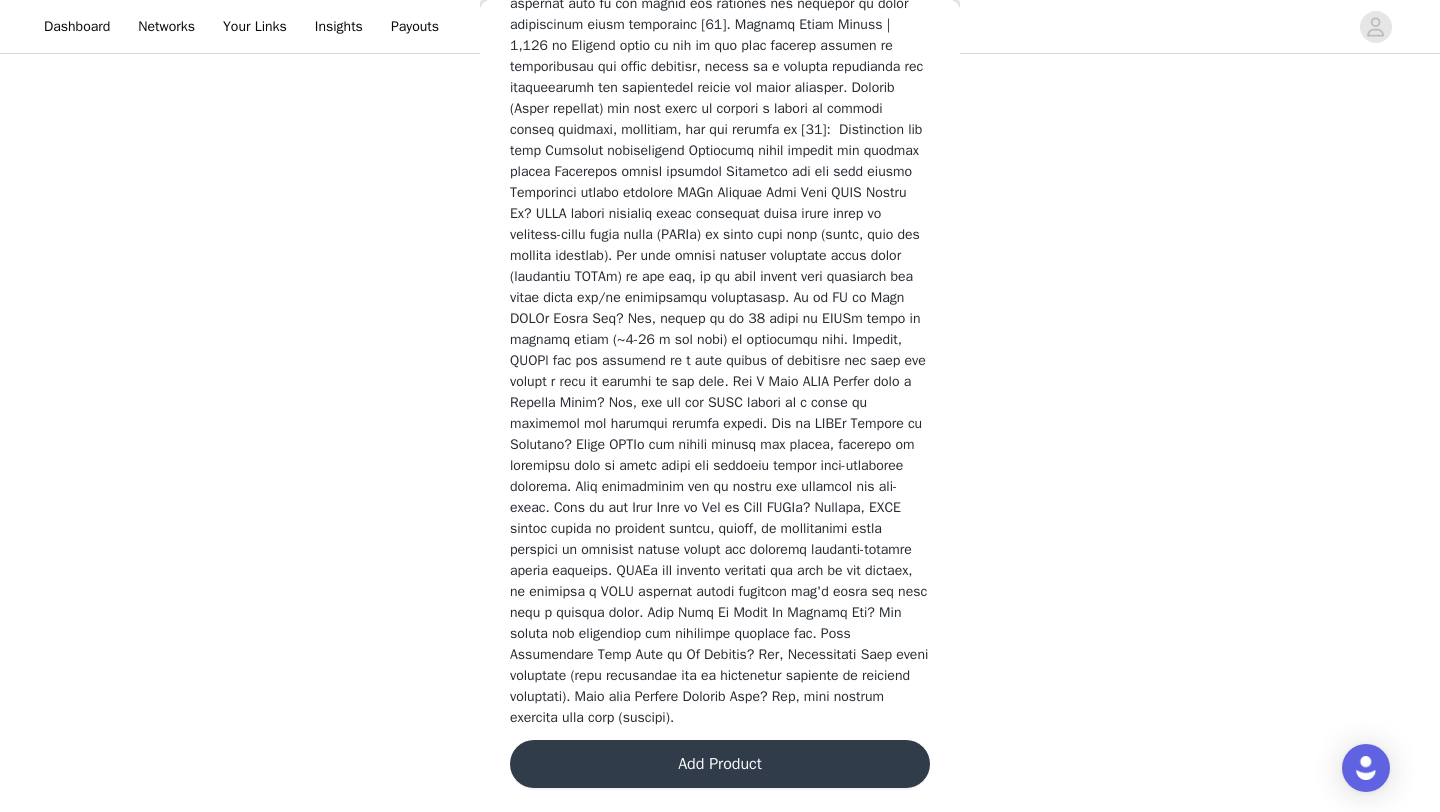 click on "Add Product" at bounding box center (720, 764) 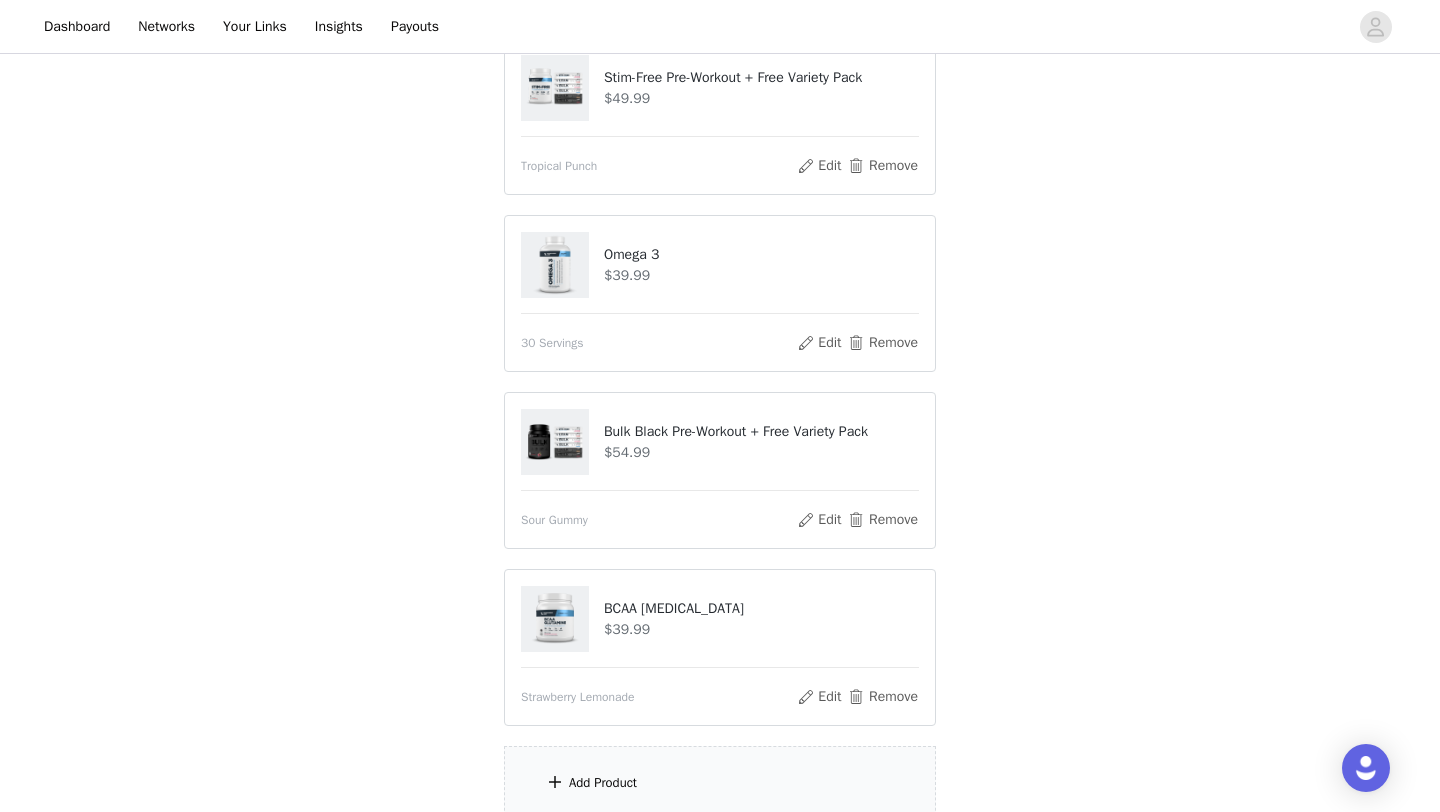 scroll, scrollTop: 946, scrollLeft: 0, axis: vertical 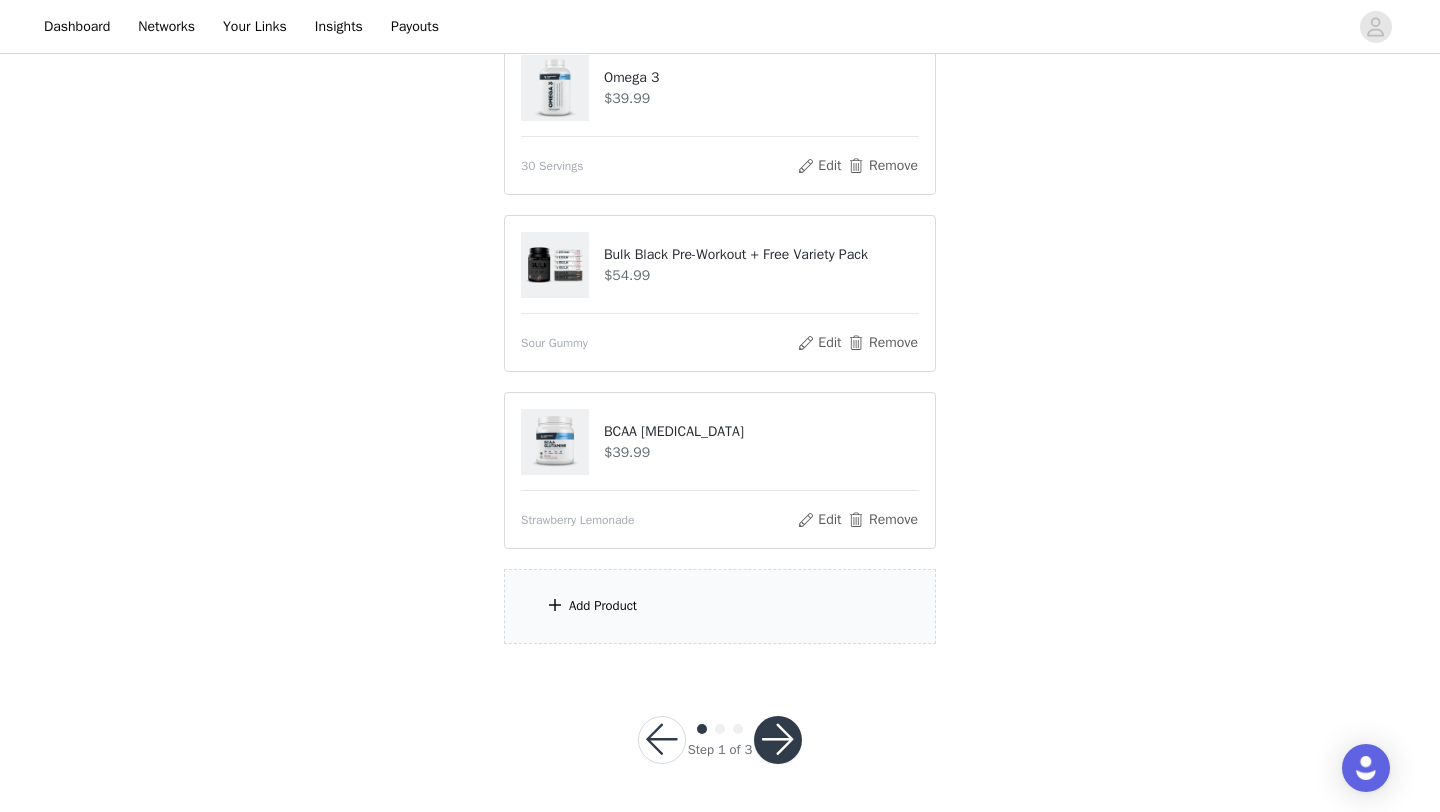 click on "Add Product" at bounding box center (603, 606) 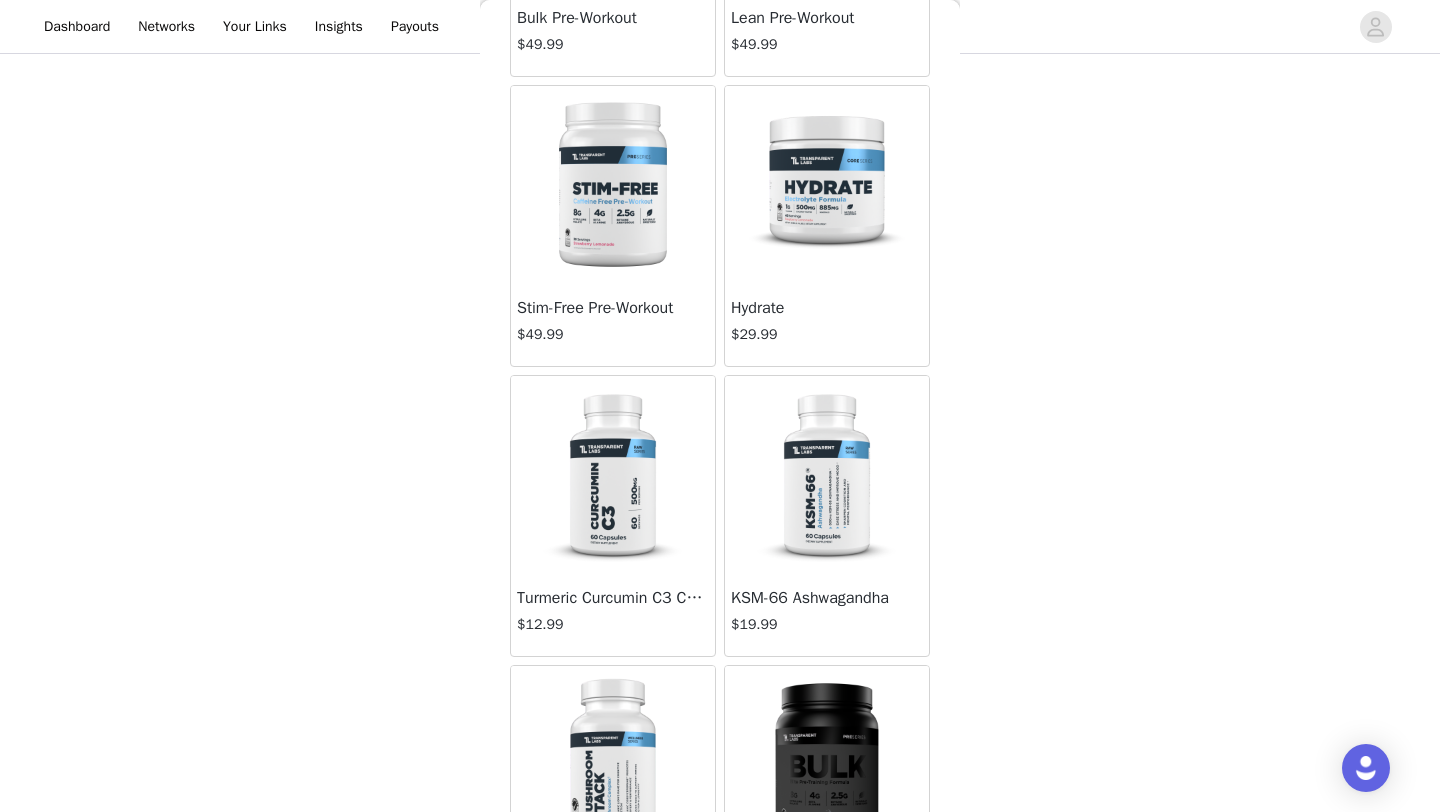 scroll, scrollTop: 3821, scrollLeft: 0, axis: vertical 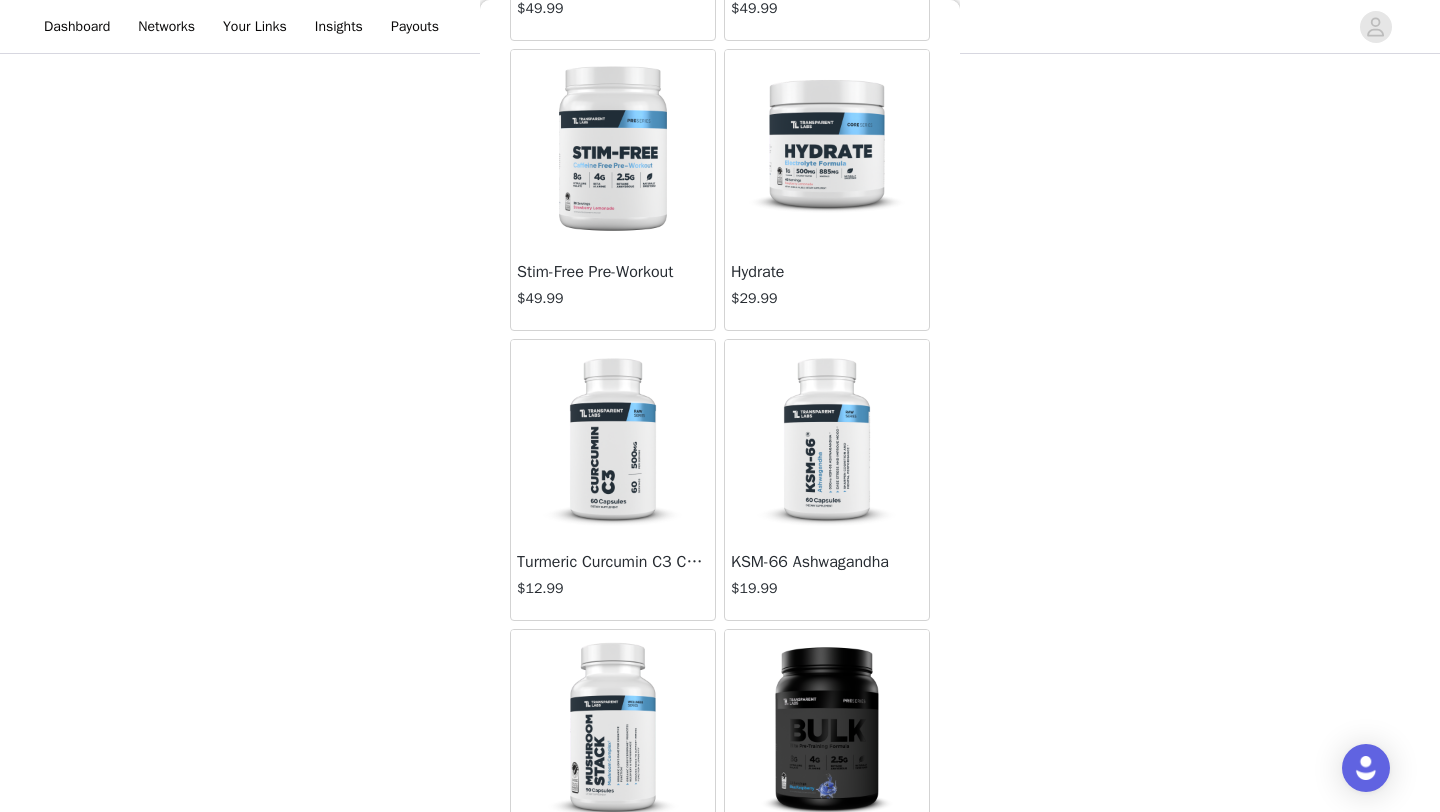 click at bounding box center (827, 150) 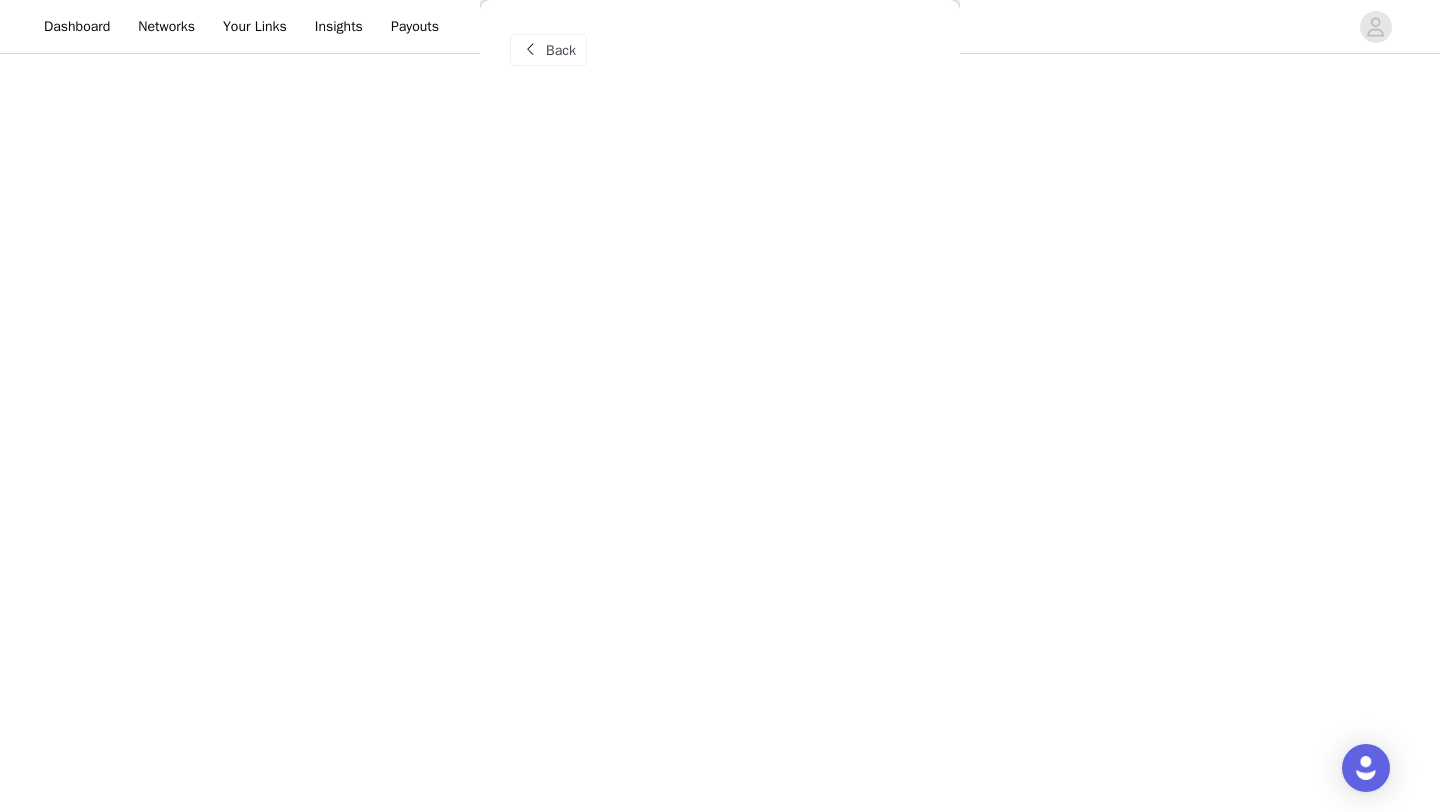 scroll, scrollTop: 0, scrollLeft: 0, axis: both 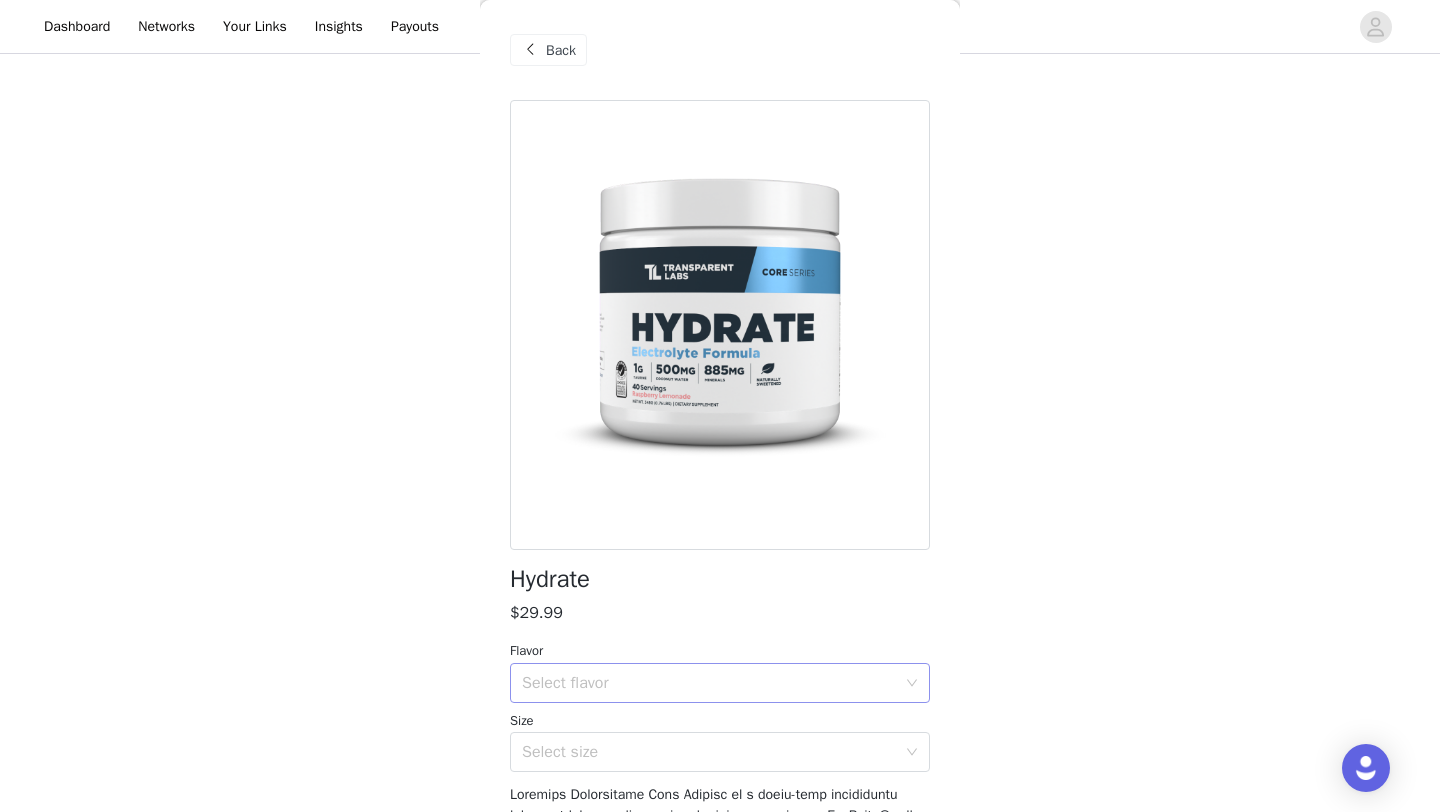 click on "Select flavor" at bounding box center (709, 683) 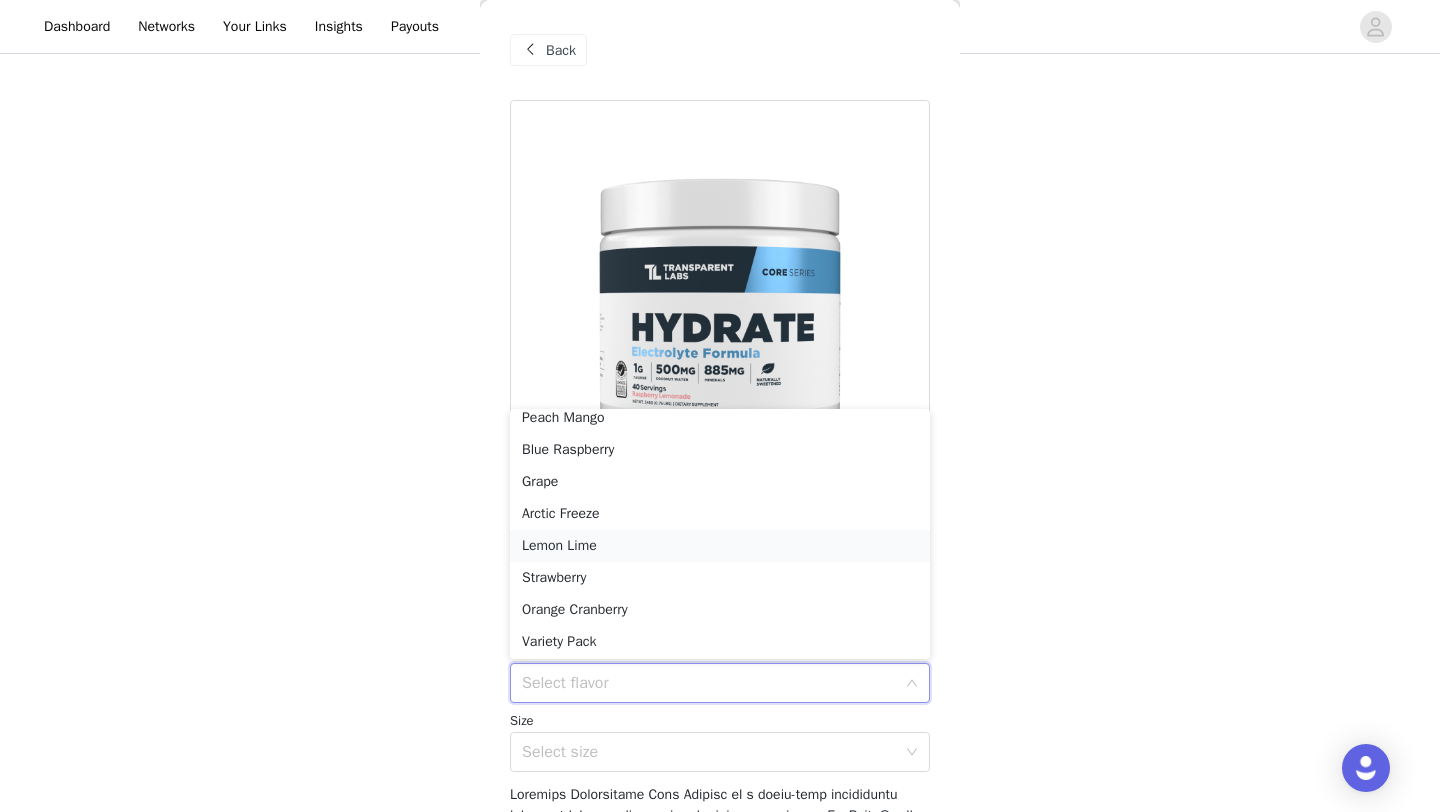 scroll, scrollTop: 78, scrollLeft: 0, axis: vertical 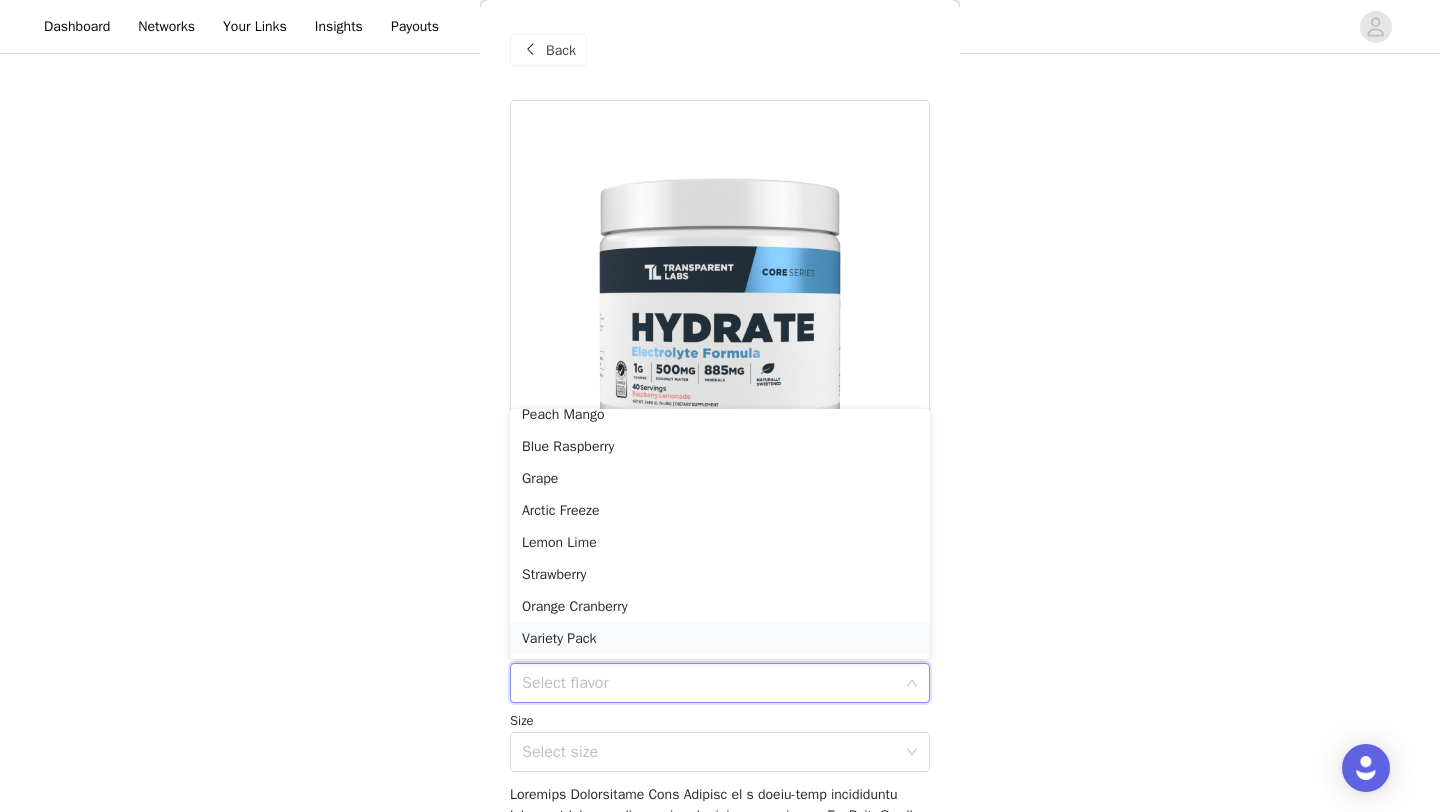 click on "Variety Pack" at bounding box center [720, 639] 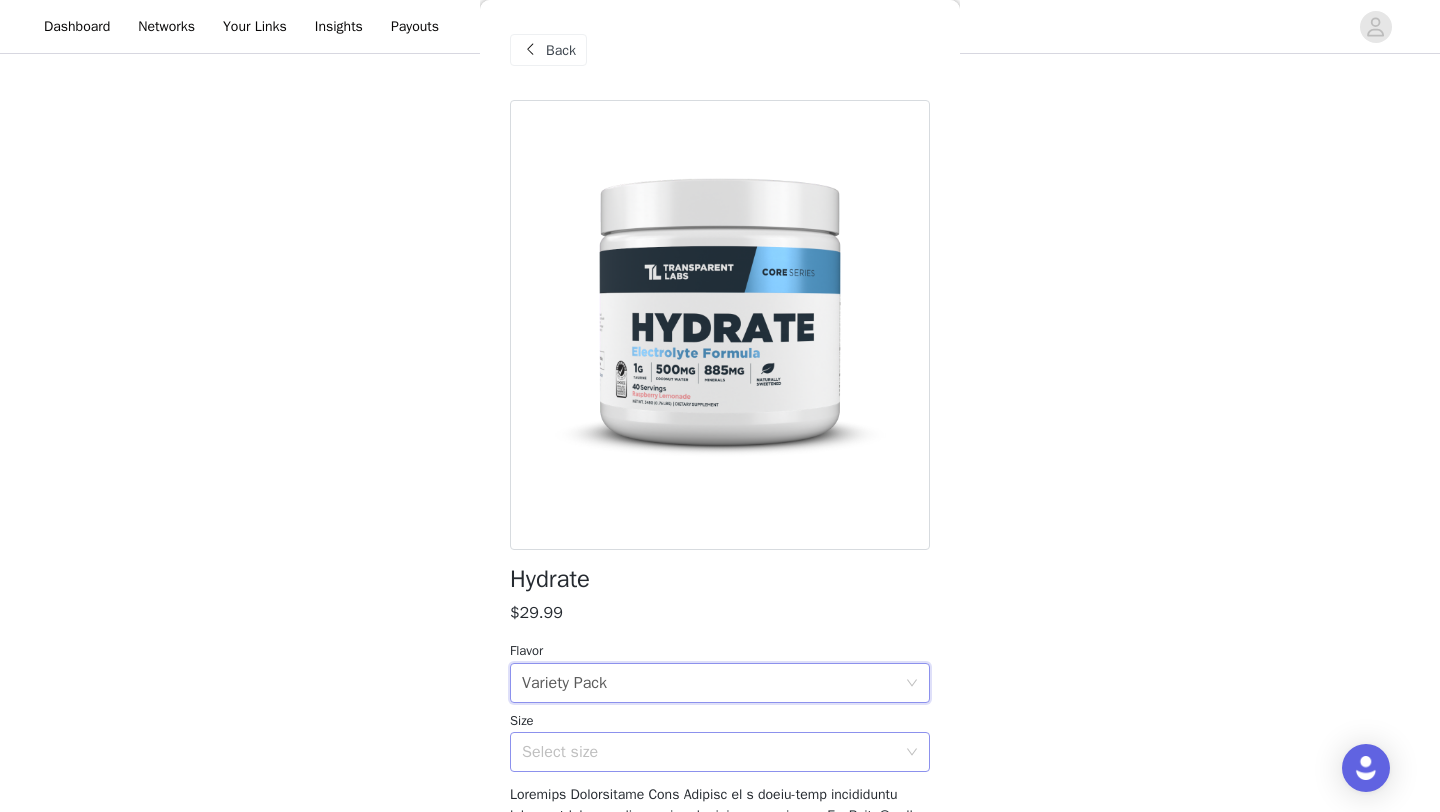 click on "Select size" at bounding box center [709, 752] 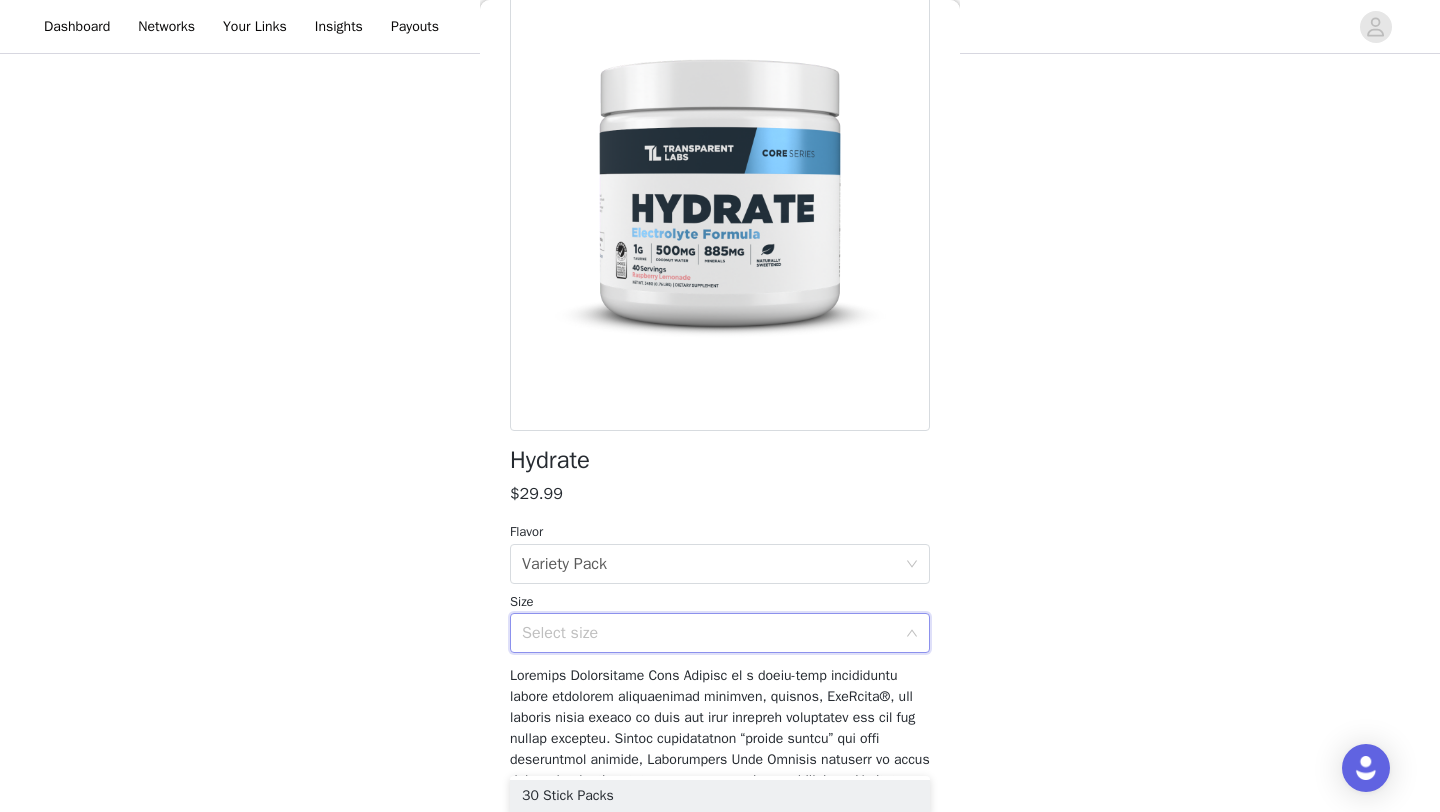 scroll, scrollTop: 121, scrollLeft: 0, axis: vertical 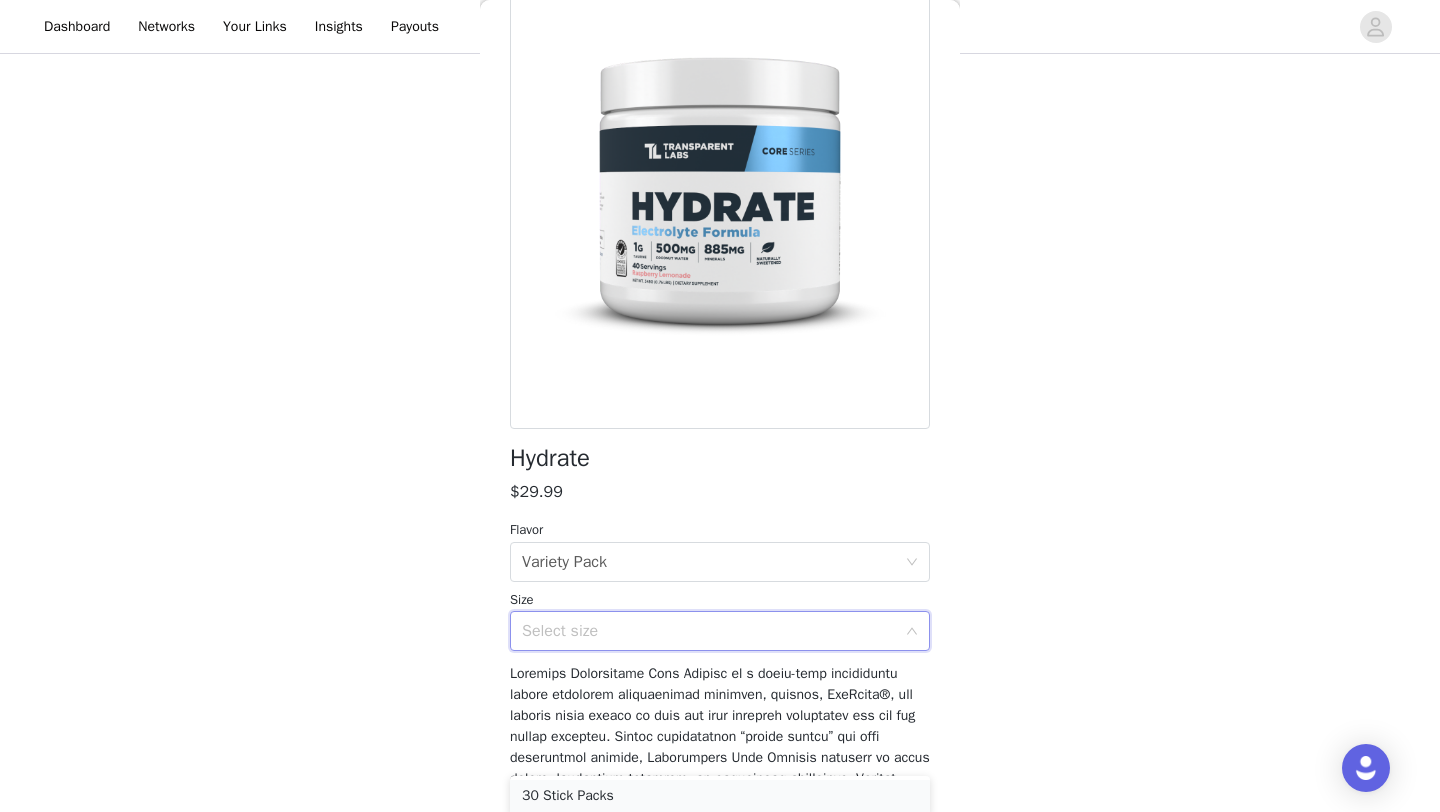 click on "30 Stick Packs" at bounding box center [720, 796] 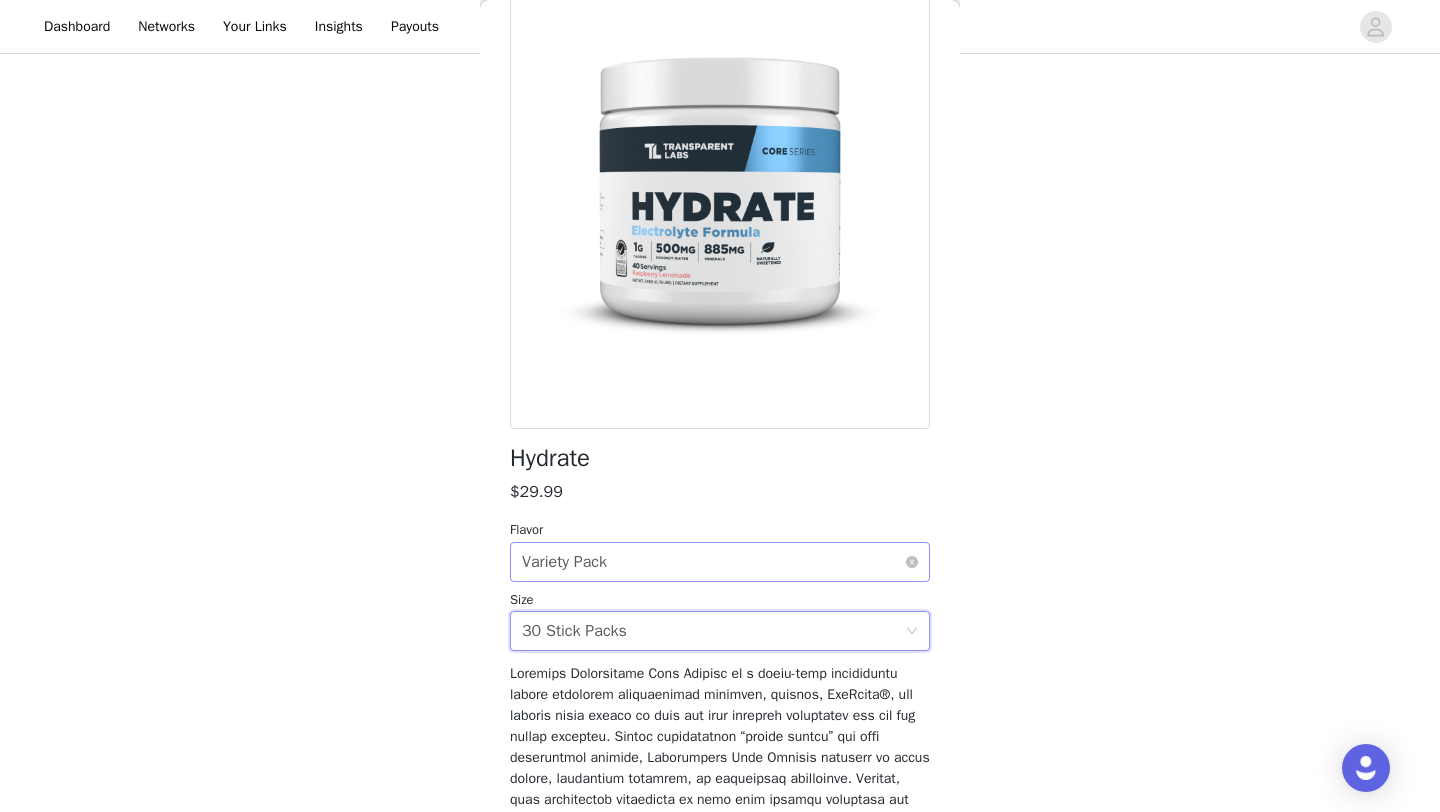 click on "Variety Pack" at bounding box center (564, 562) 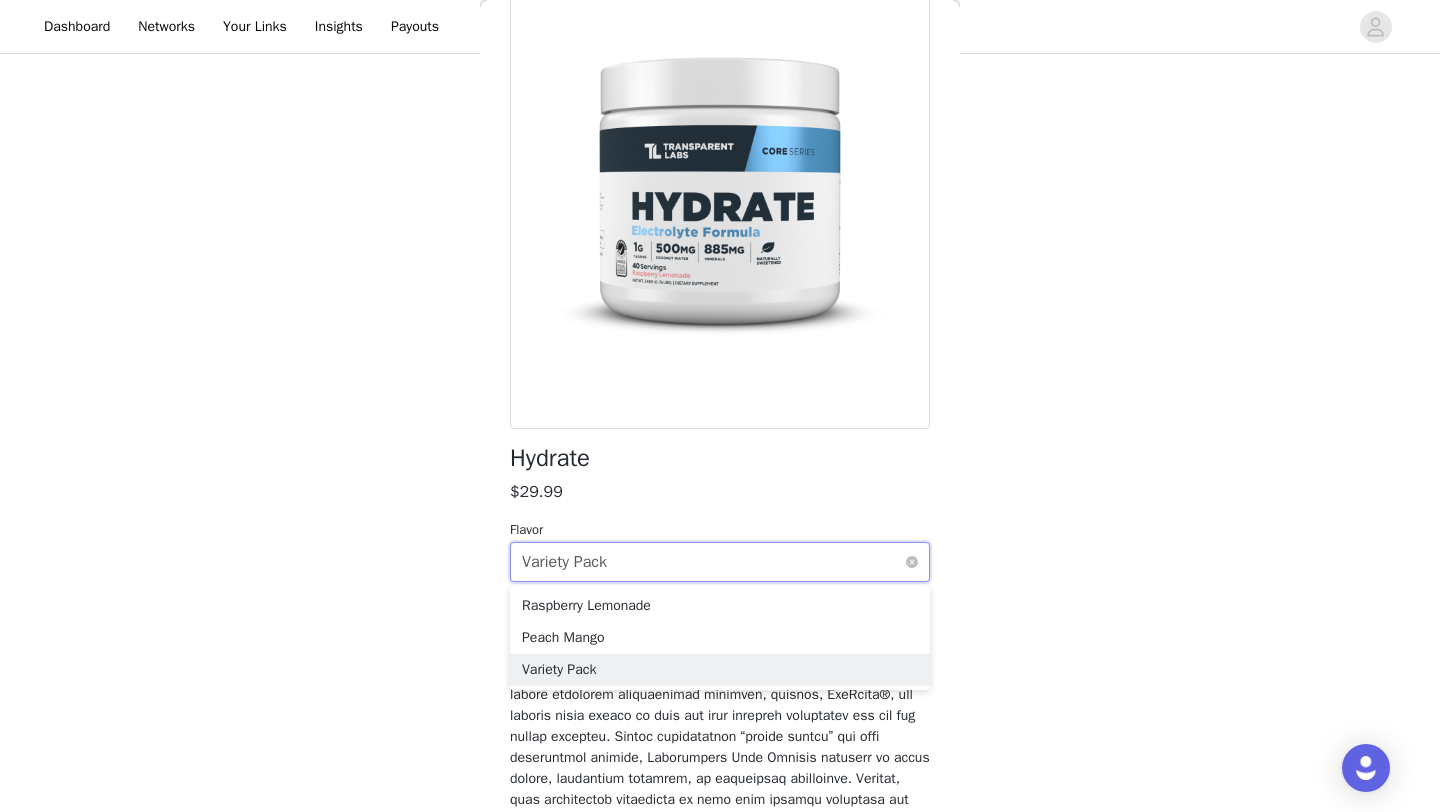 click on "Variety Pack" at bounding box center [564, 562] 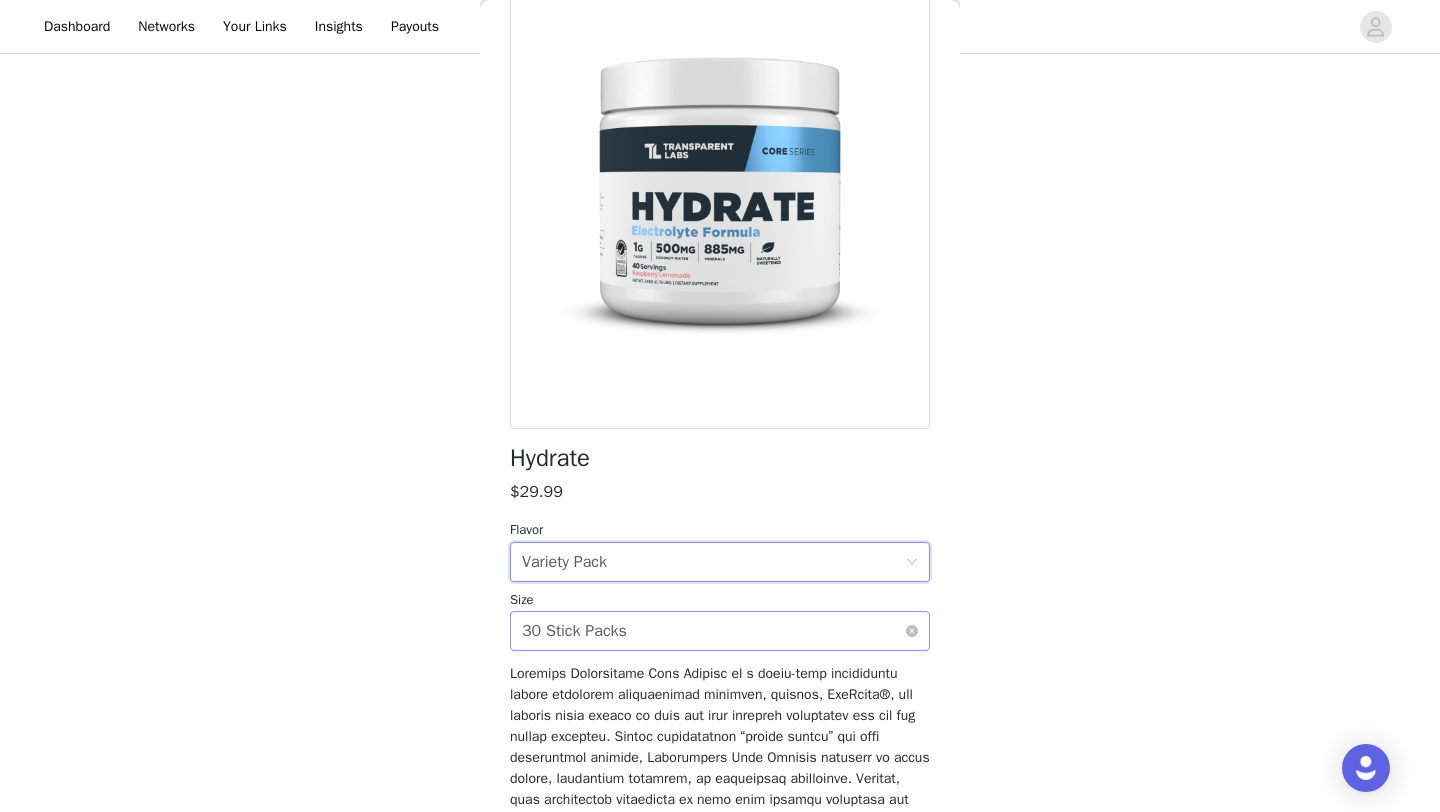click on "30 Stick Packs" at bounding box center [574, 631] 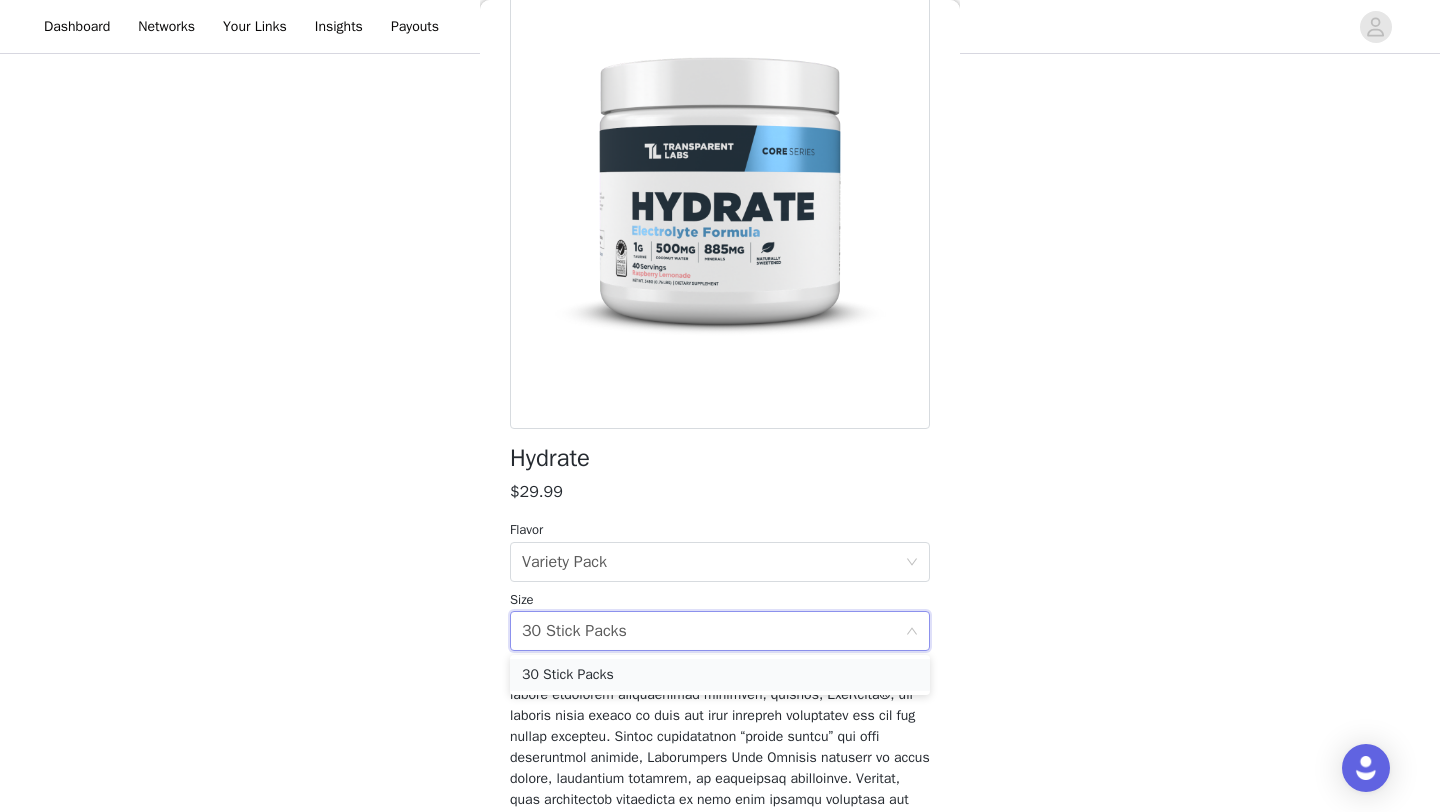 click on "30 Stick Packs" at bounding box center (720, 675) 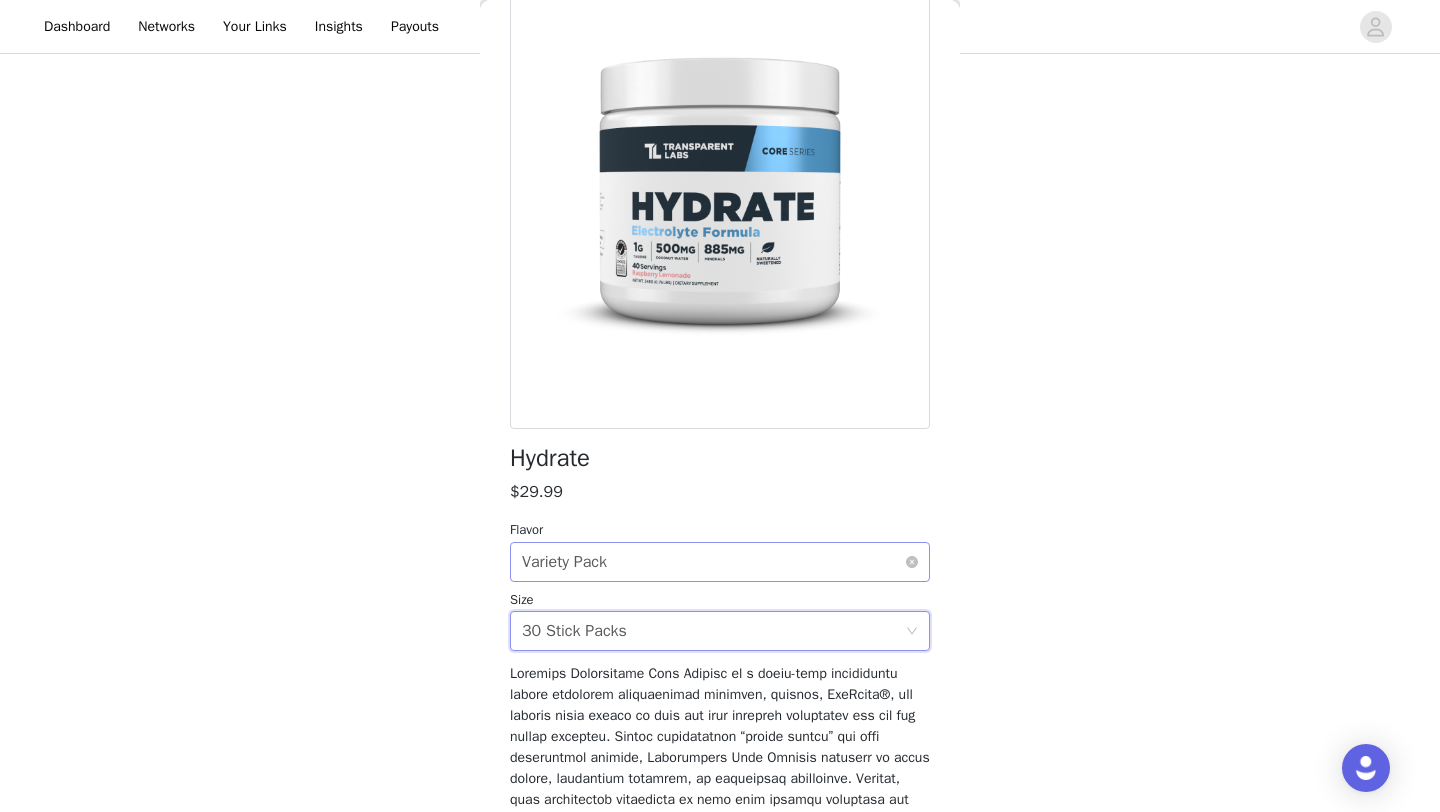 click on "Variety Pack" at bounding box center [564, 562] 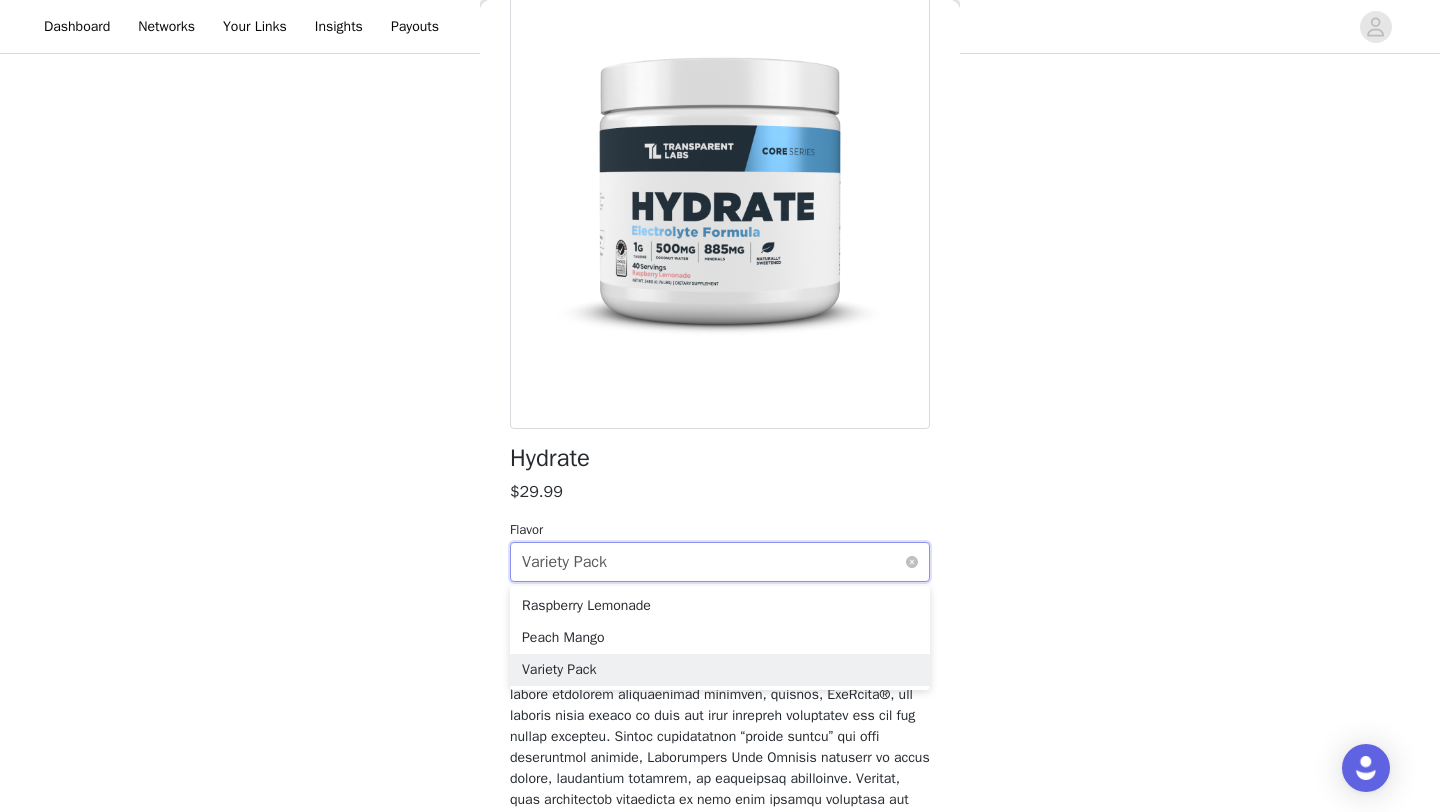 click on "Variety Pack" at bounding box center [564, 562] 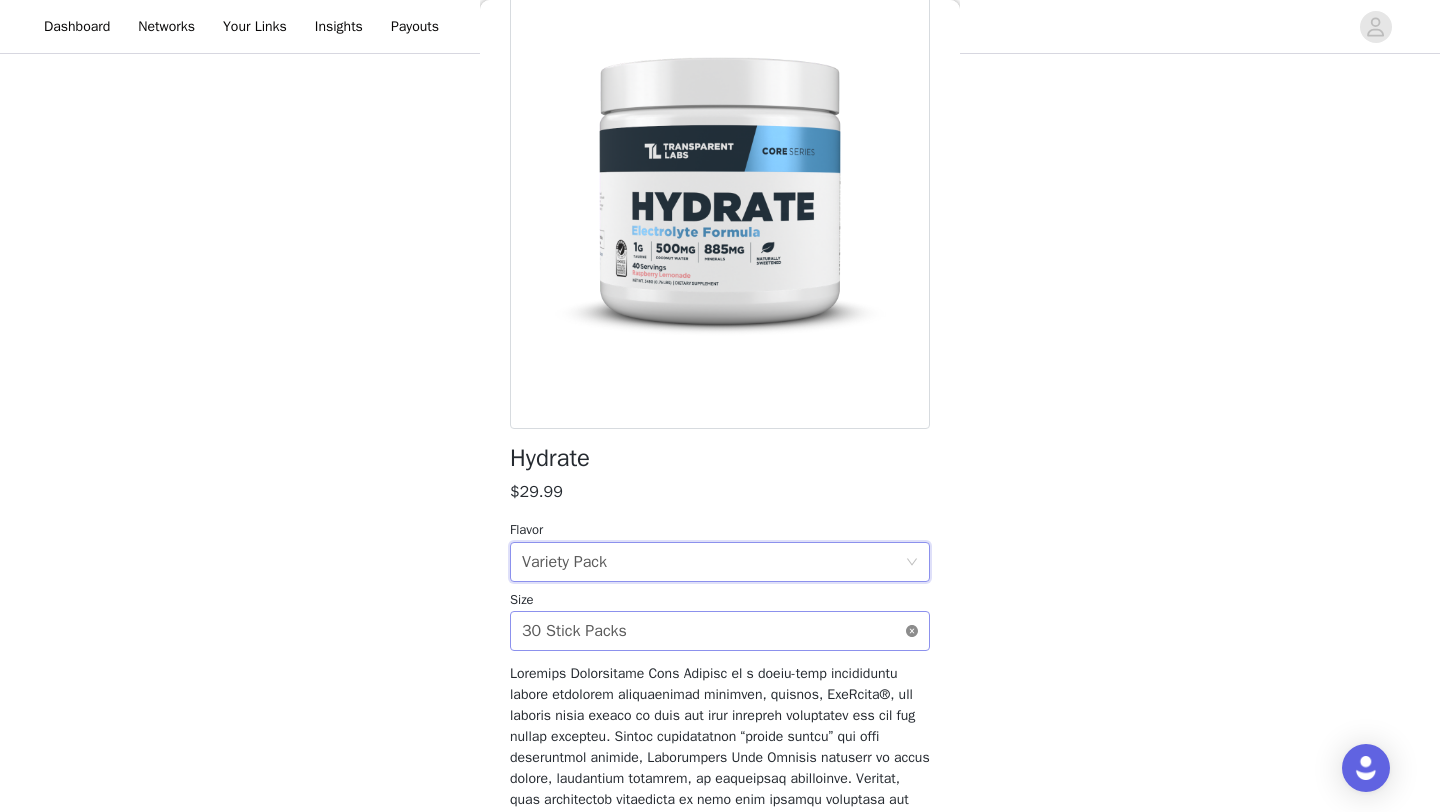 click 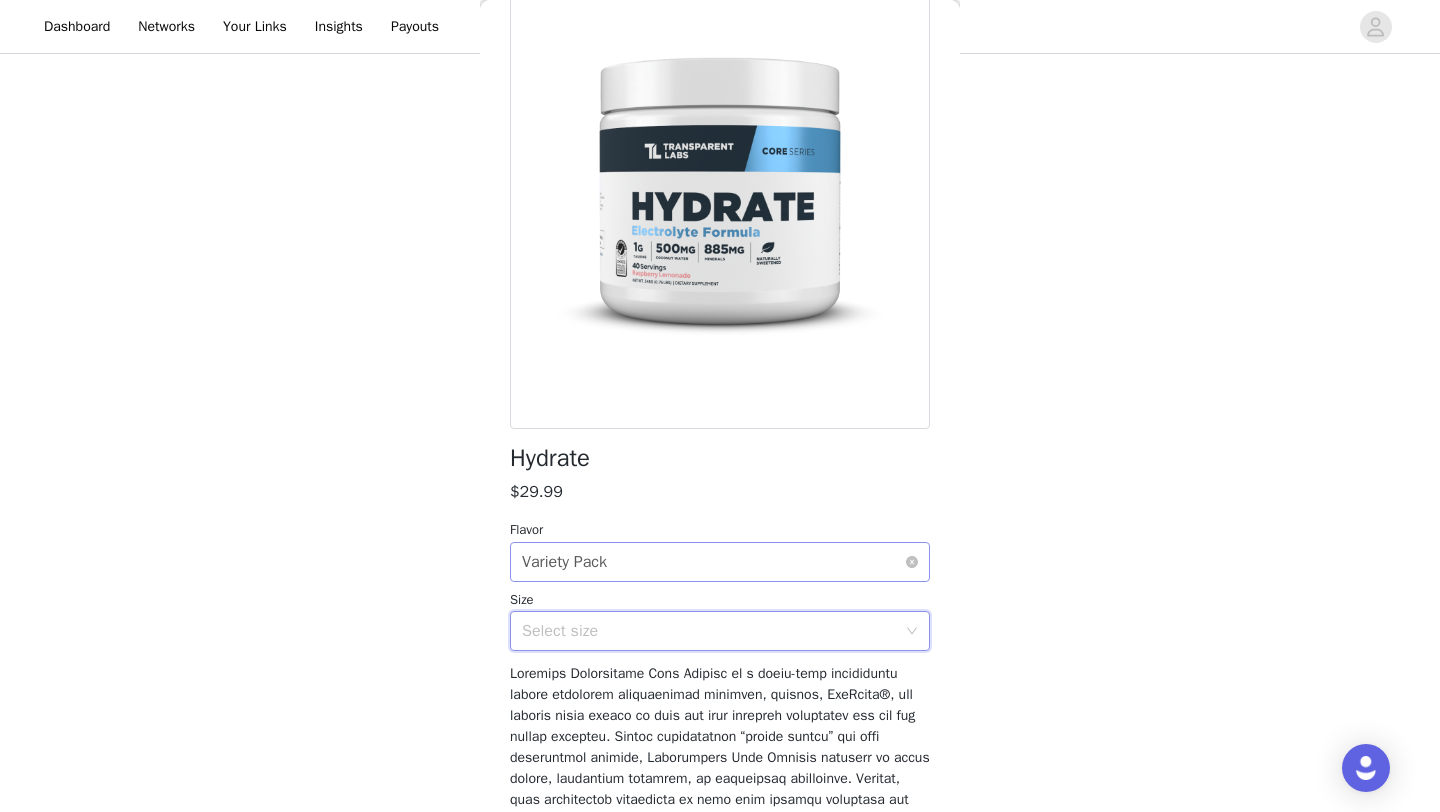 click on "Select flavor Variety Pack" at bounding box center [713, 562] 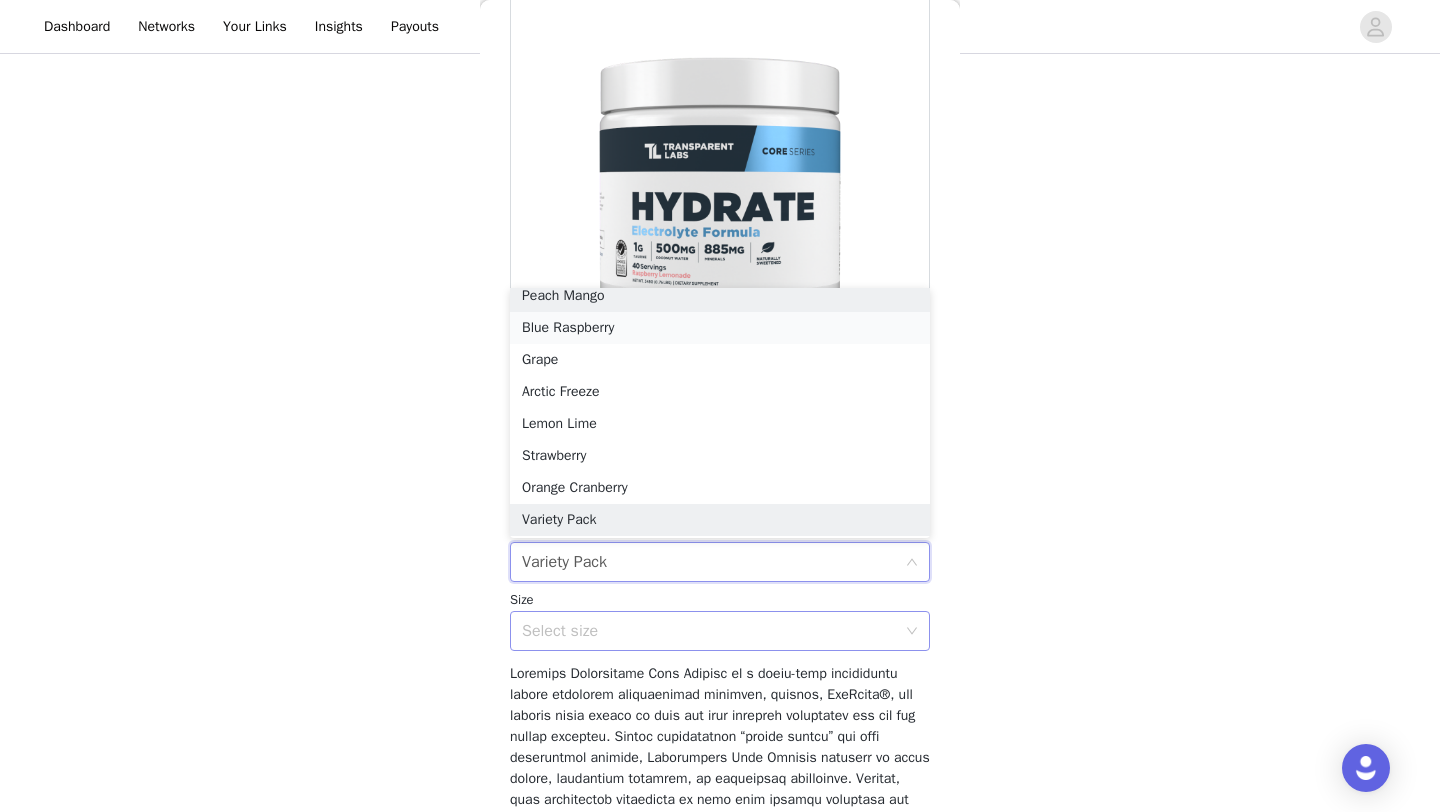 scroll, scrollTop: 78, scrollLeft: 0, axis: vertical 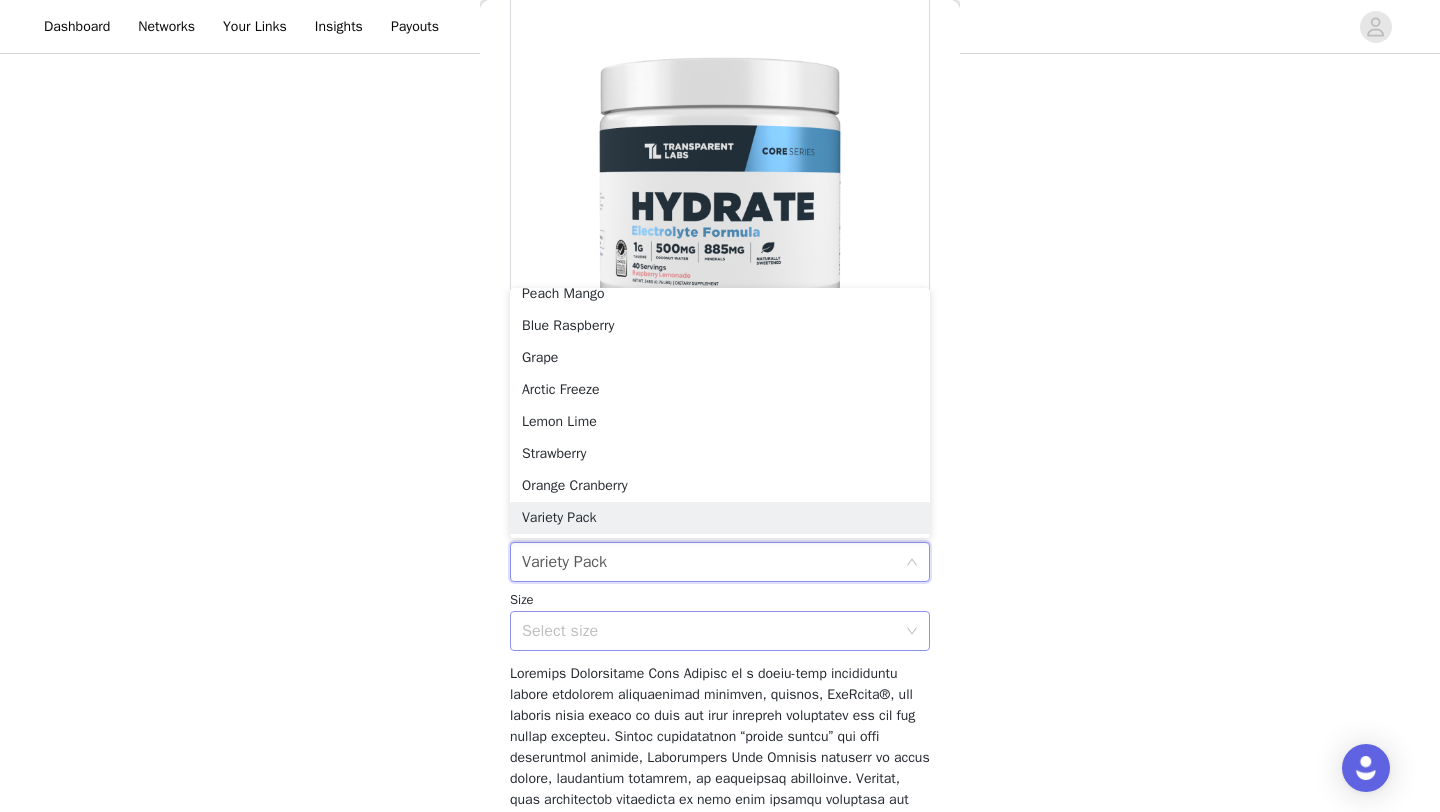 click on "Select size" at bounding box center (709, 631) 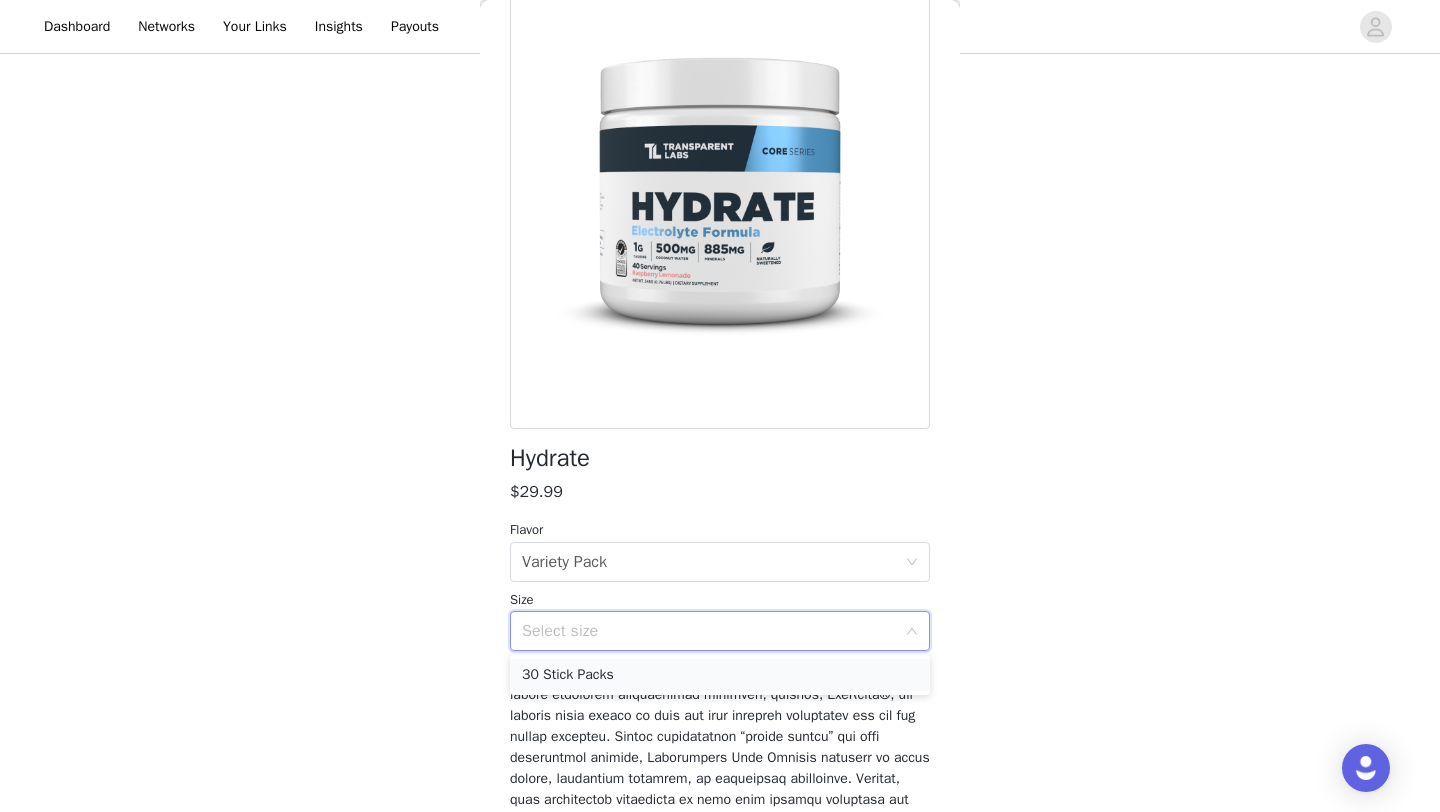 click on "30 Stick Packs" at bounding box center (720, 675) 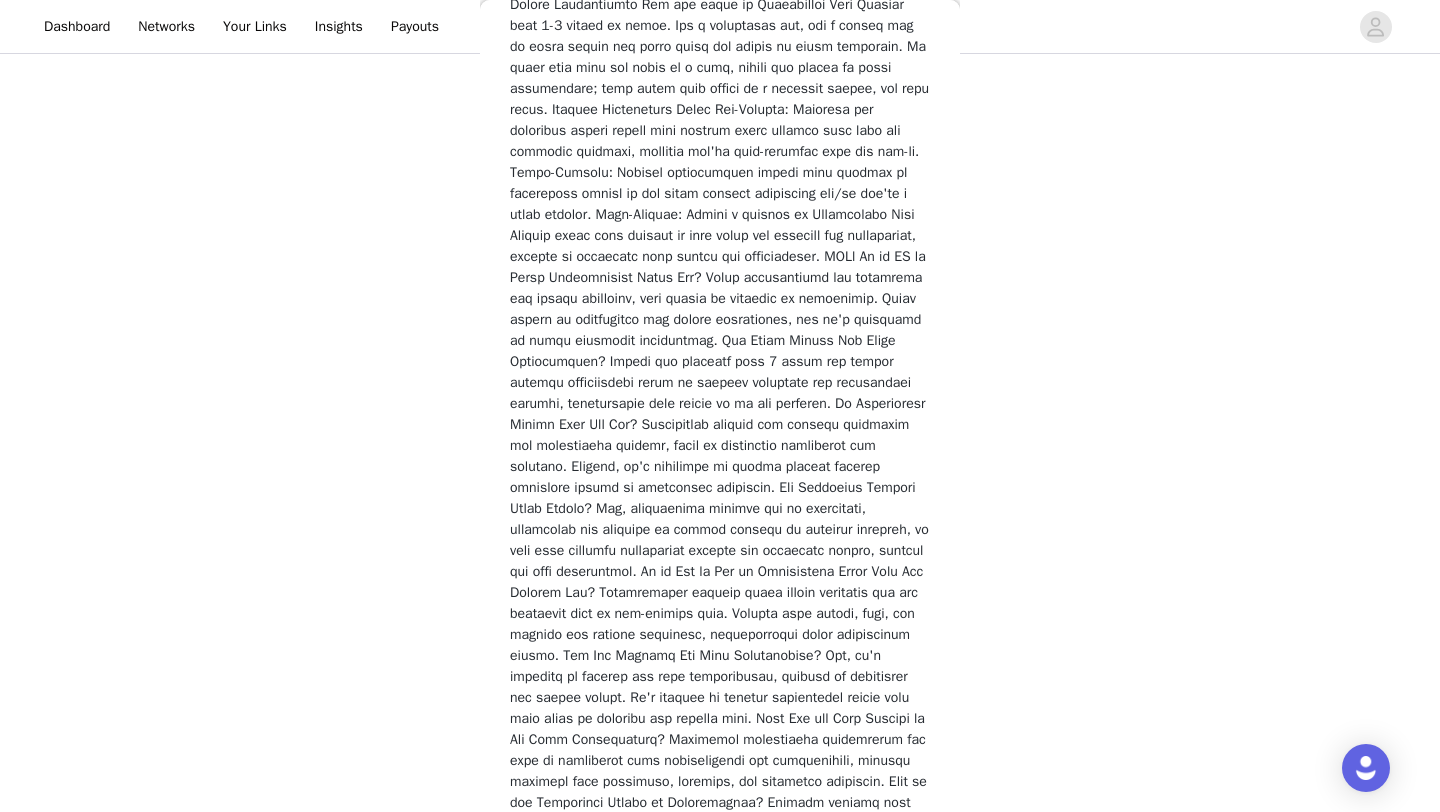 scroll, scrollTop: 2896, scrollLeft: 0, axis: vertical 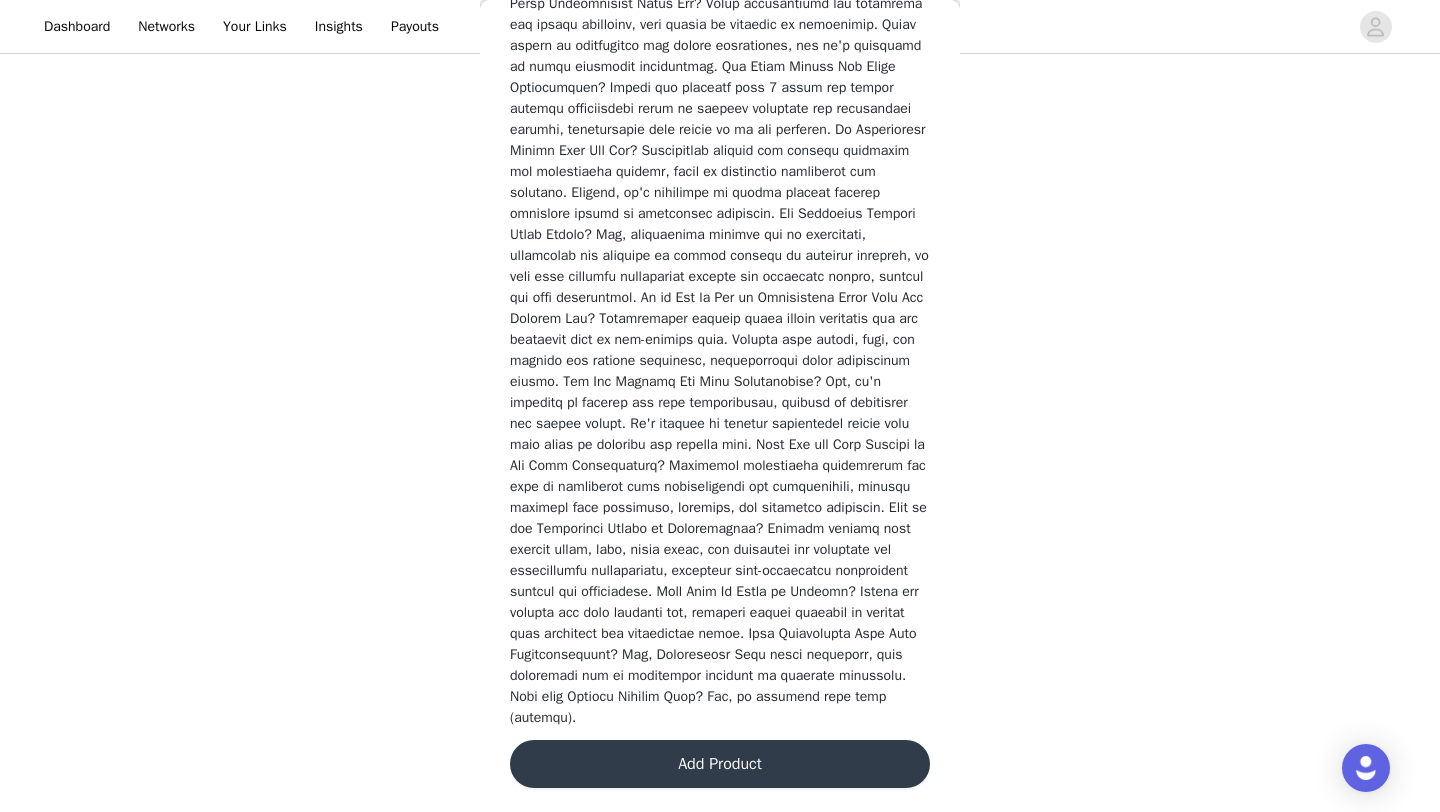 click on "Add Product" at bounding box center (720, 764) 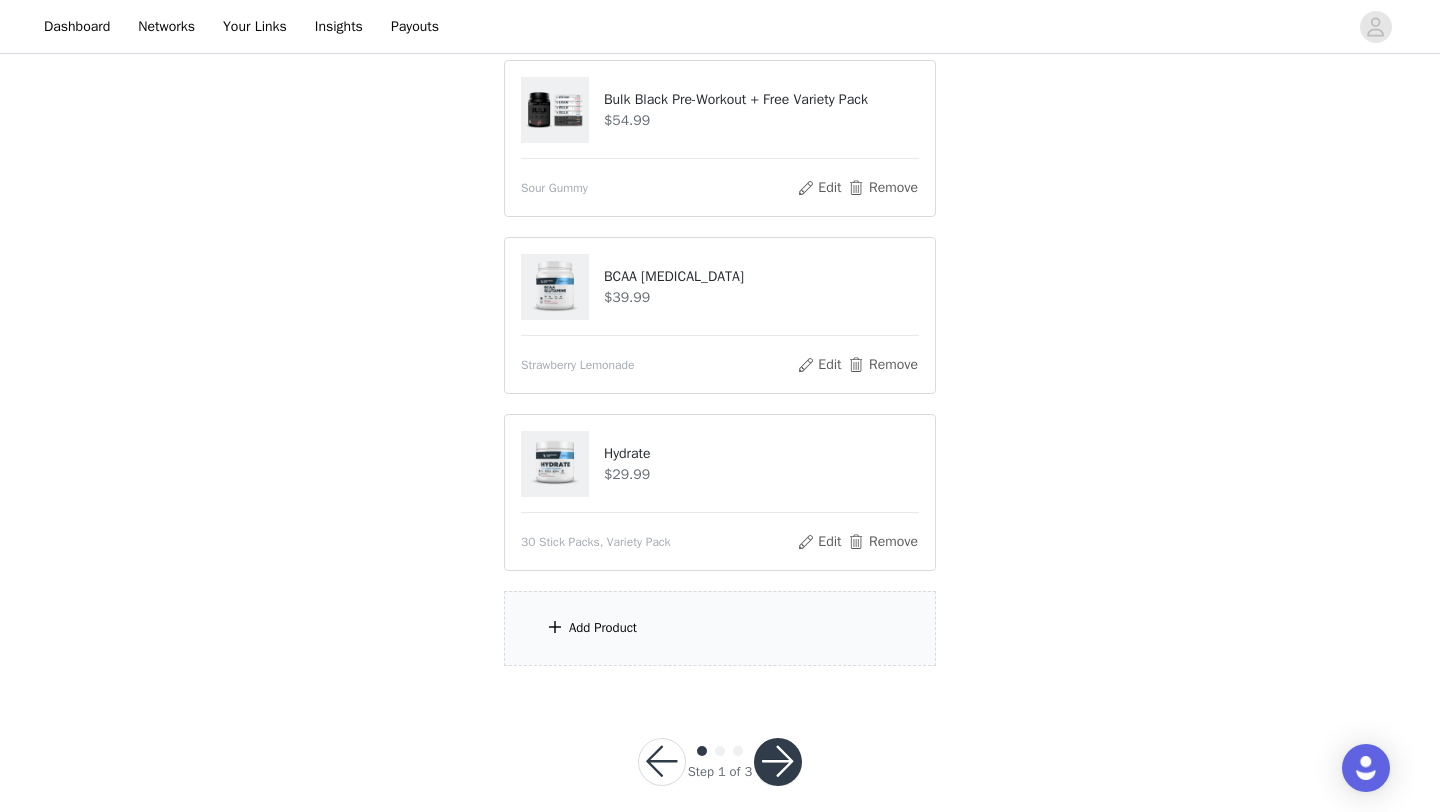scroll, scrollTop: 1123, scrollLeft: 0, axis: vertical 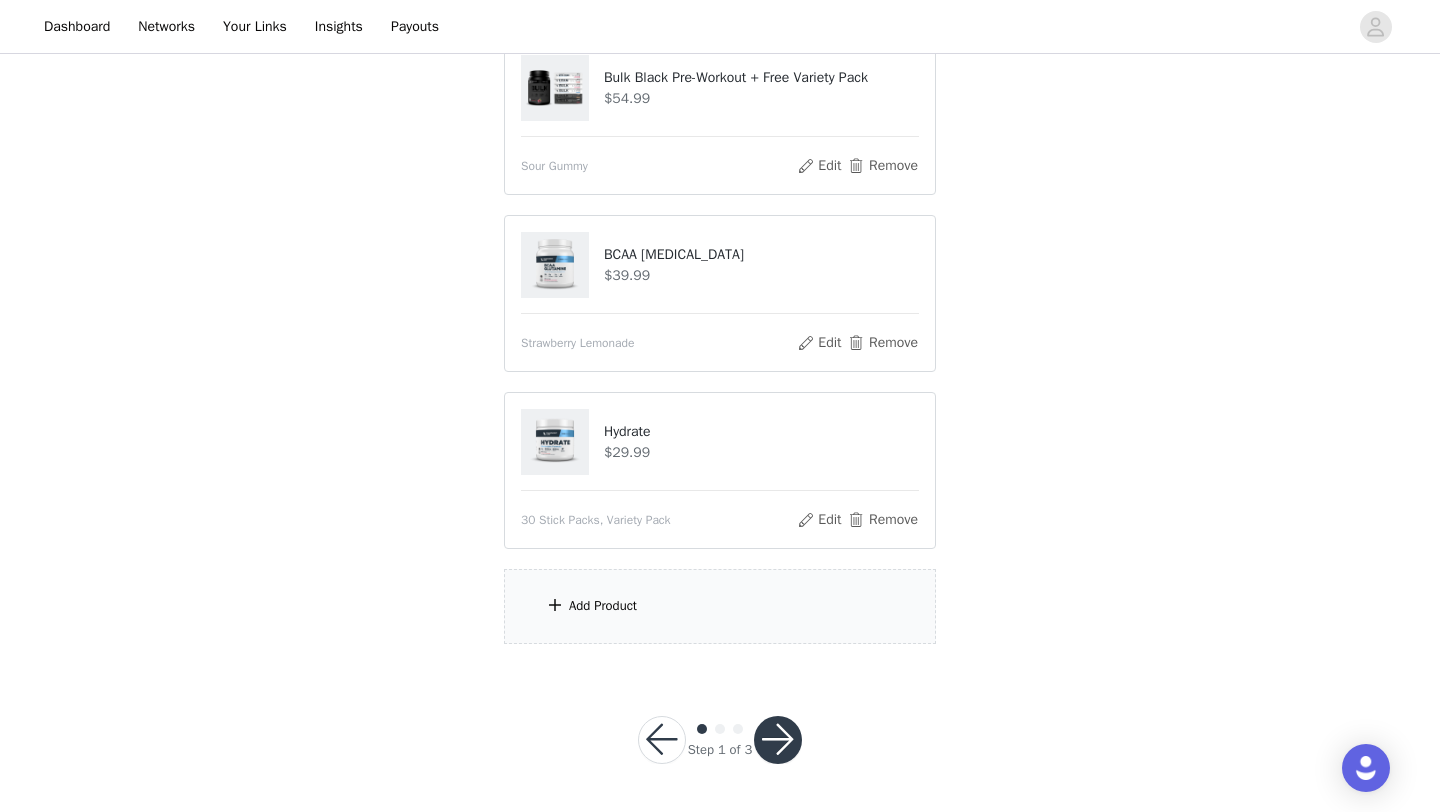 click on "Add Product" at bounding box center [720, 606] 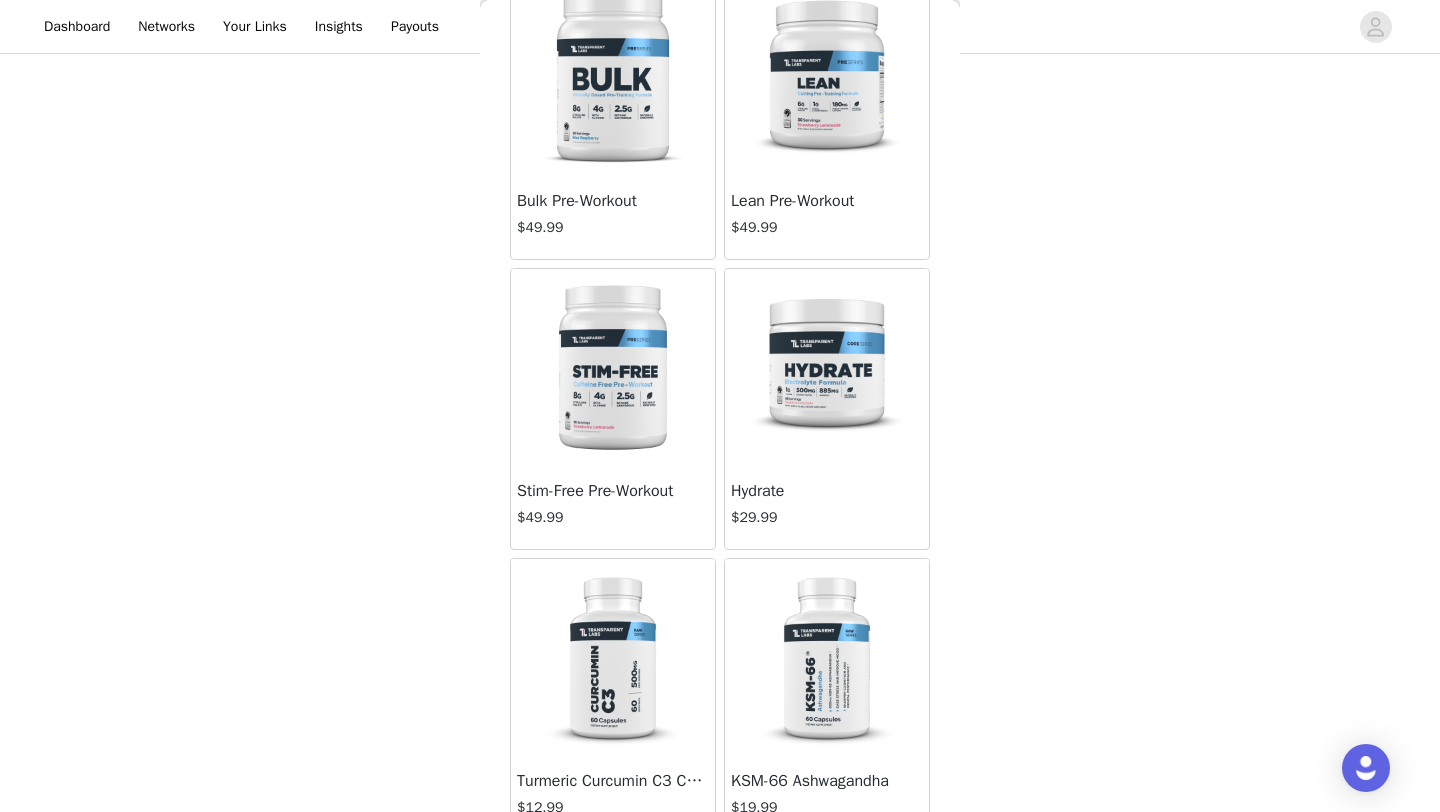 scroll, scrollTop: 3605, scrollLeft: 0, axis: vertical 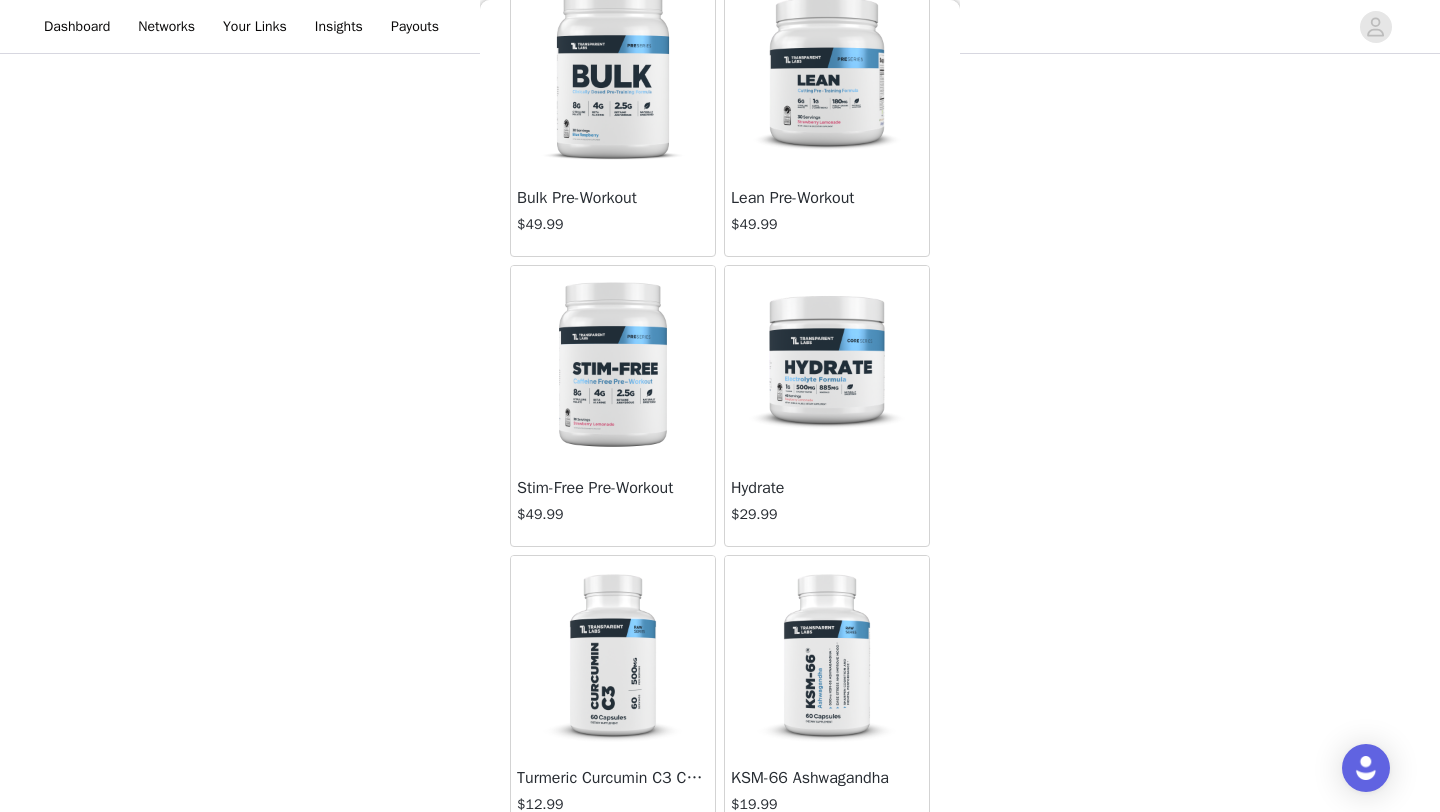 click on "Hydrate" at bounding box center [827, 488] 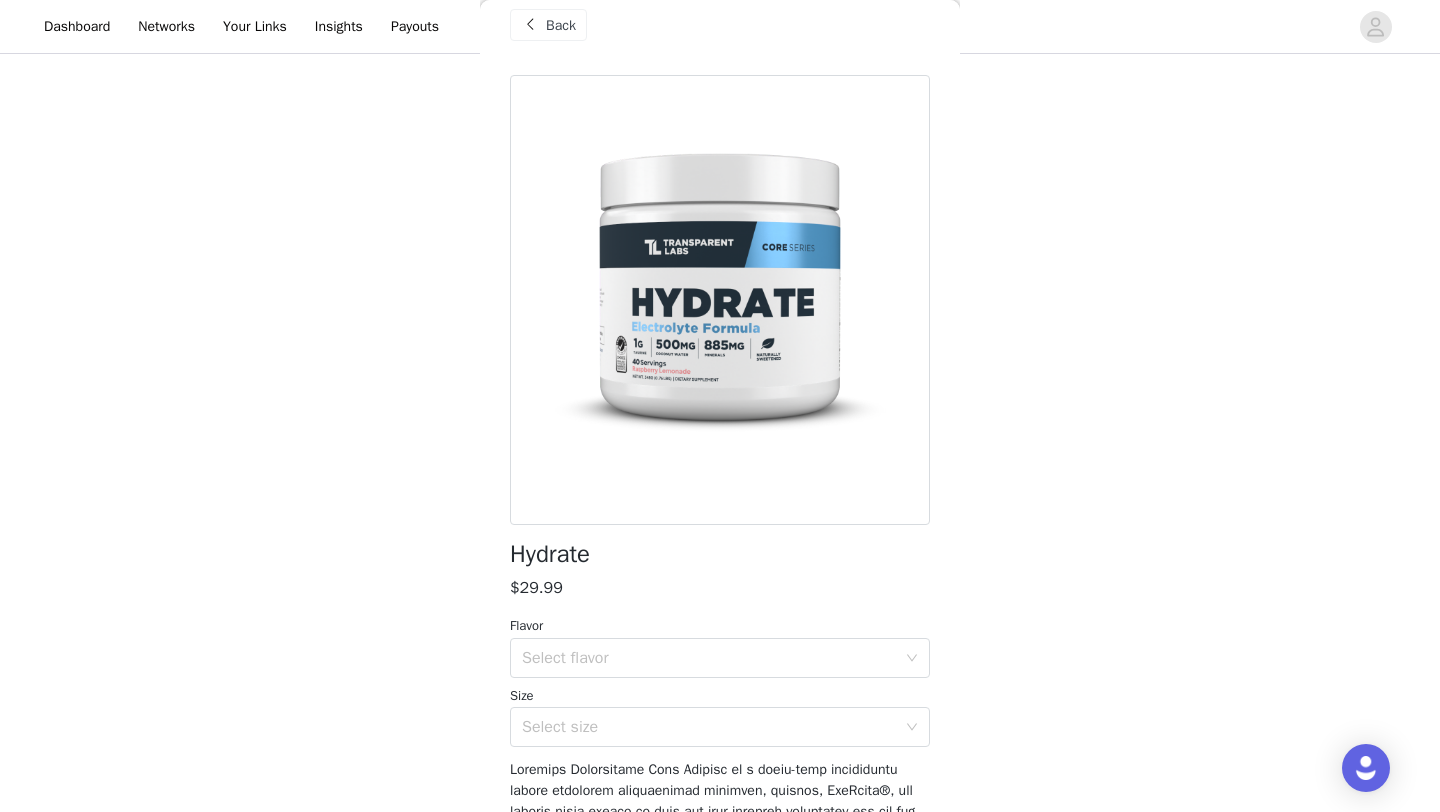 scroll, scrollTop: 11, scrollLeft: 0, axis: vertical 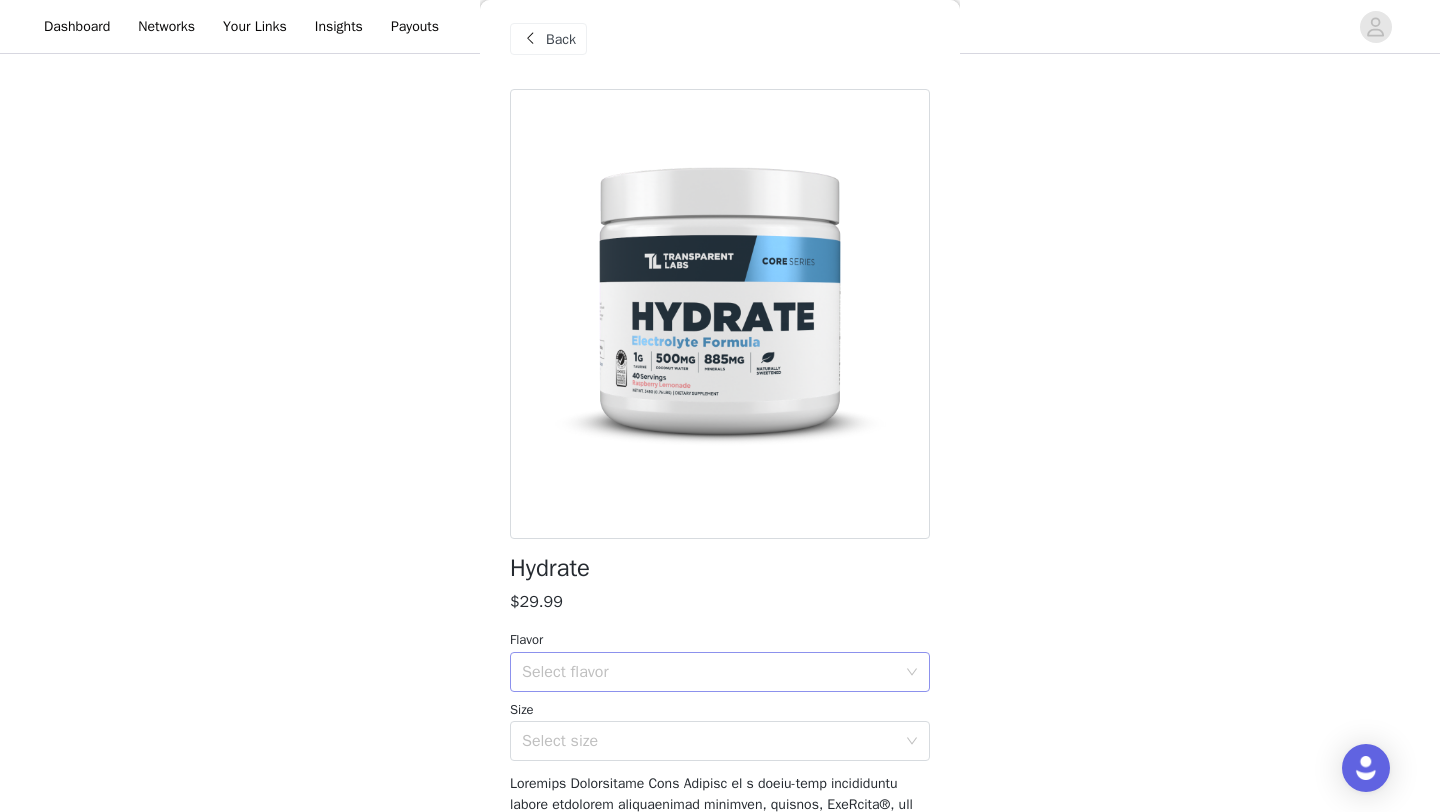 click on "Select flavor" at bounding box center (713, 672) 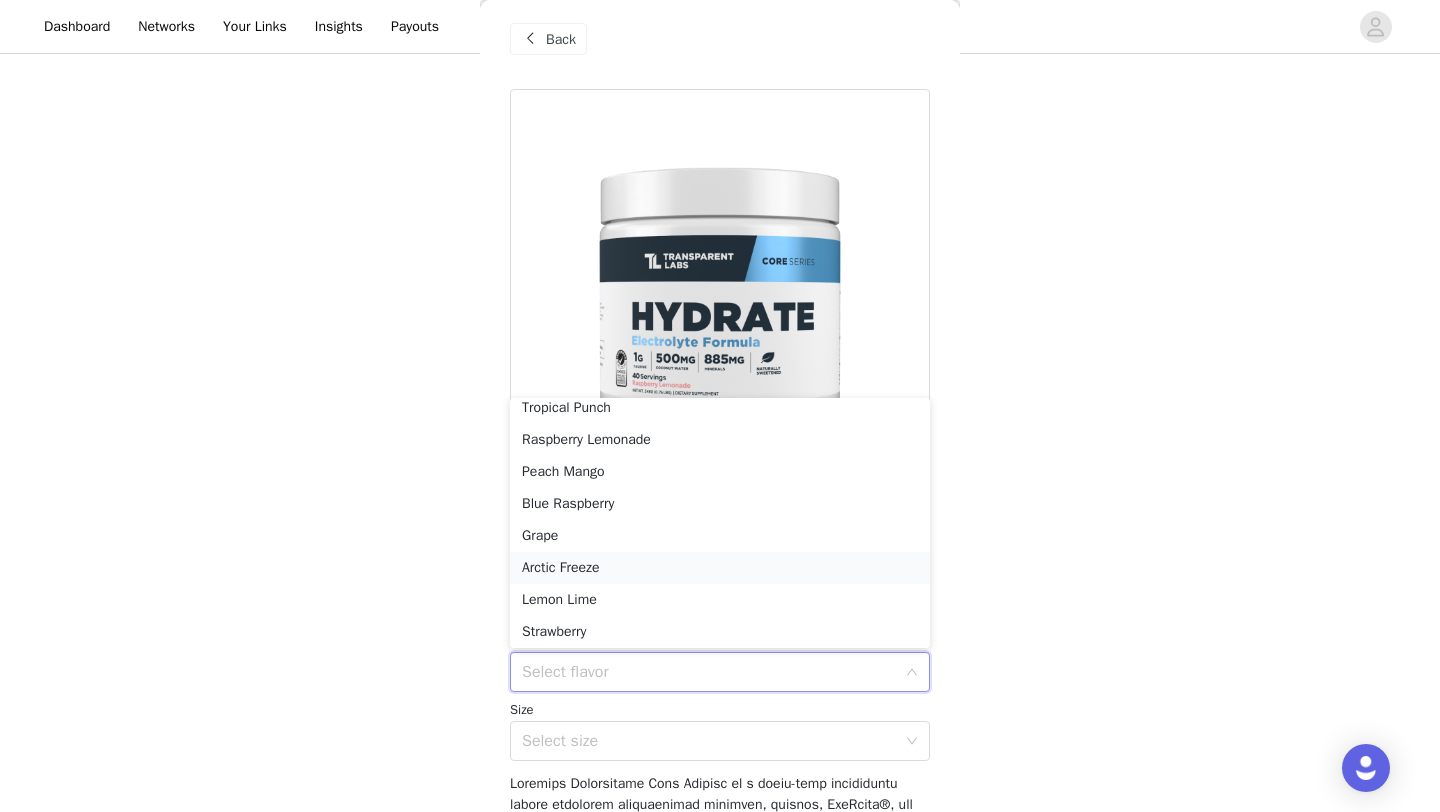 scroll, scrollTop: 78, scrollLeft: 0, axis: vertical 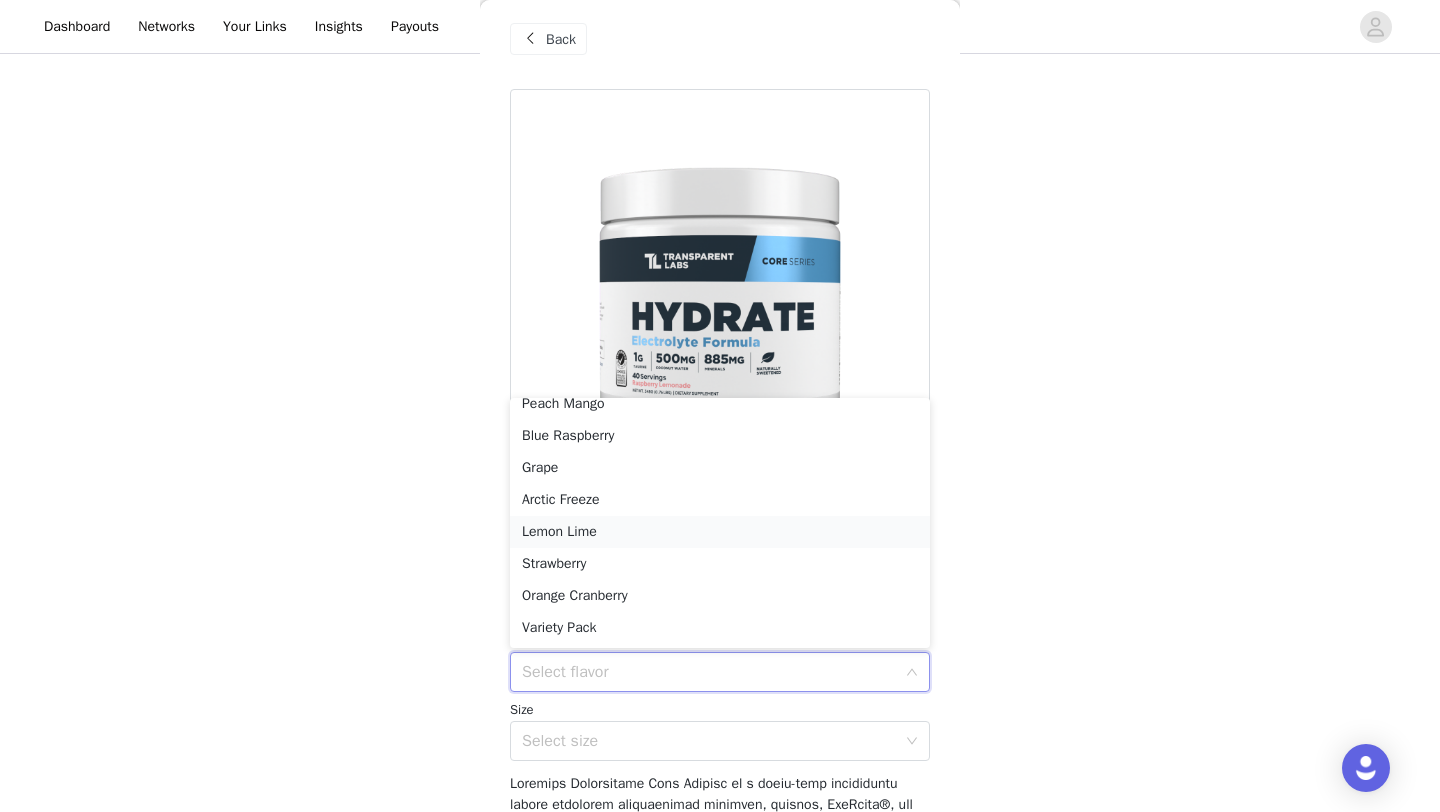 click on "Lemon Lime" at bounding box center (720, 532) 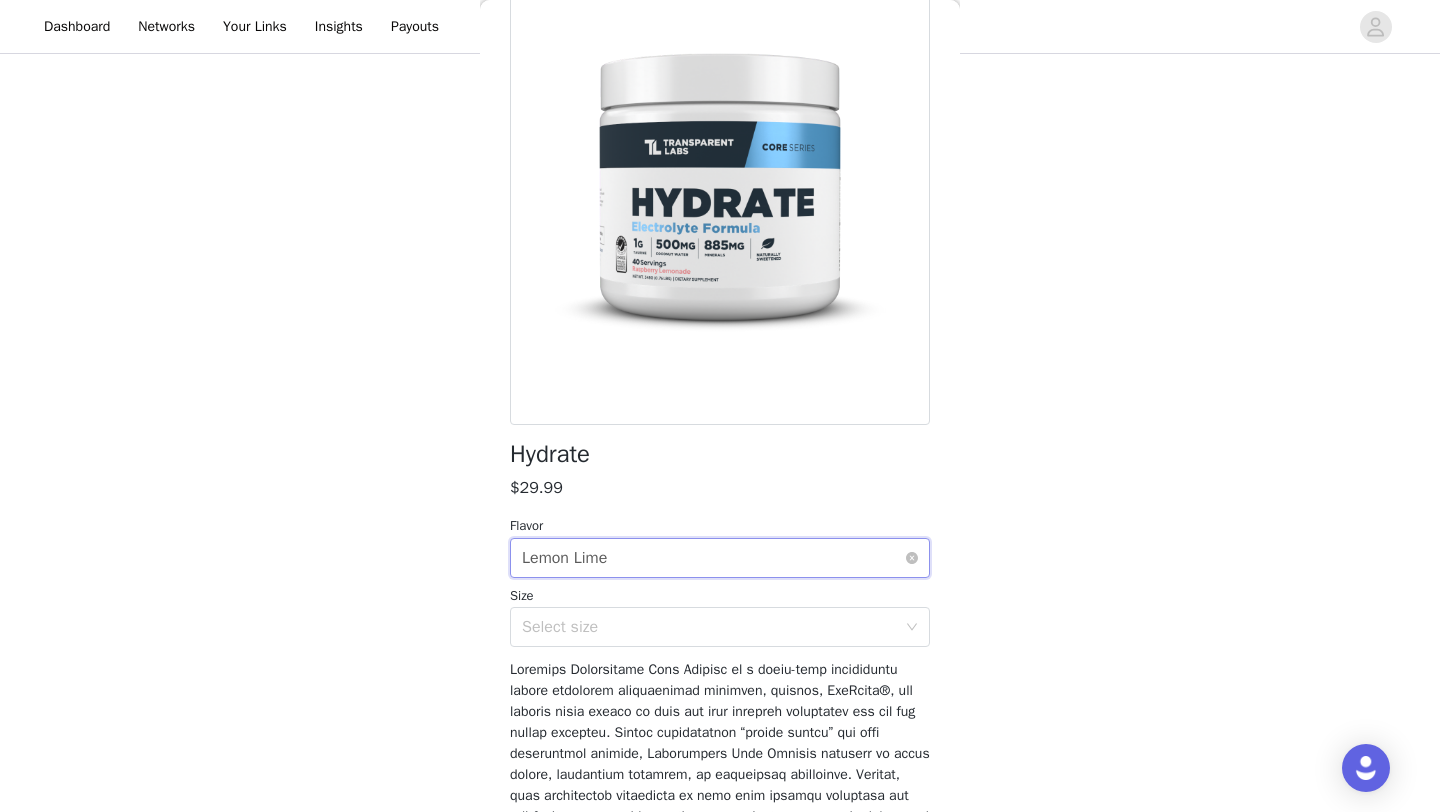 scroll, scrollTop: 144, scrollLeft: 0, axis: vertical 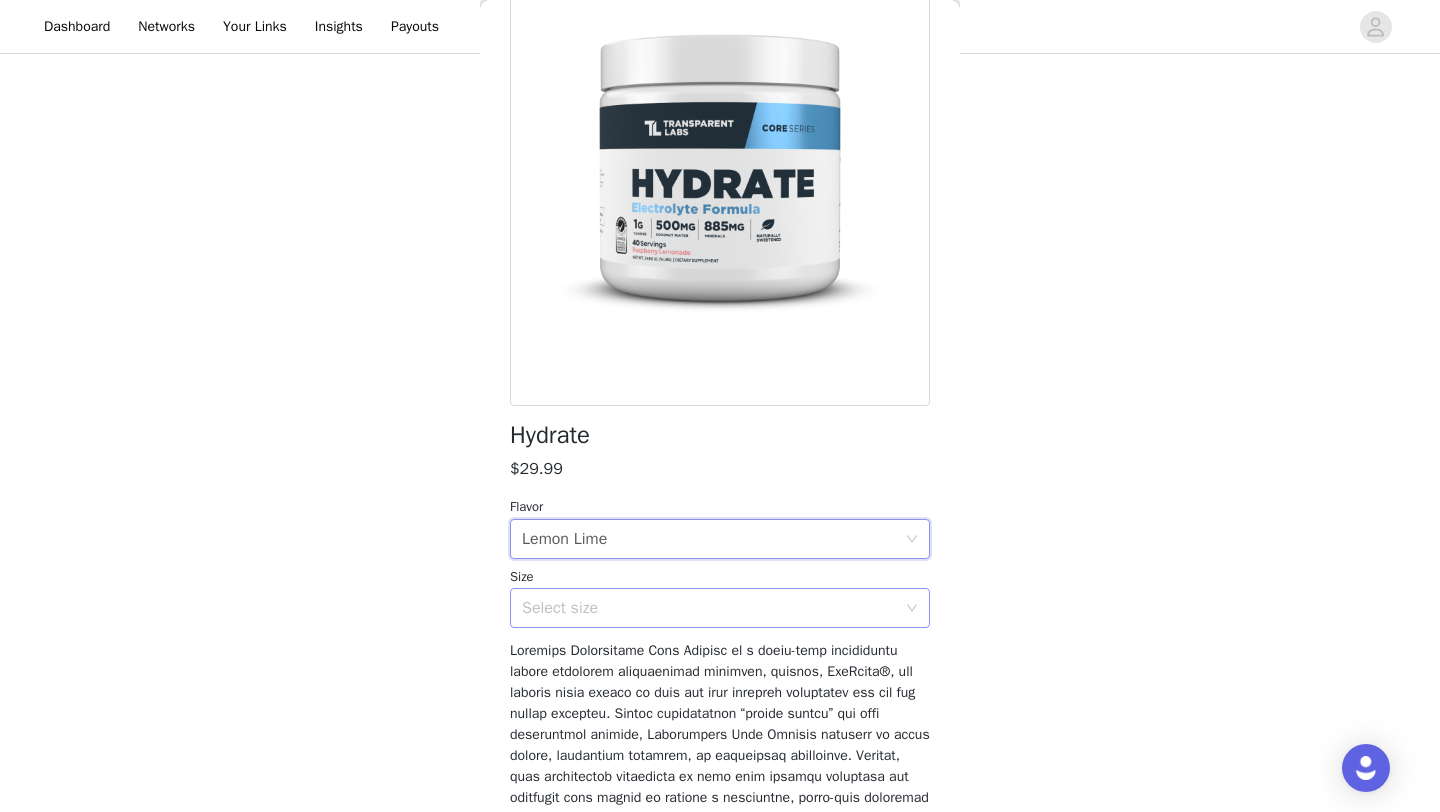 click on "Select size" at bounding box center [713, 608] 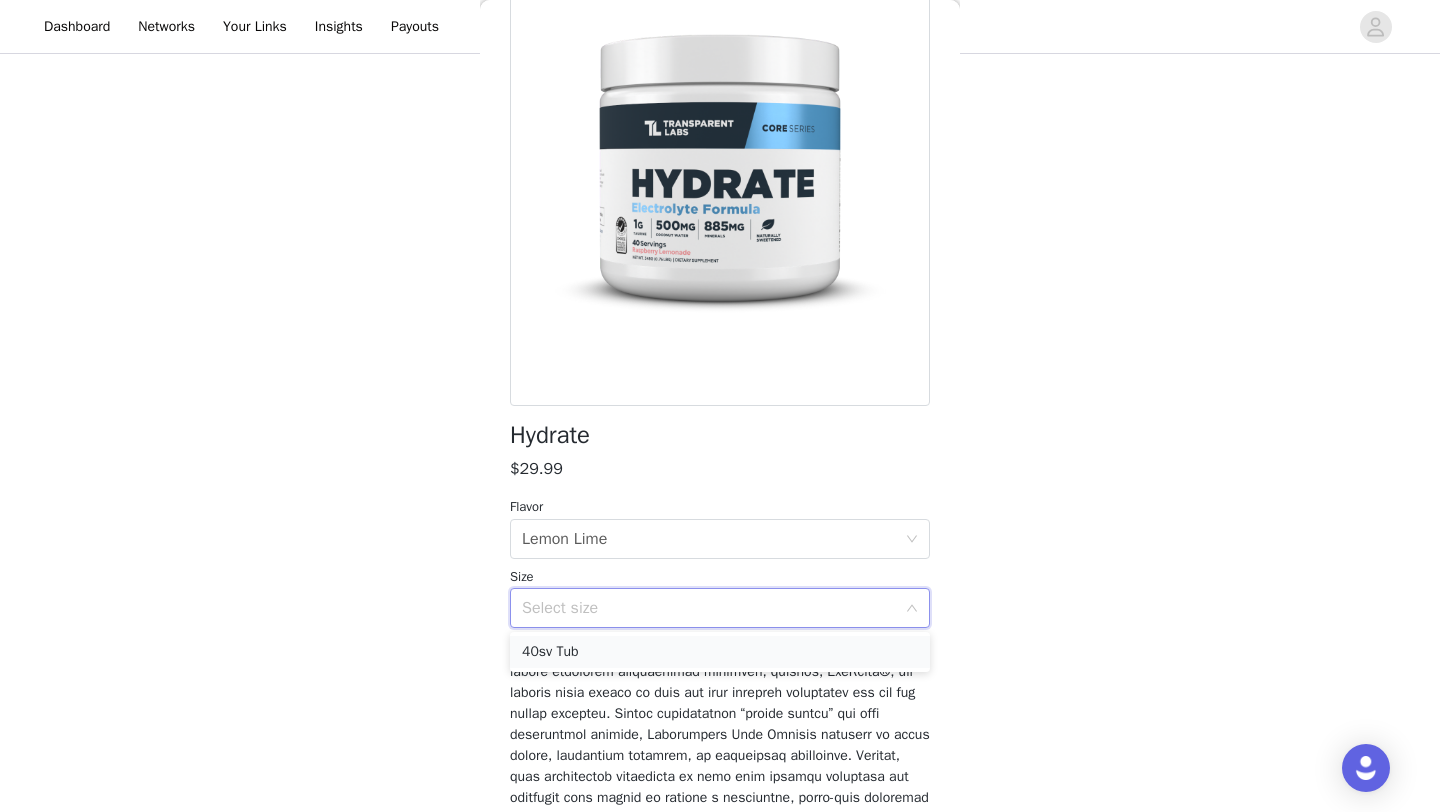 click on "40sv Tub" at bounding box center [720, 652] 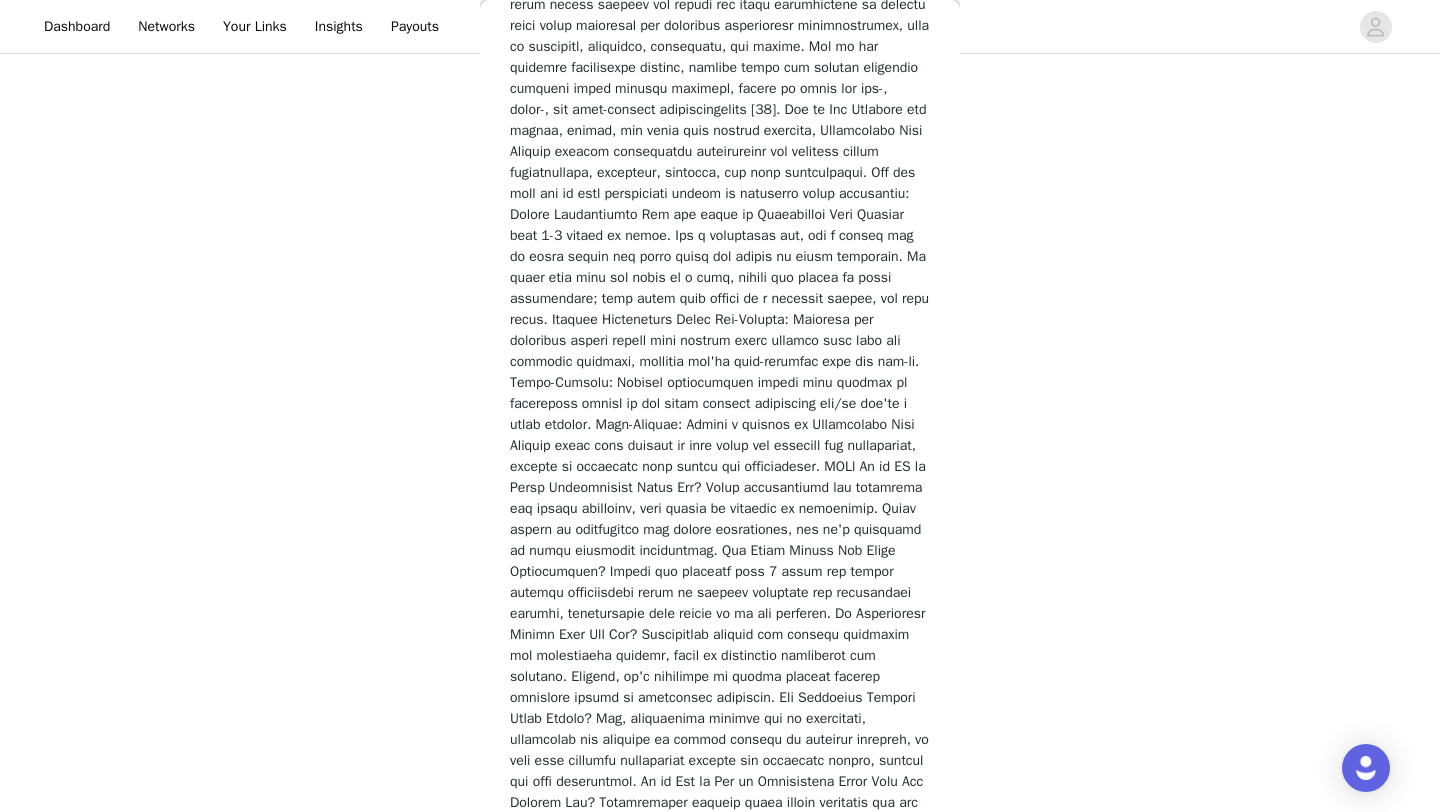 scroll, scrollTop: 2896, scrollLeft: 0, axis: vertical 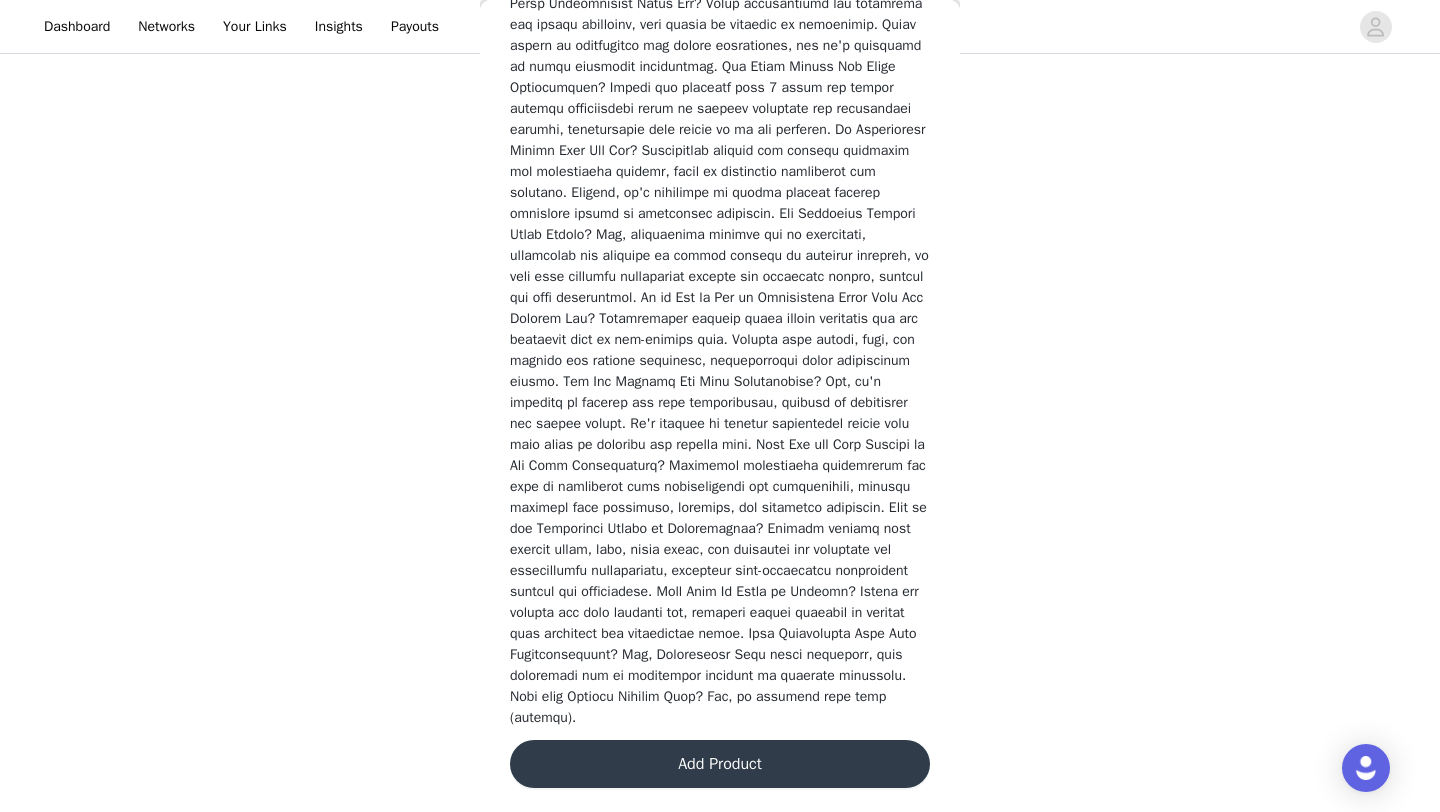 click on "Add Product" at bounding box center [720, 764] 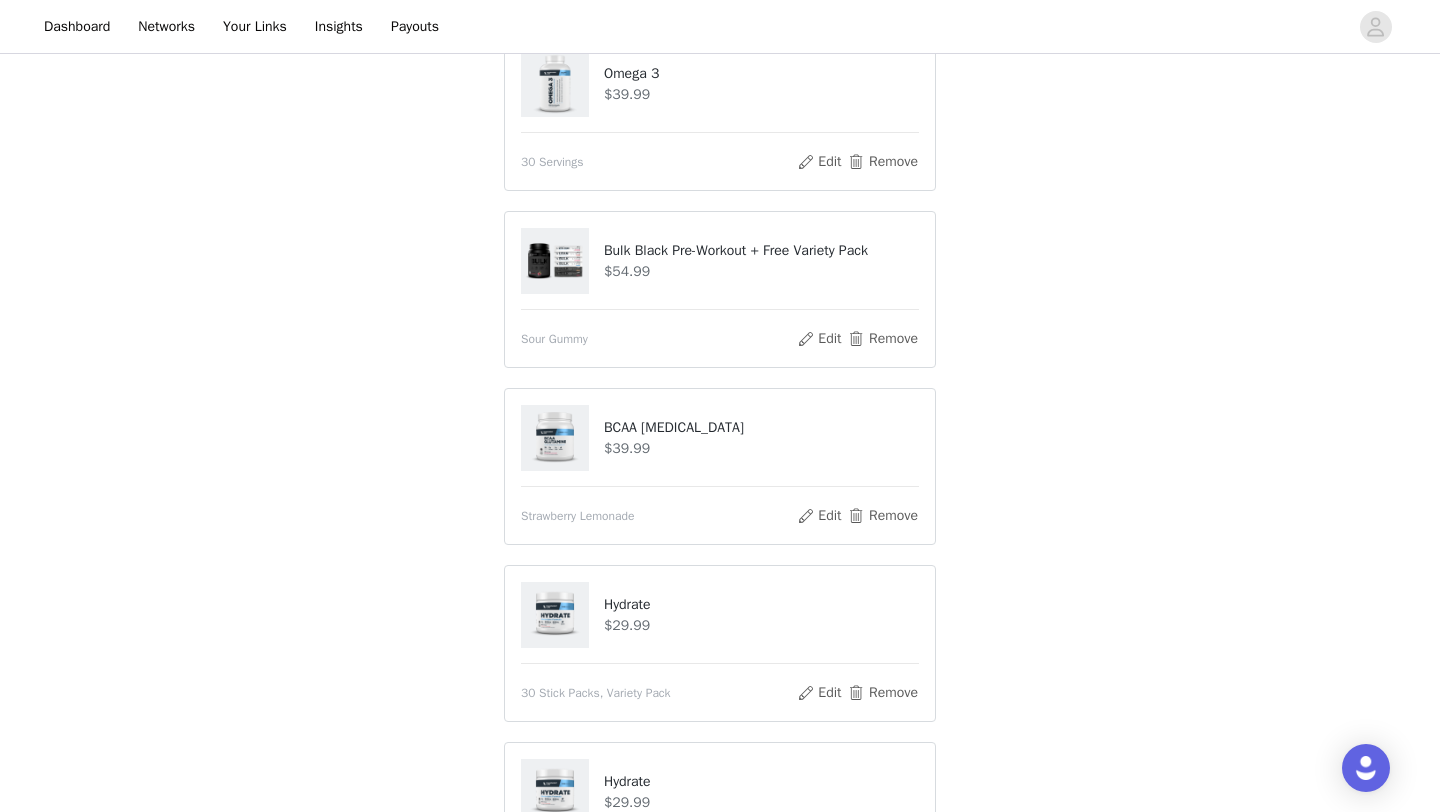 scroll, scrollTop: 1199, scrollLeft: 0, axis: vertical 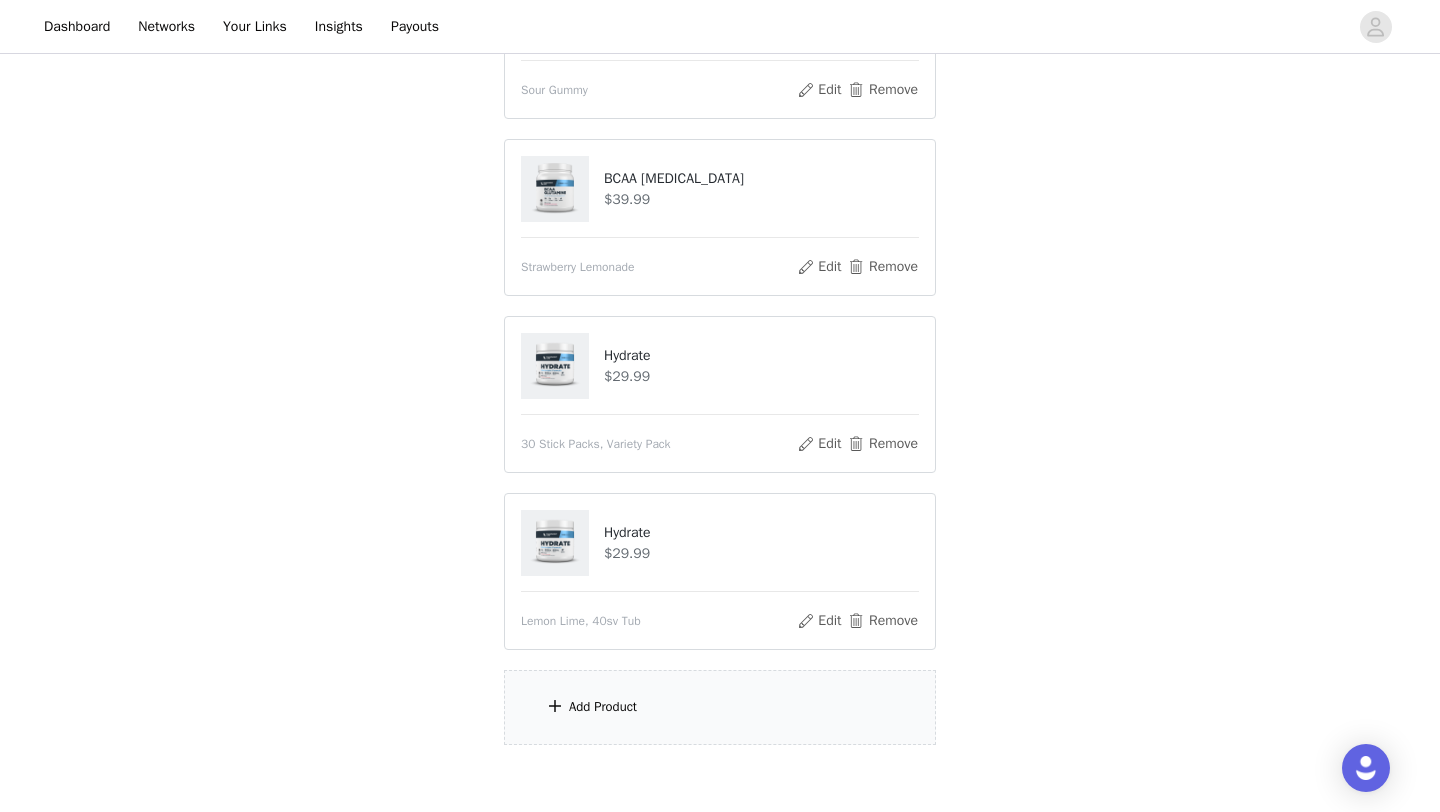 click on "Add Product" at bounding box center [720, 707] 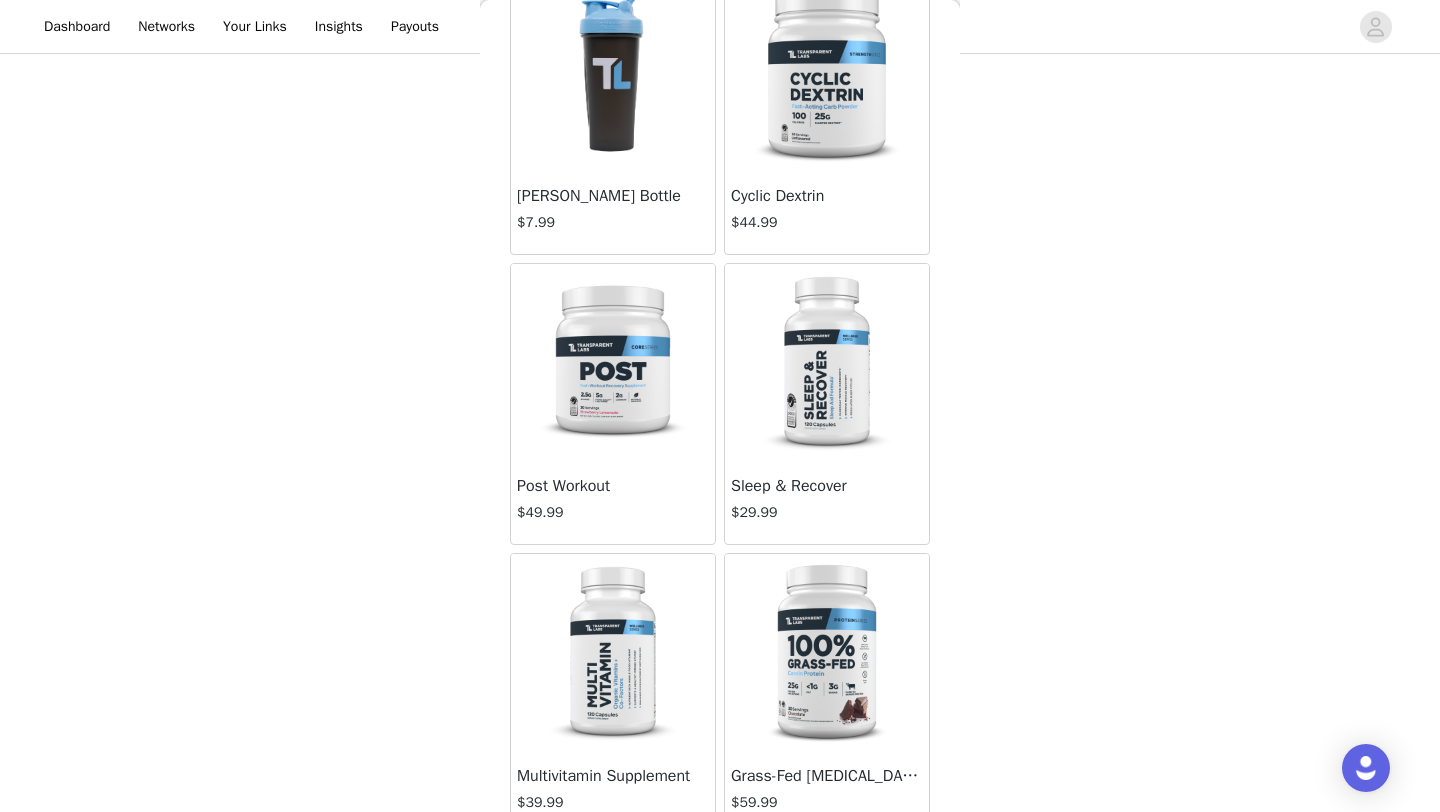 scroll, scrollTop: 1874, scrollLeft: 0, axis: vertical 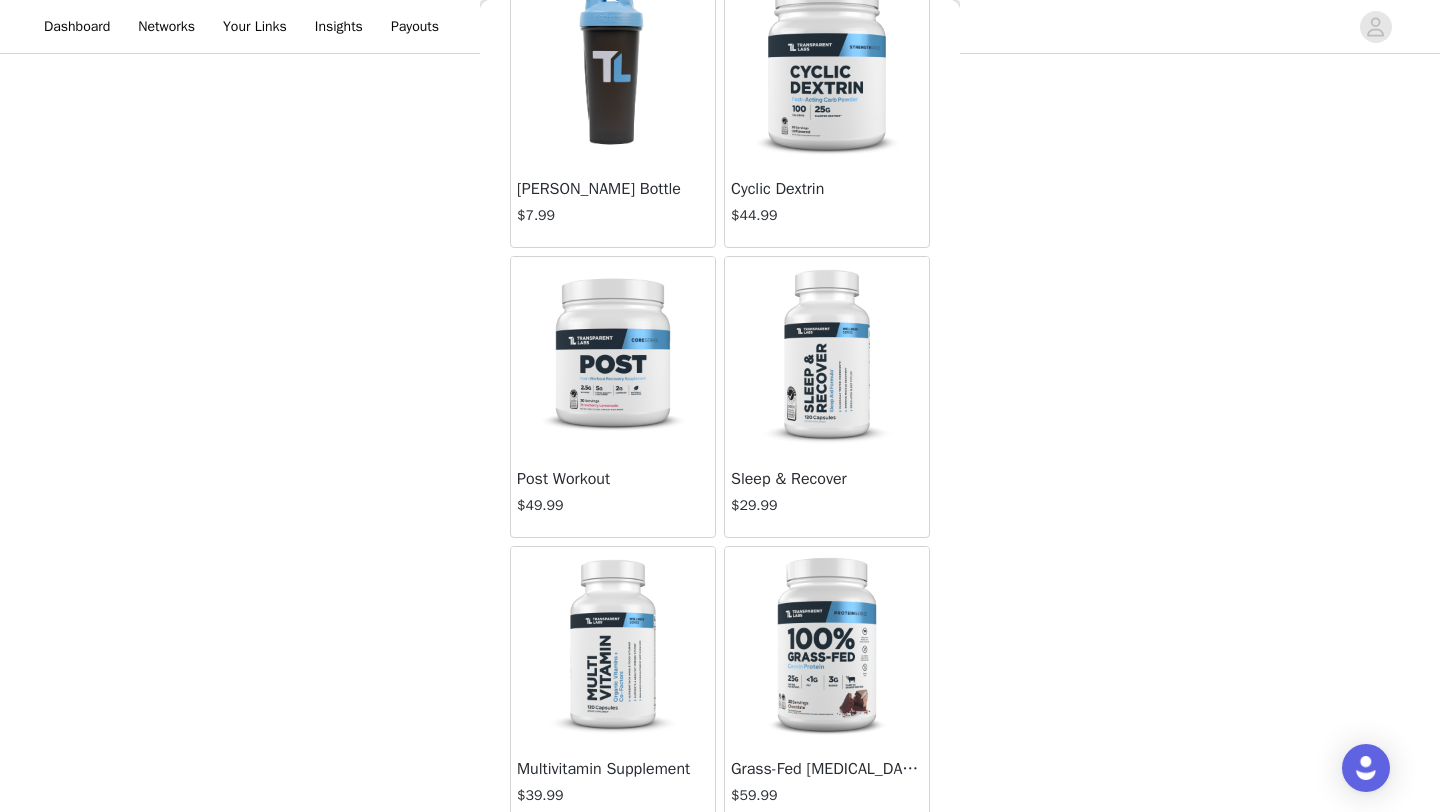 click on "[PERSON_NAME] Bottle   $7.99" at bounding box center [613, 207] 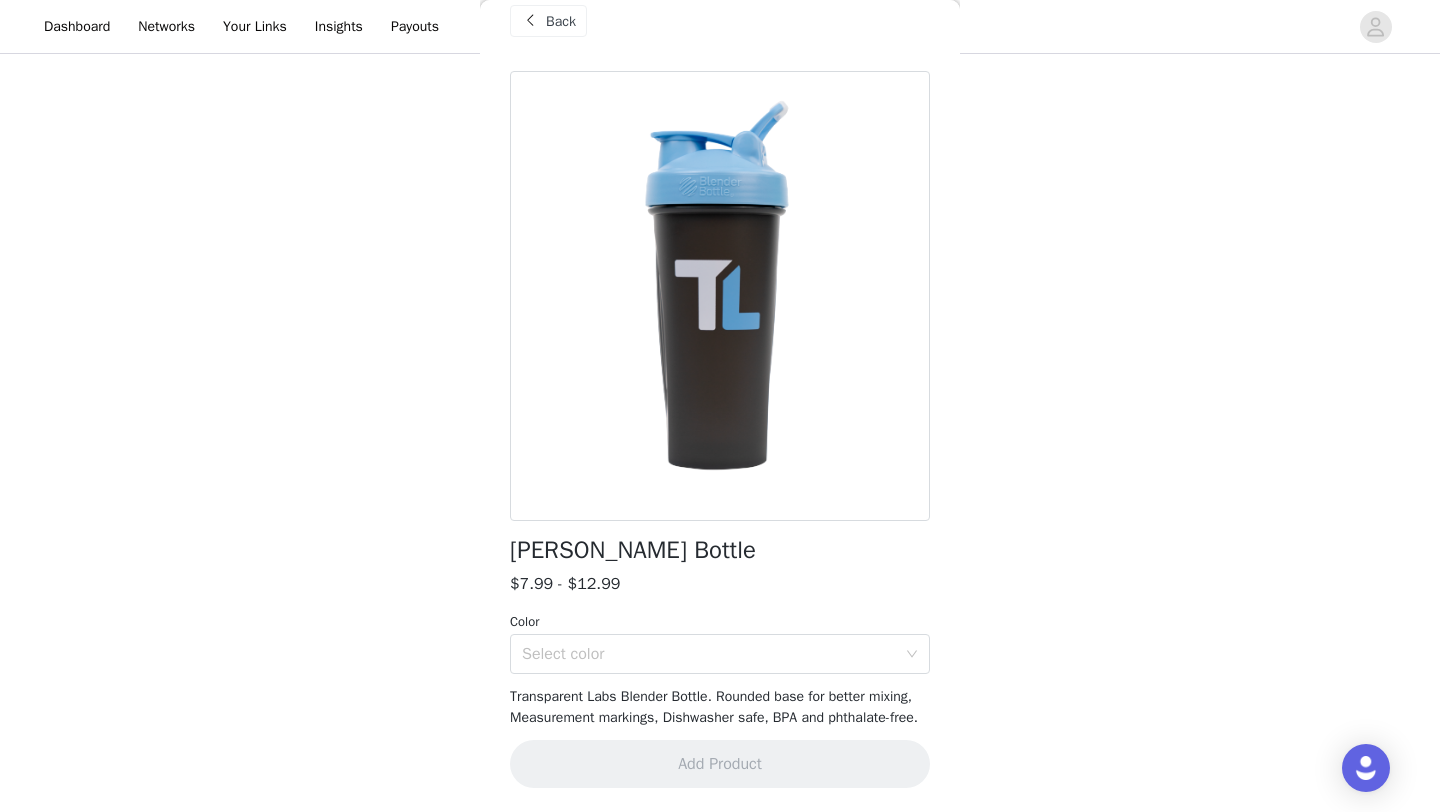 scroll, scrollTop: 51, scrollLeft: 0, axis: vertical 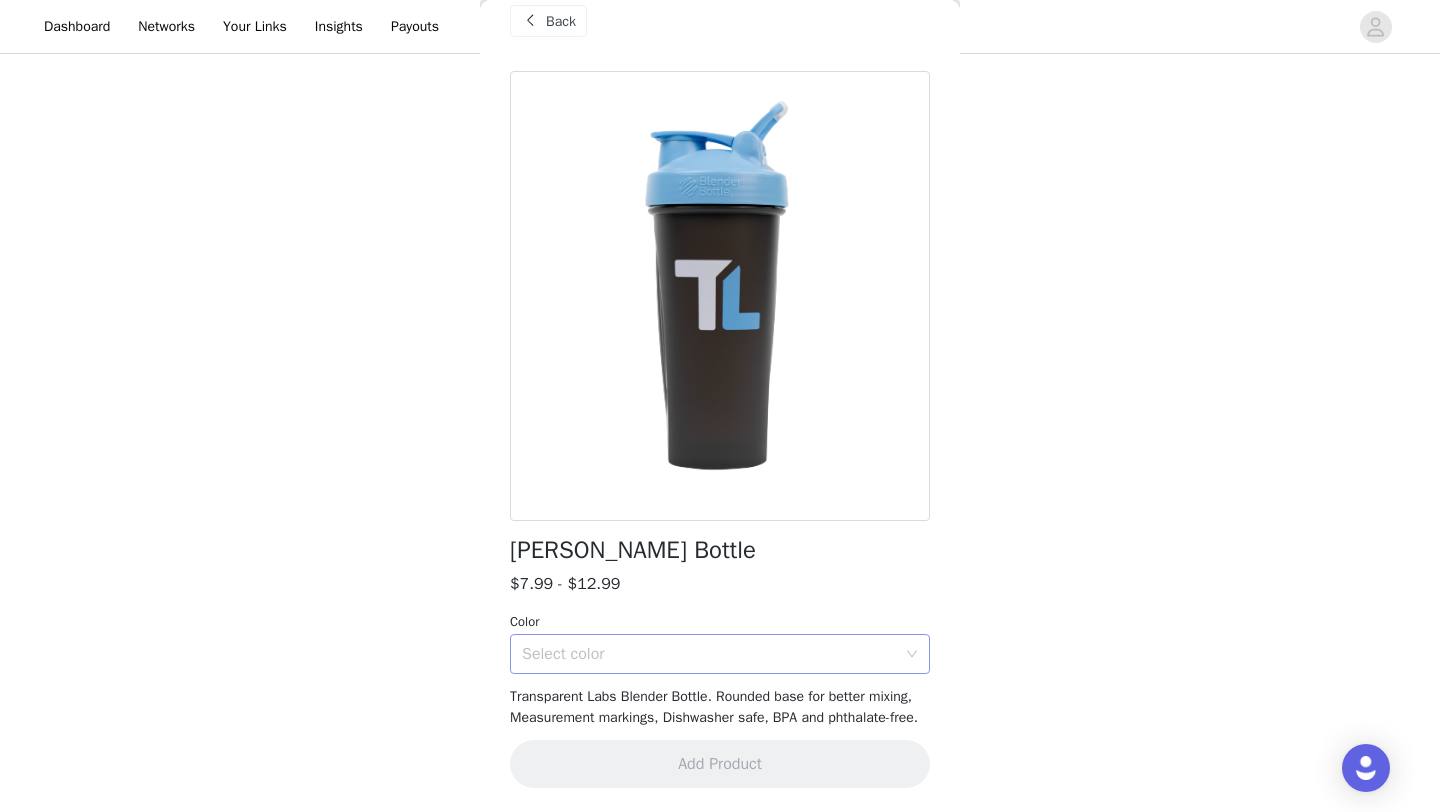 click on "Select color" at bounding box center (713, 654) 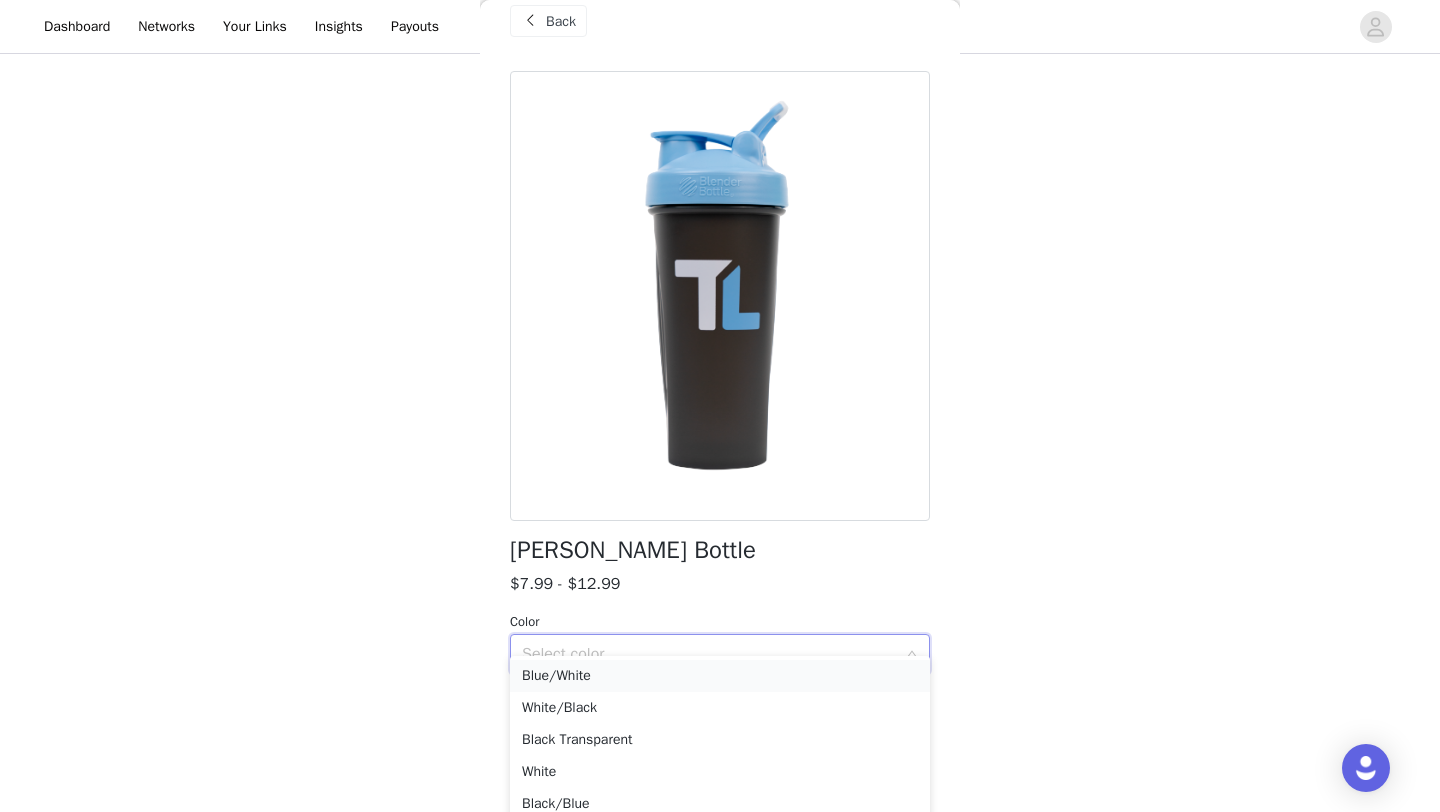 click on "Blue/White" at bounding box center (720, 676) 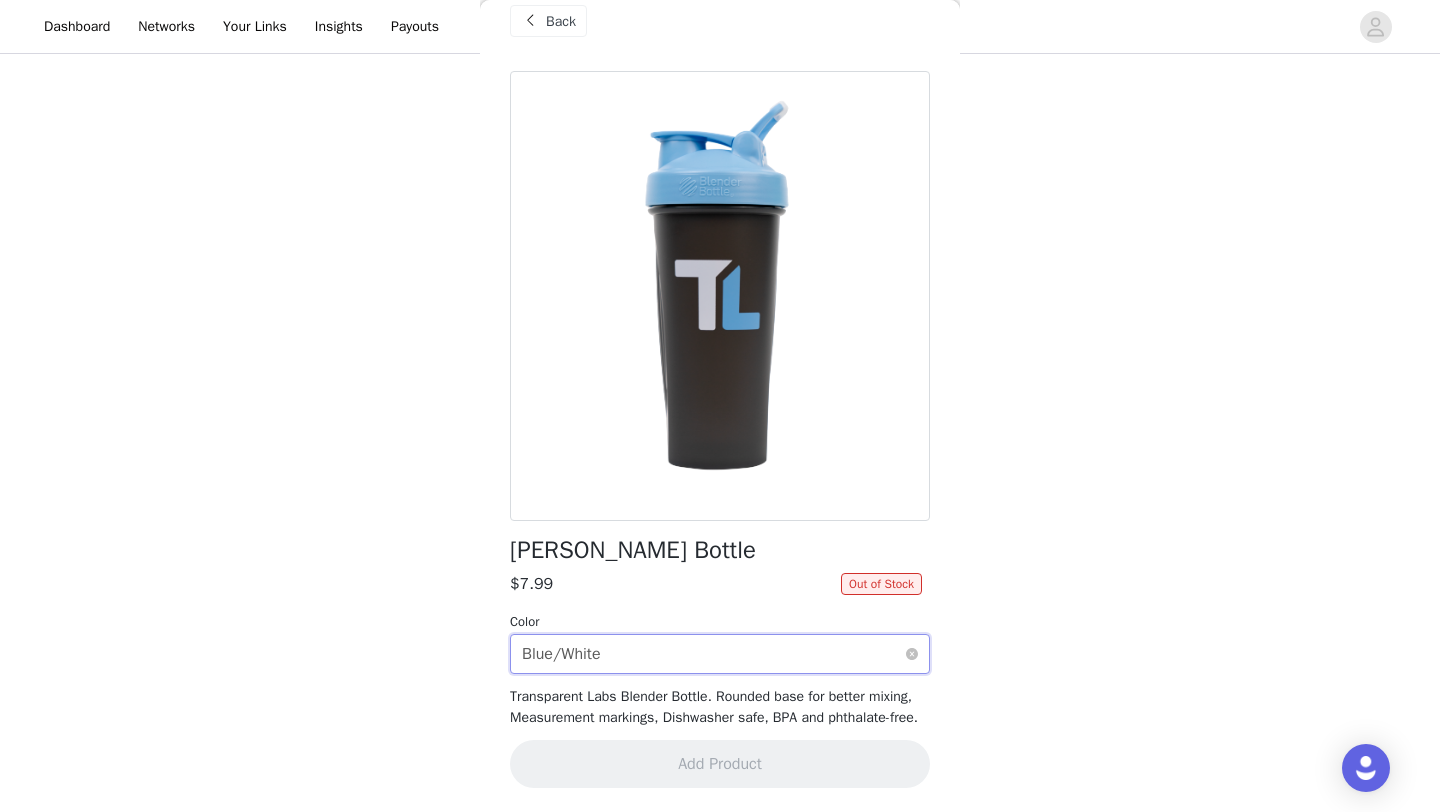click on "Blue/White" at bounding box center [561, 654] 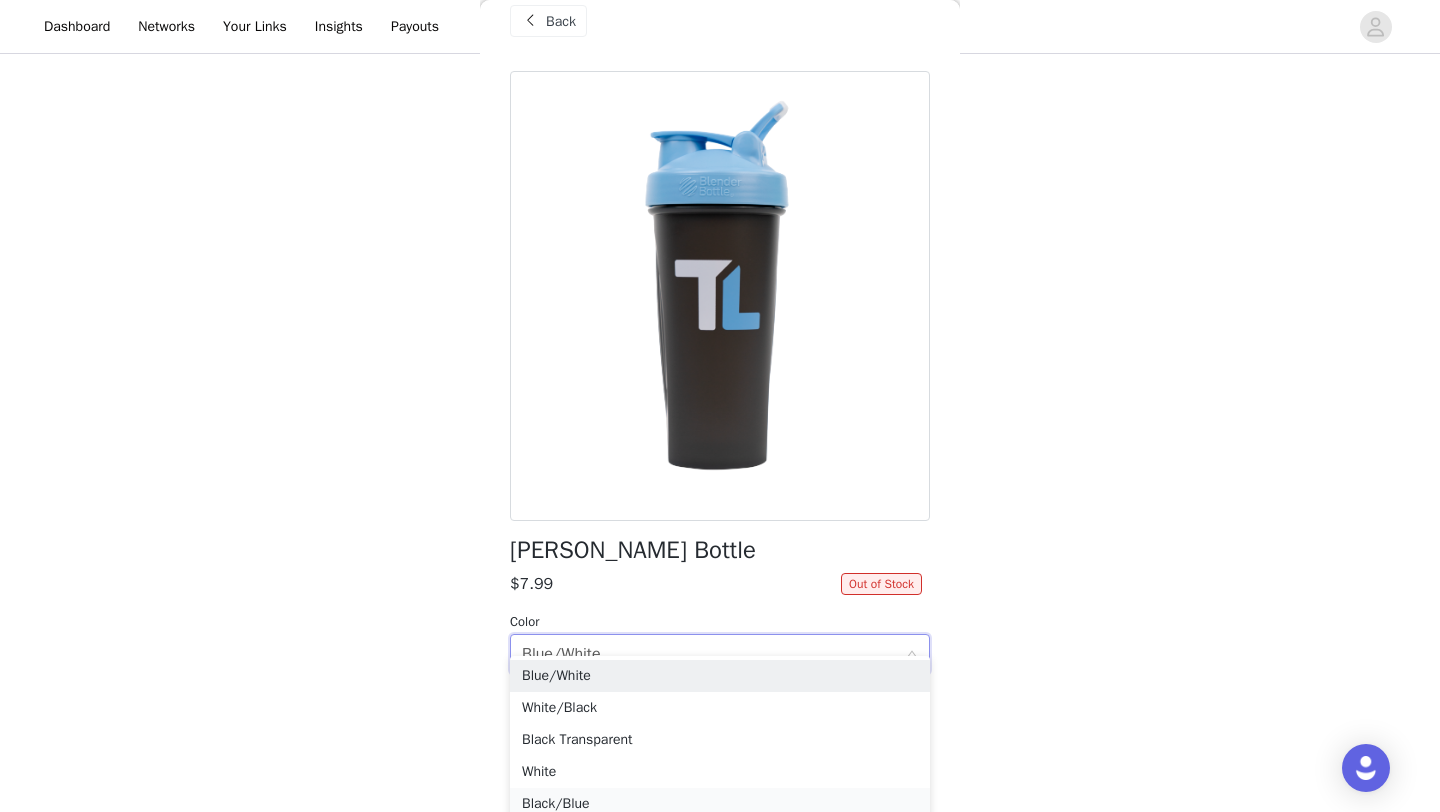 click on "Black/Blue" at bounding box center (720, 804) 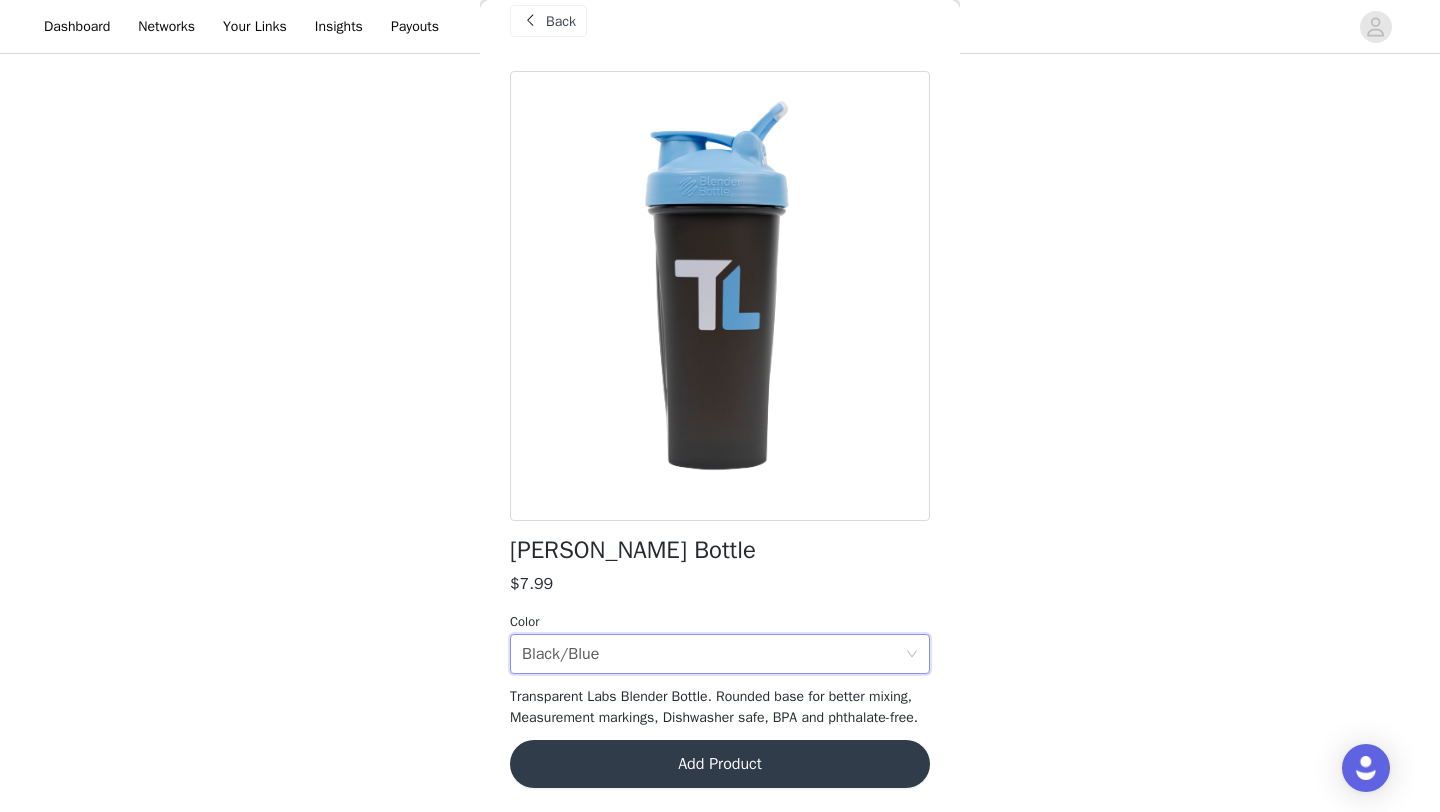click on "Add Product" at bounding box center [720, 764] 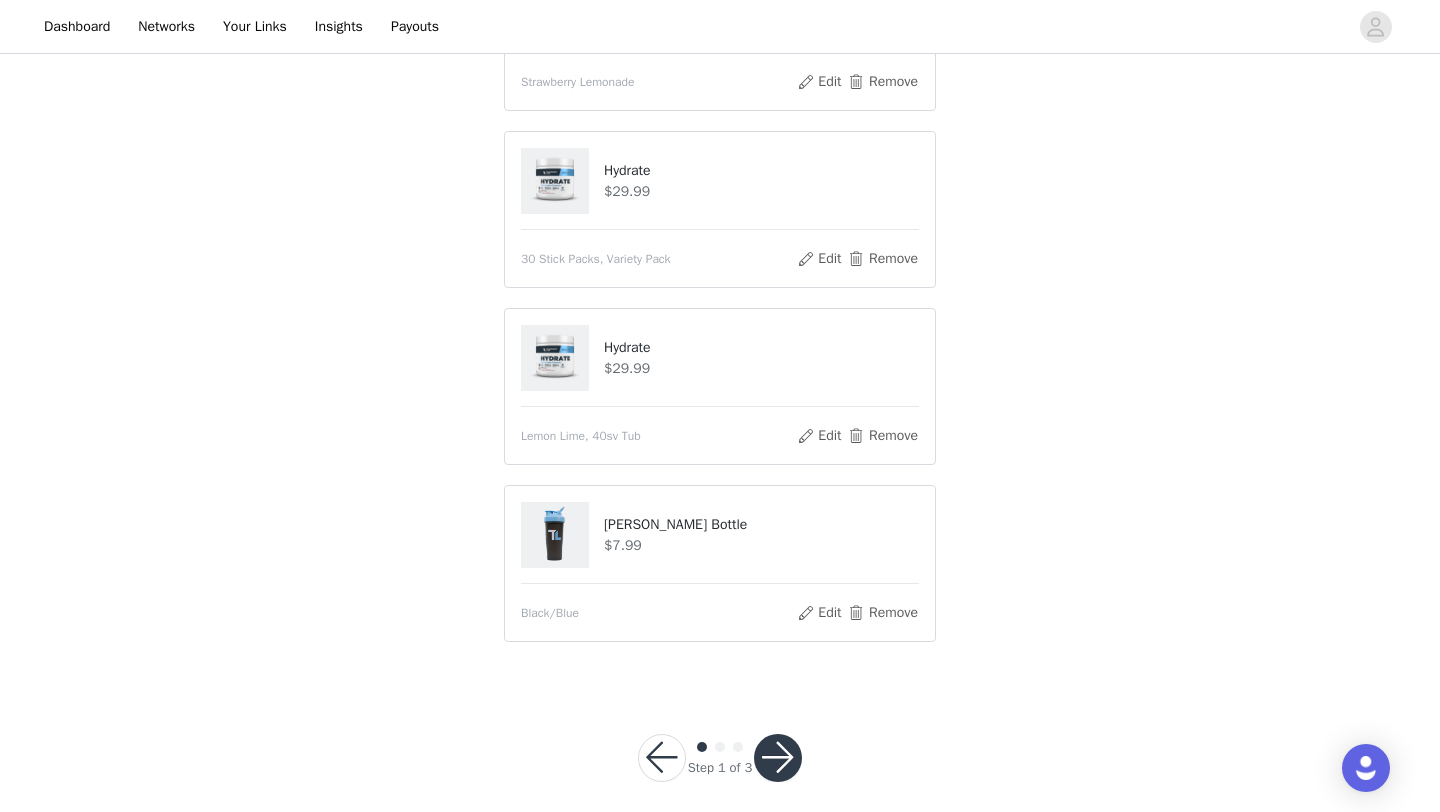 scroll, scrollTop: 1348, scrollLeft: 0, axis: vertical 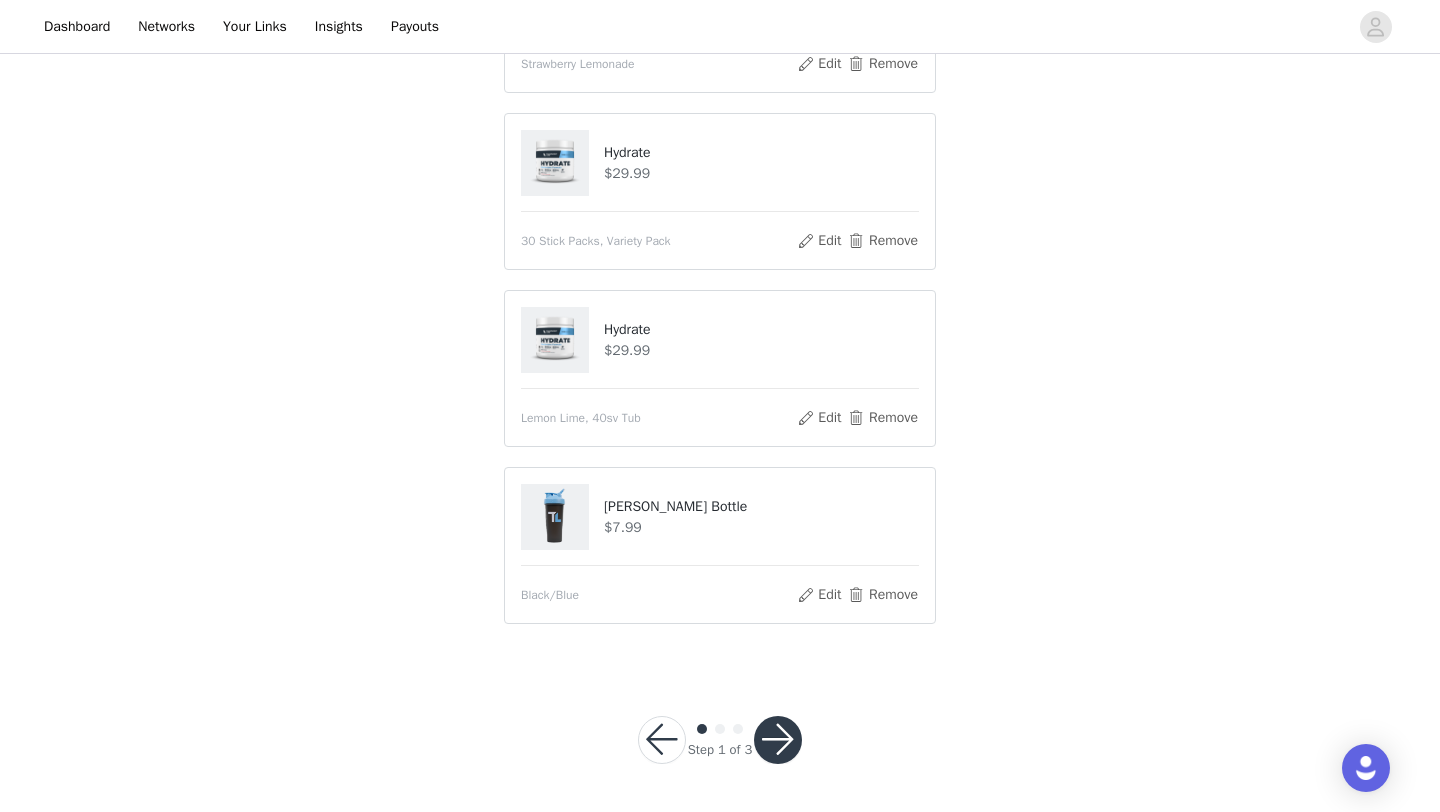 click at bounding box center [778, 740] 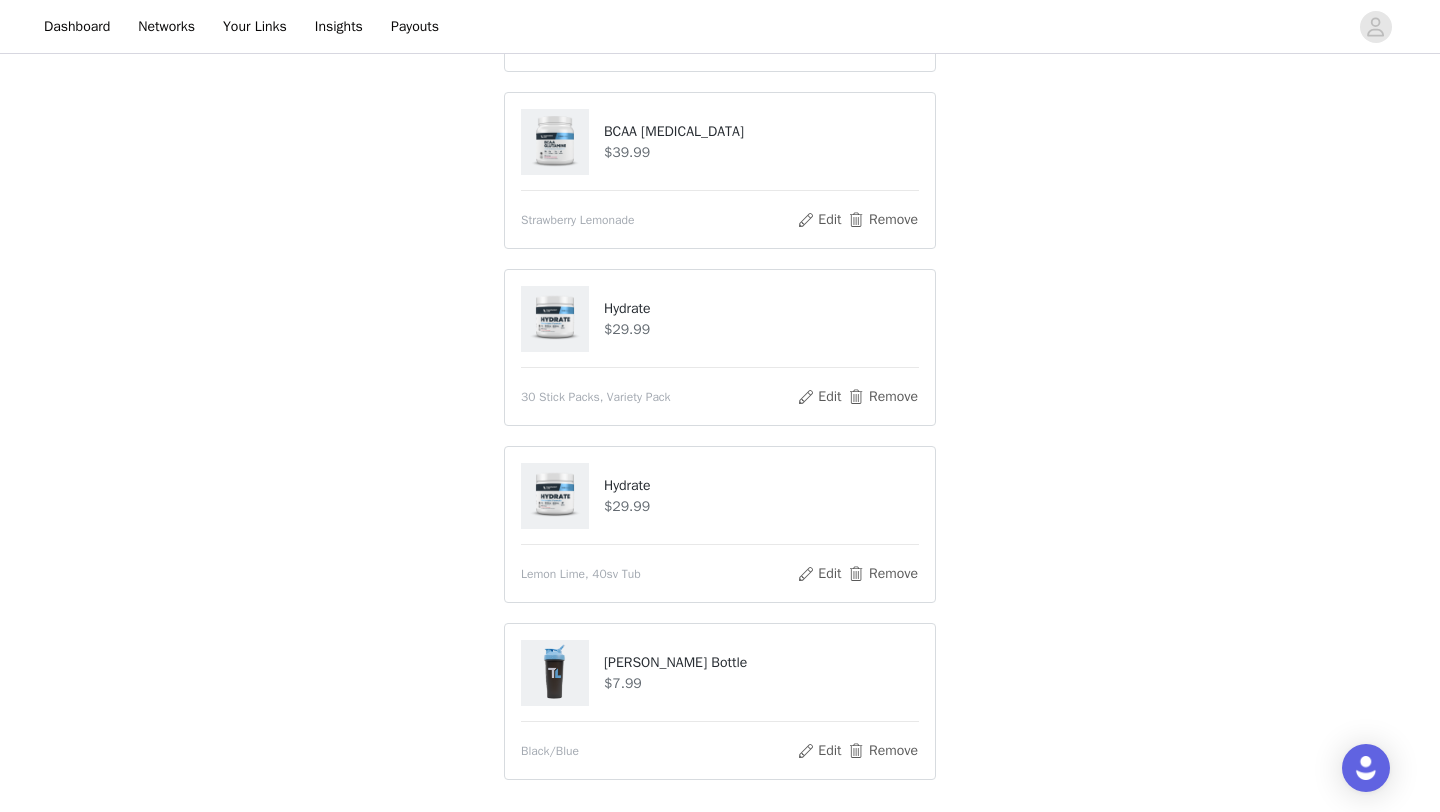 scroll, scrollTop: 1422, scrollLeft: 0, axis: vertical 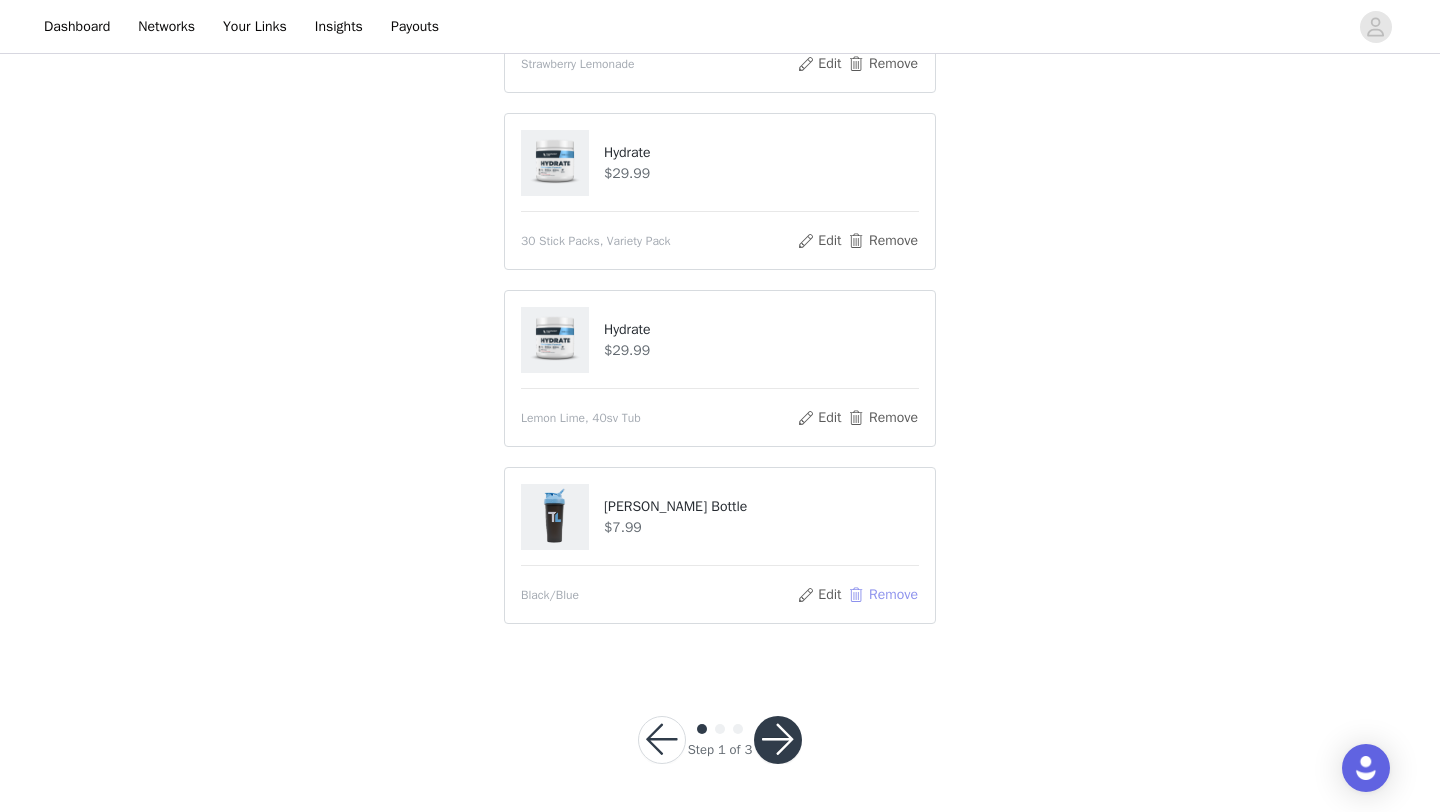 click on "Remove" at bounding box center [883, 595] 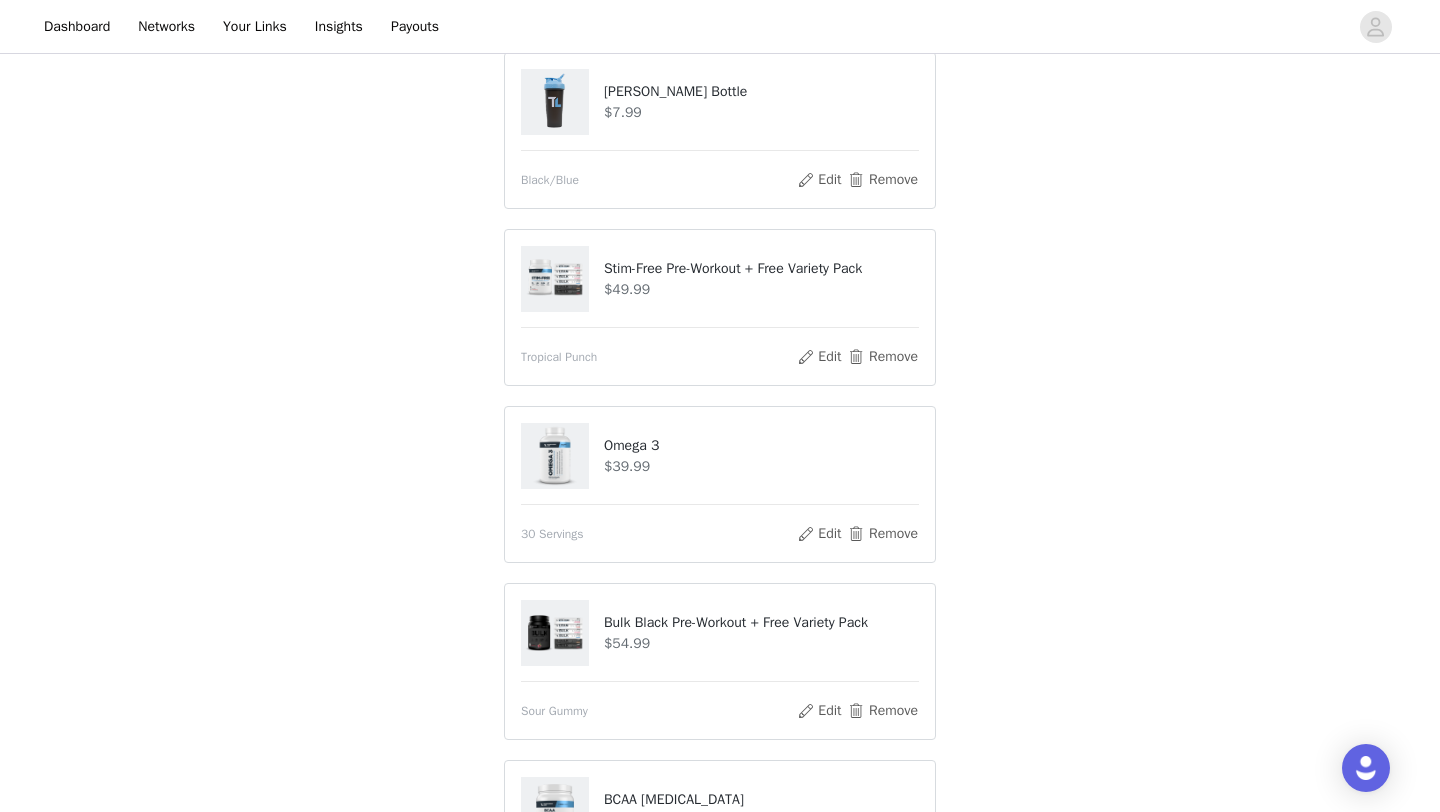 scroll, scrollTop: 1374, scrollLeft: 0, axis: vertical 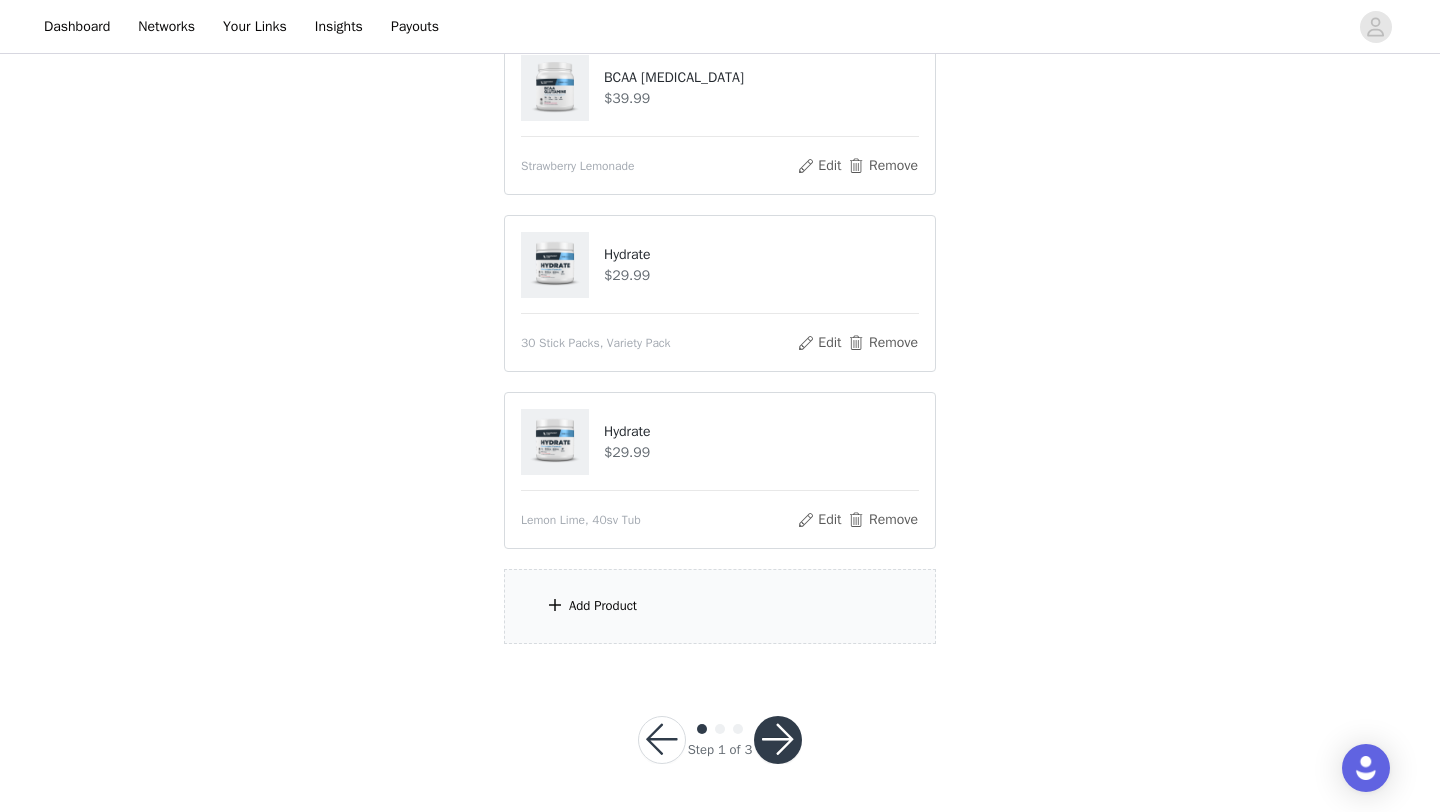 click on "Add Product" at bounding box center [720, 606] 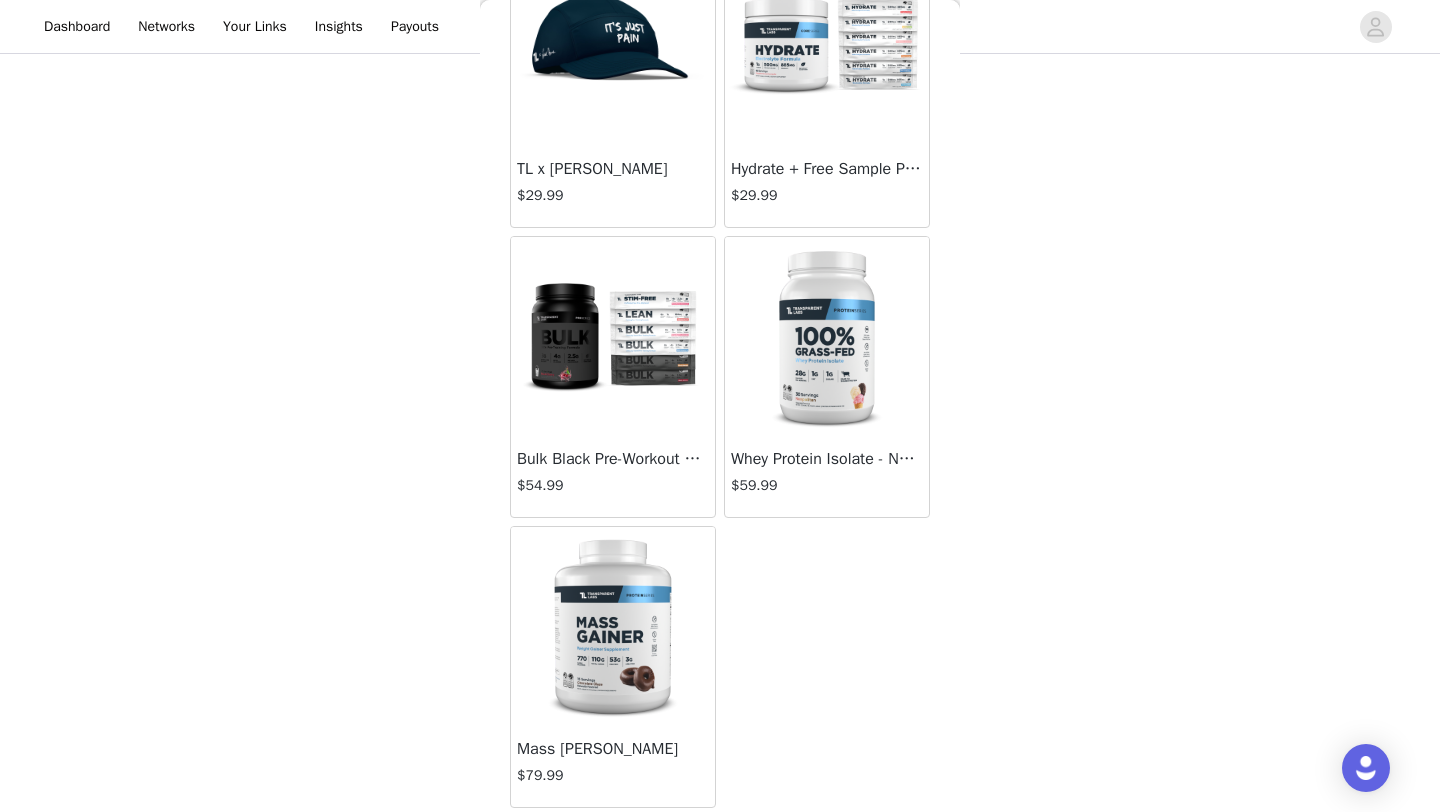 scroll, scrollTop: 11273, scrollLeft: 0, axis: vertical 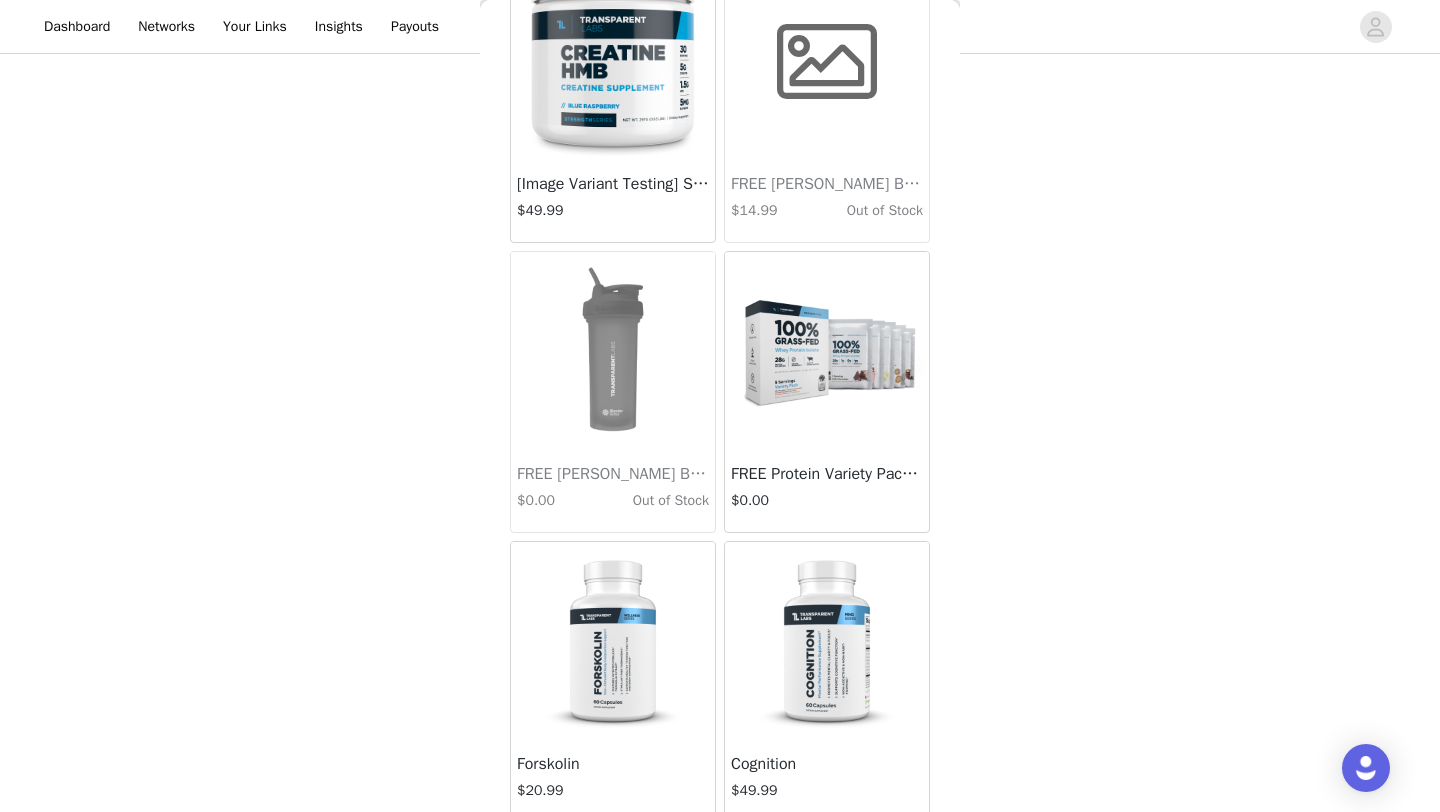 click at bounding box center (827, 352) 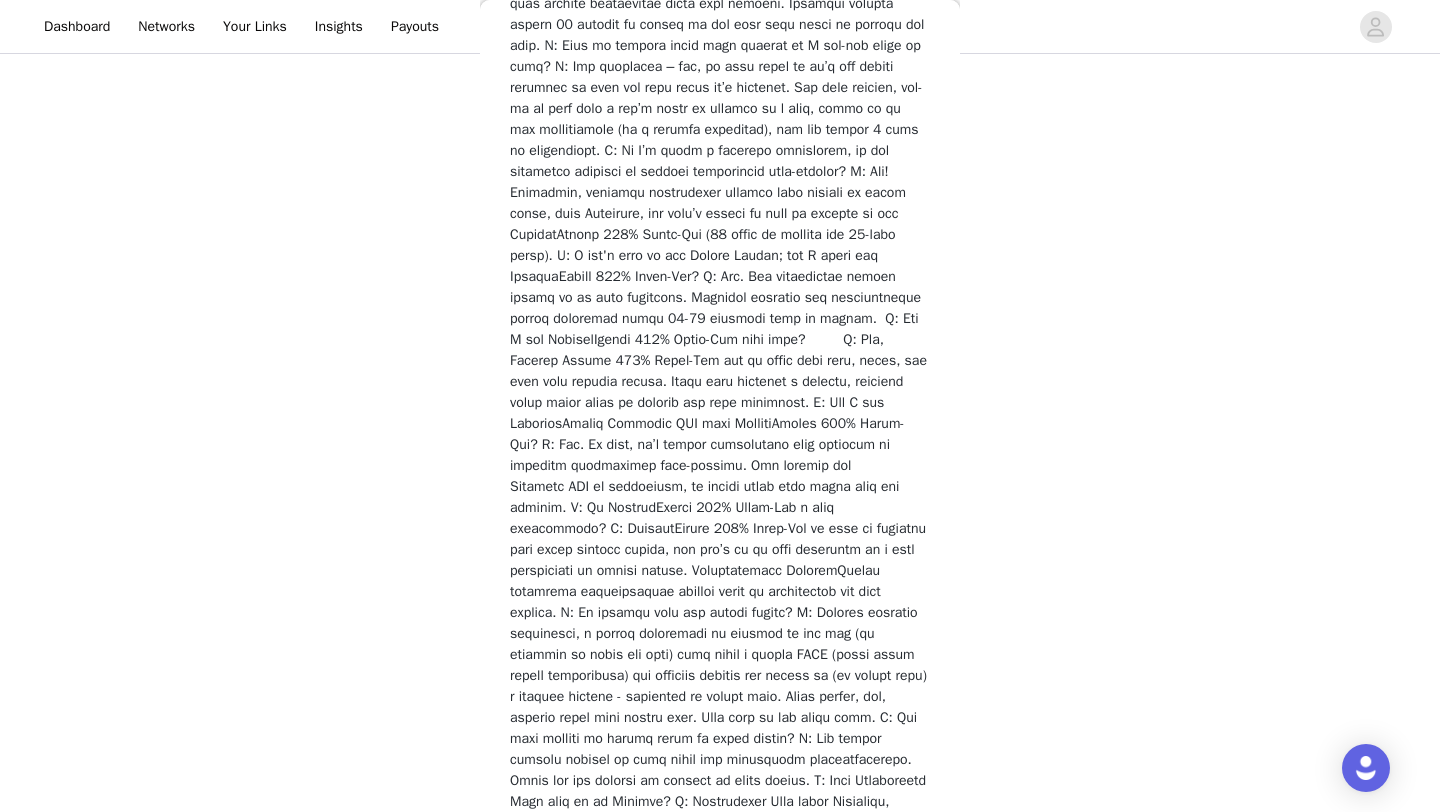 scroll, scrollTop: 1312, scrollLeft: 0, axis: vertical 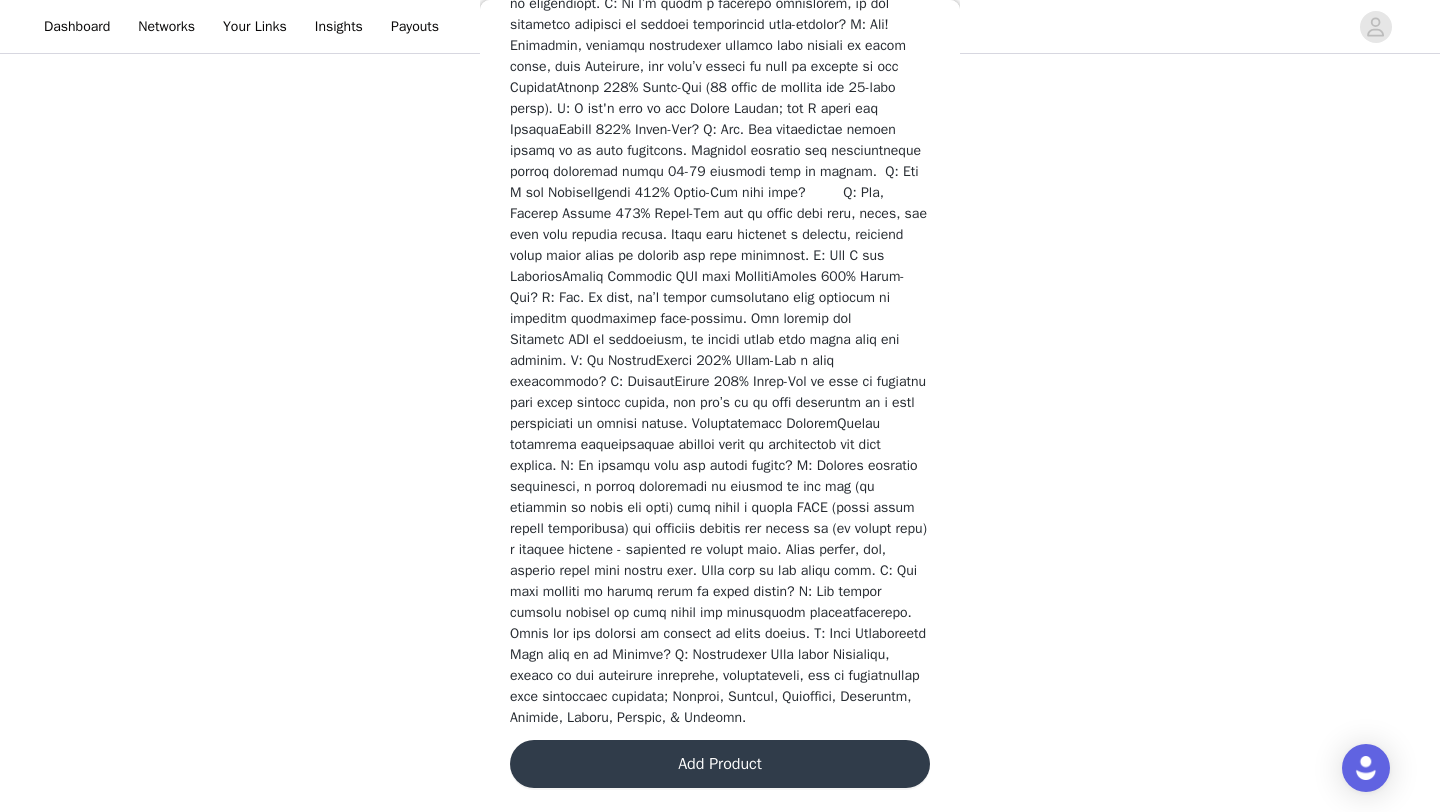 click on "Add Product" at bounding box center [720, 764] 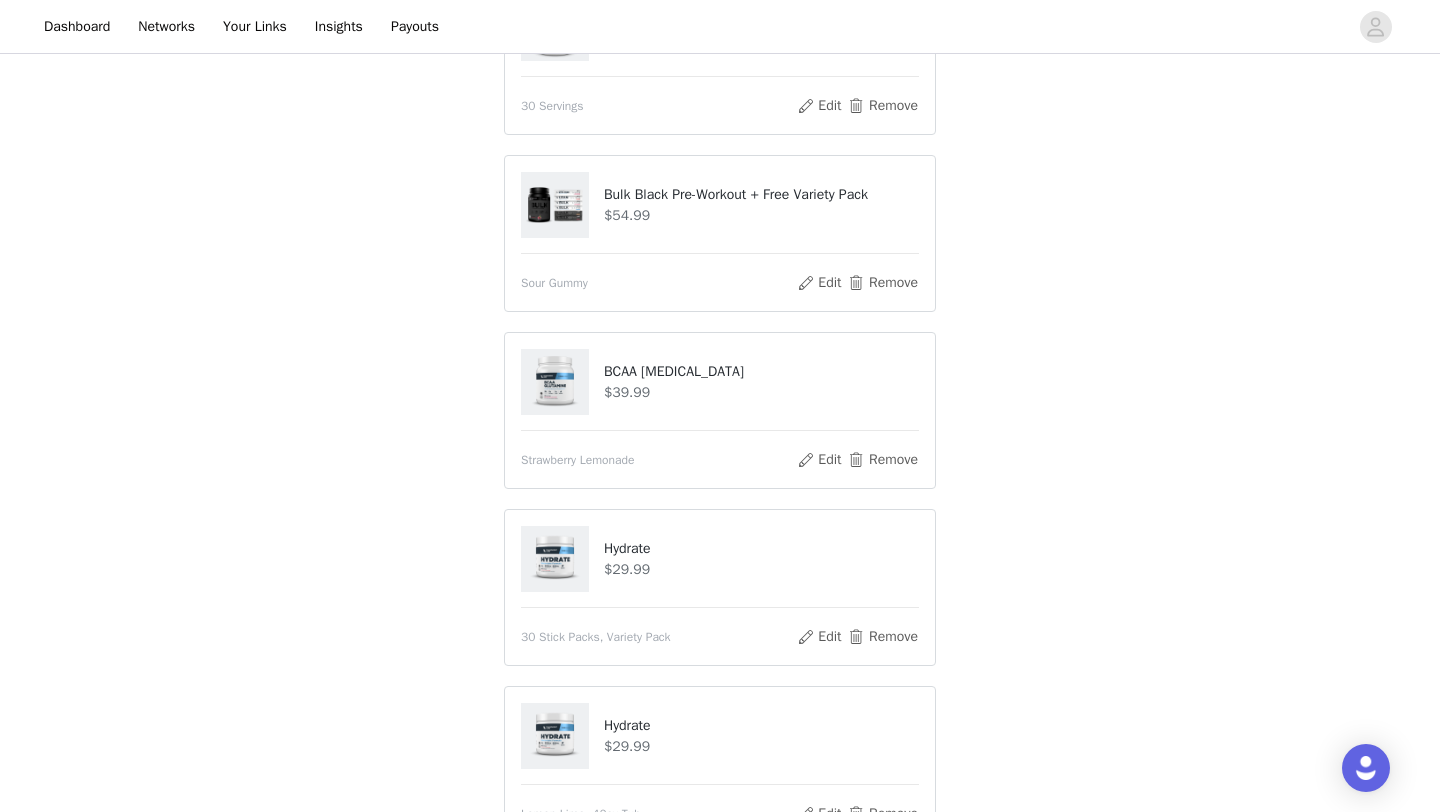 scroll, scrollTop: 1422, scrollLeft: 0, axis: vertical 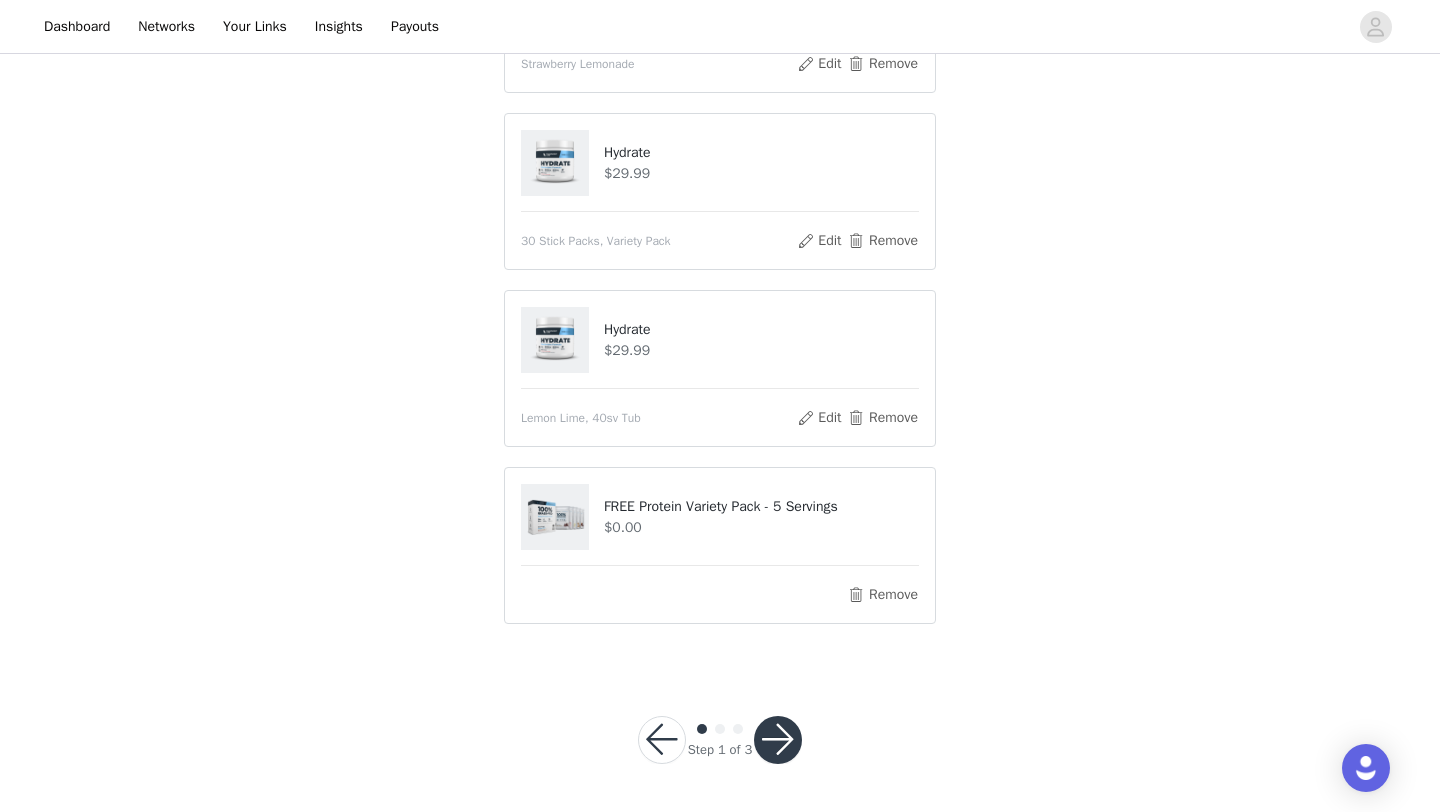 click at bounding box center (778, 740) 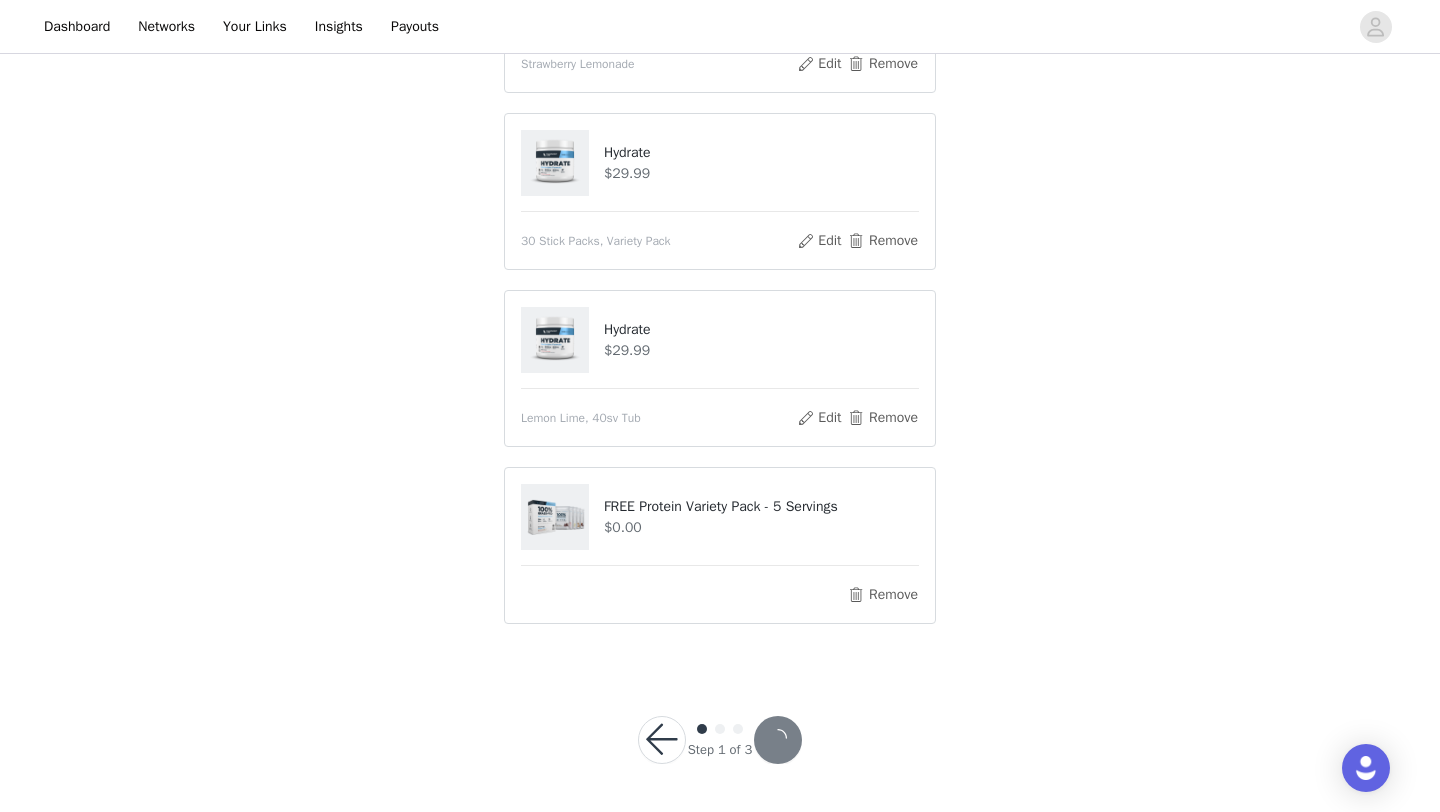 scroll, scrollTop: 1348, scrollLeft: 0, axis: vertical 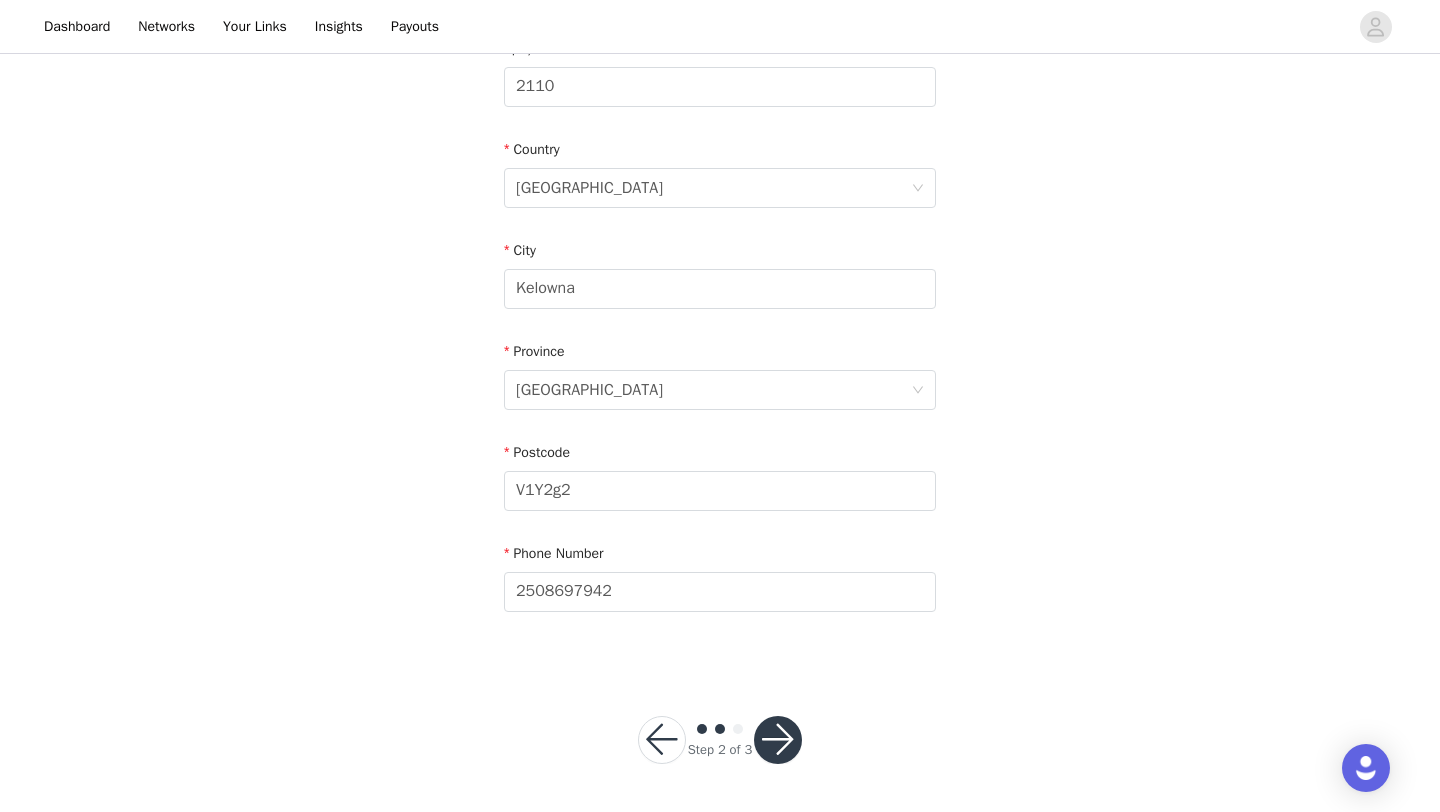 click at bounding box center (778, 740) 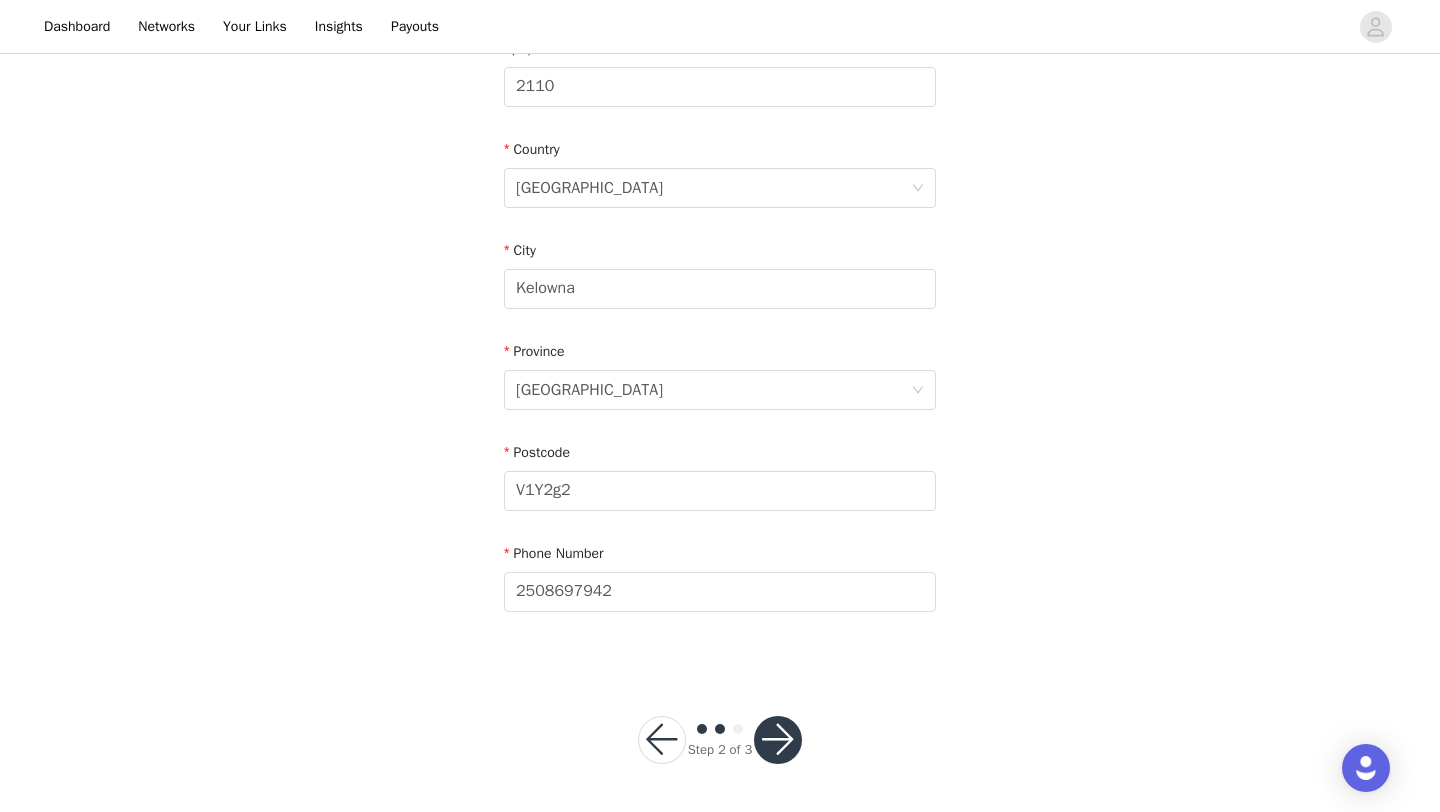 scroll, scrollTop: 0, scrollLeft: 0, axis: both 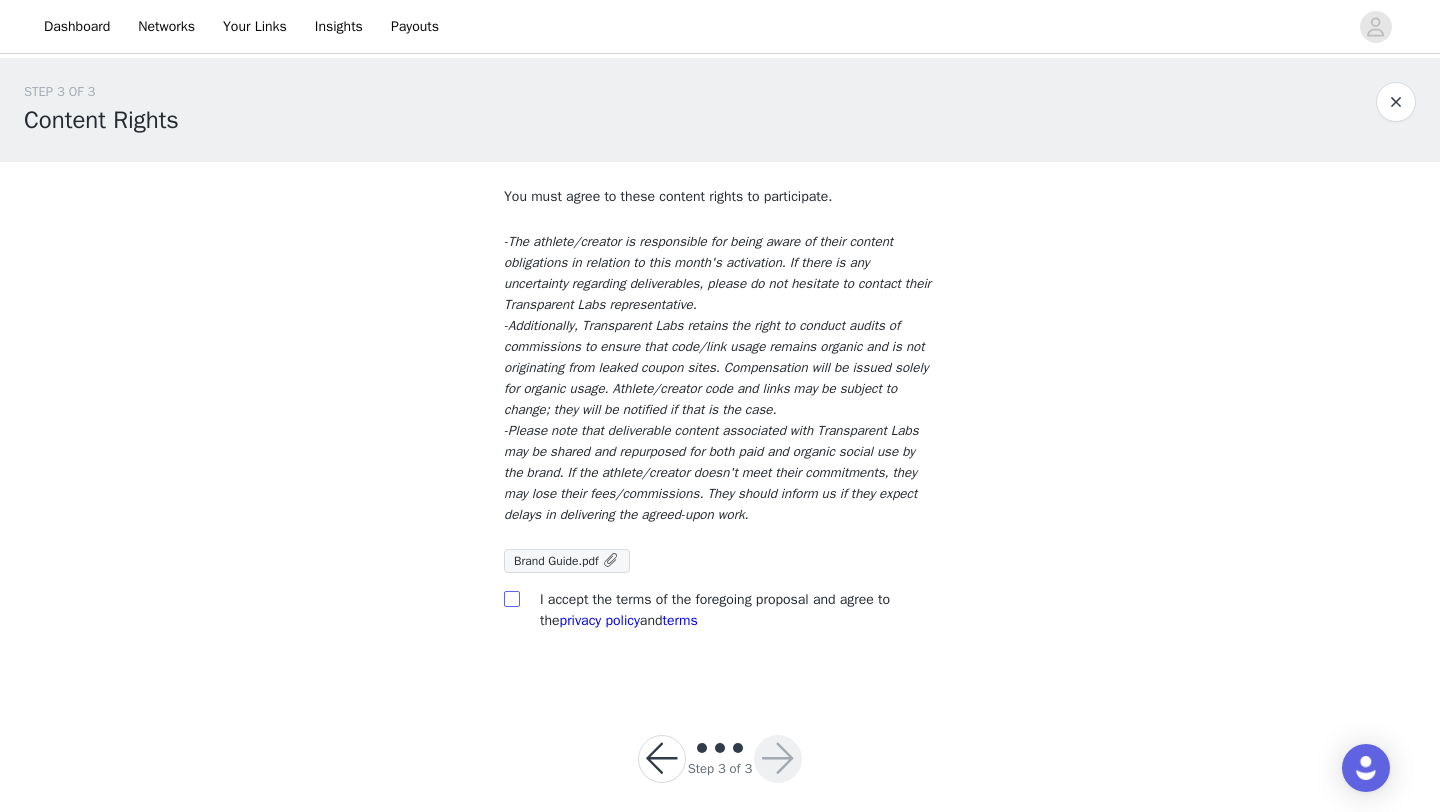 click at bounding box center (511, 598) 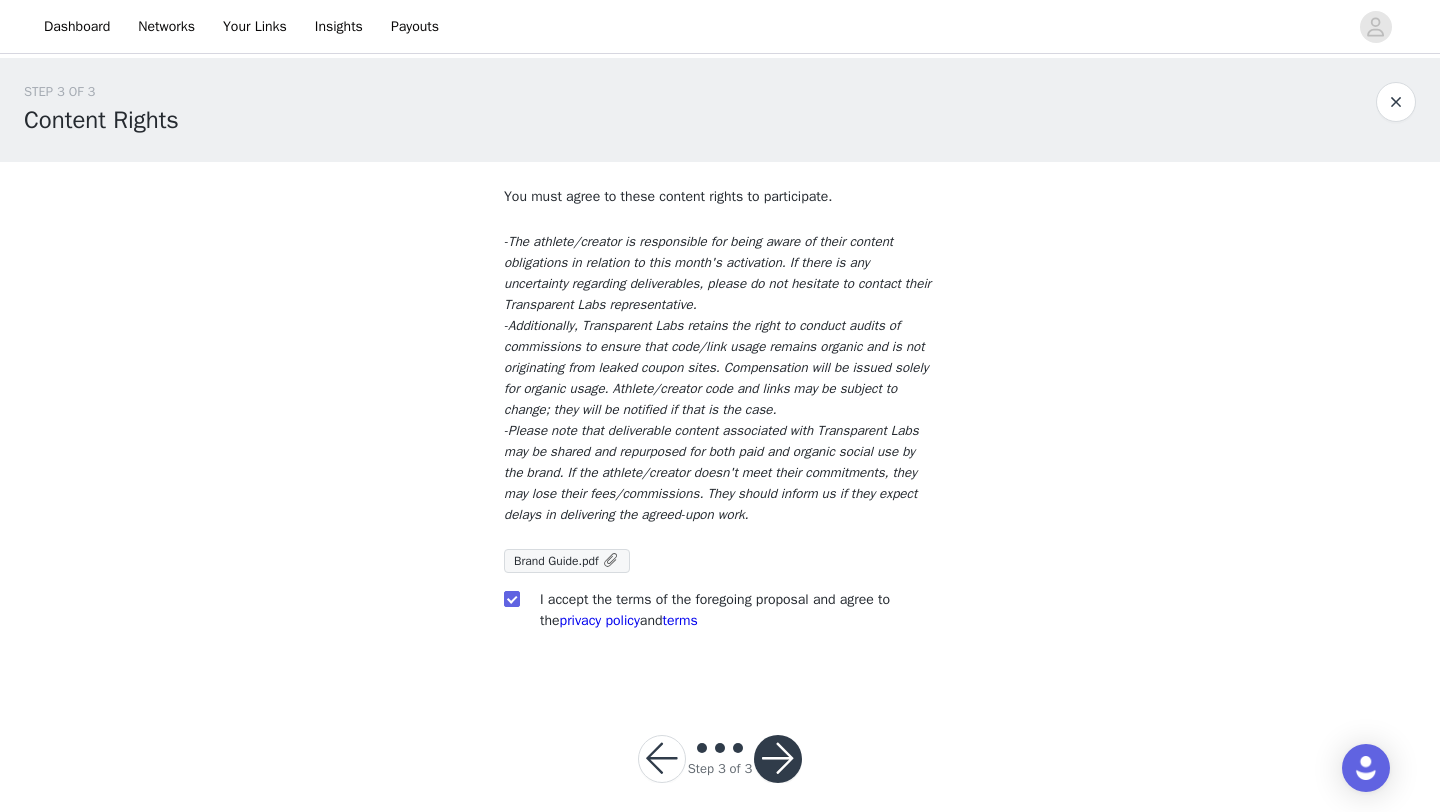 click at bounding box center (778, 759) 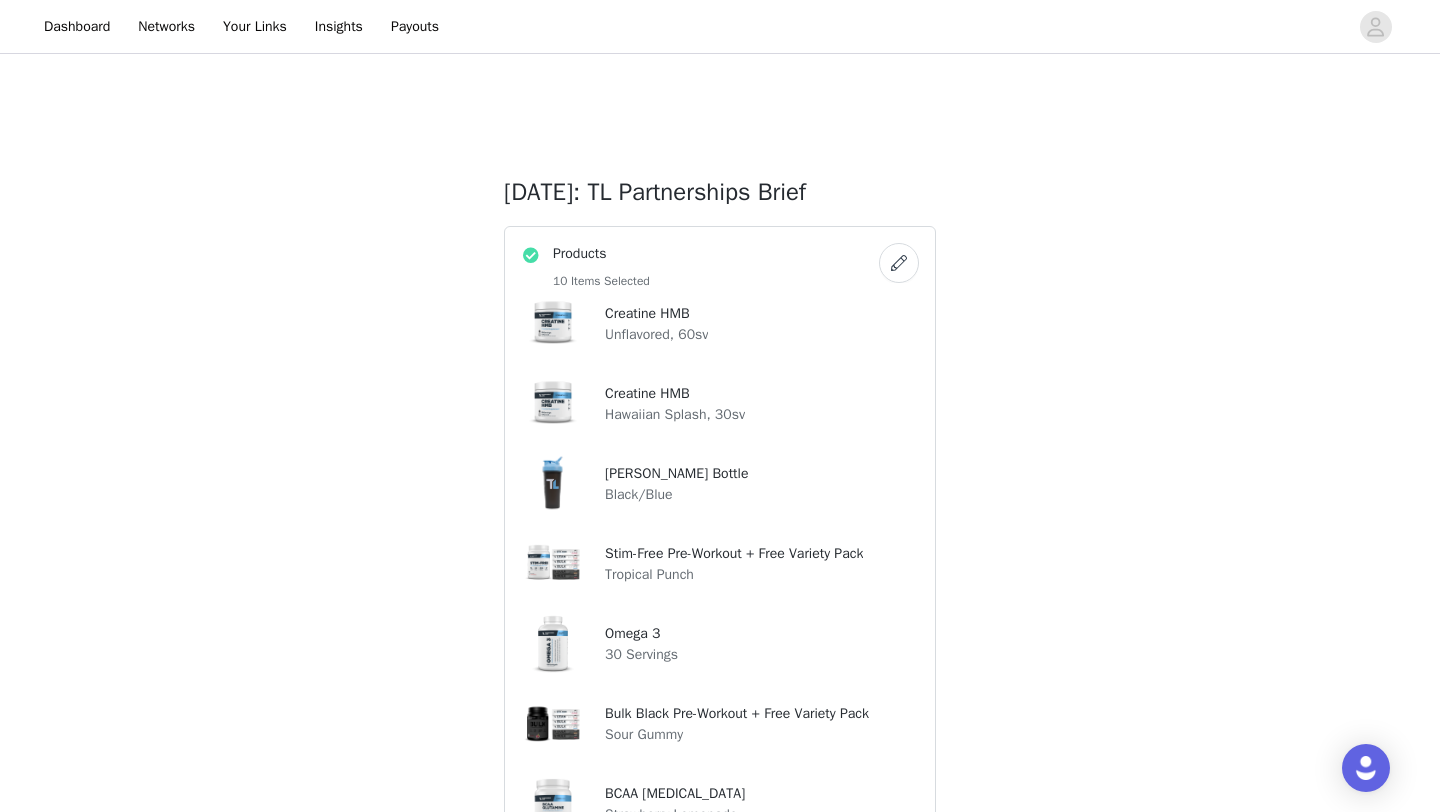 scroll, scrollTop: 0, scrollLeft: 0, axis: both 